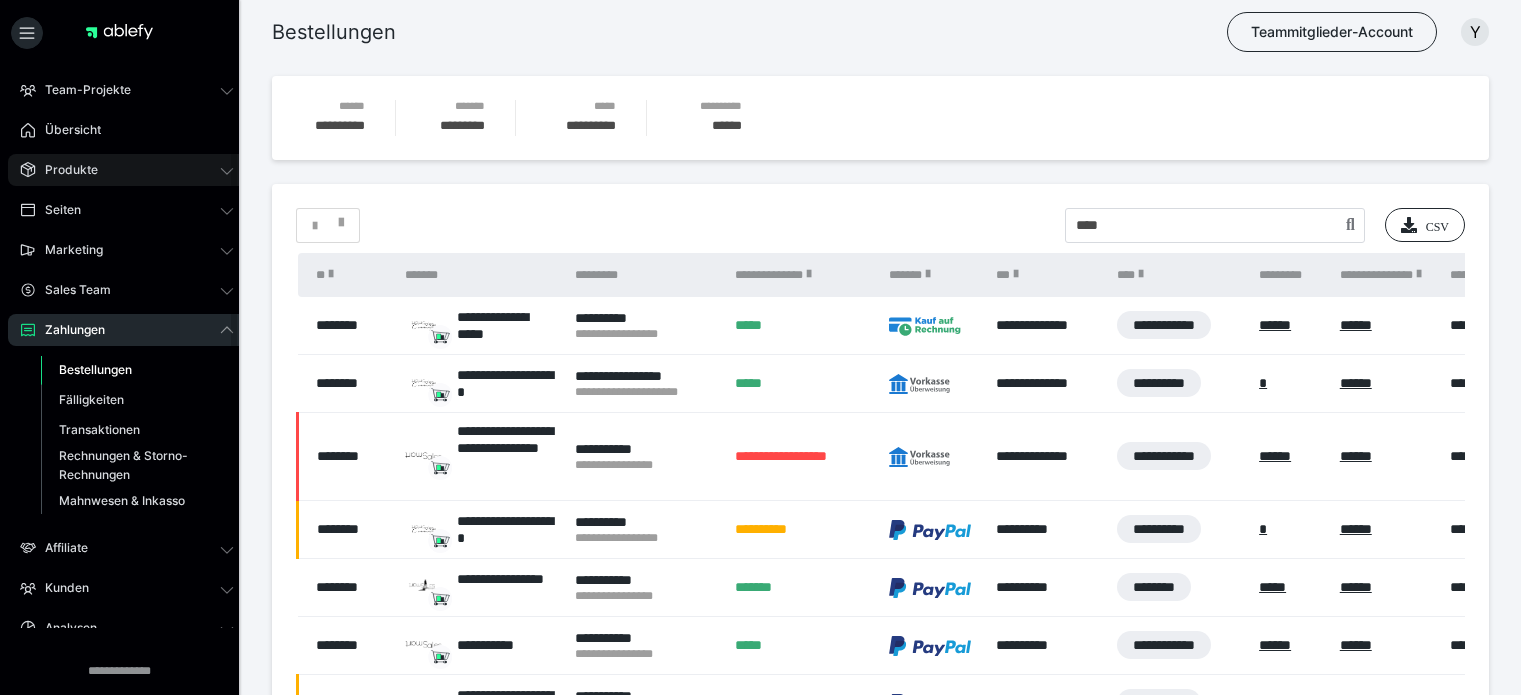 scroll, scrollTop: 0, scrollLeft: 0, axis: both 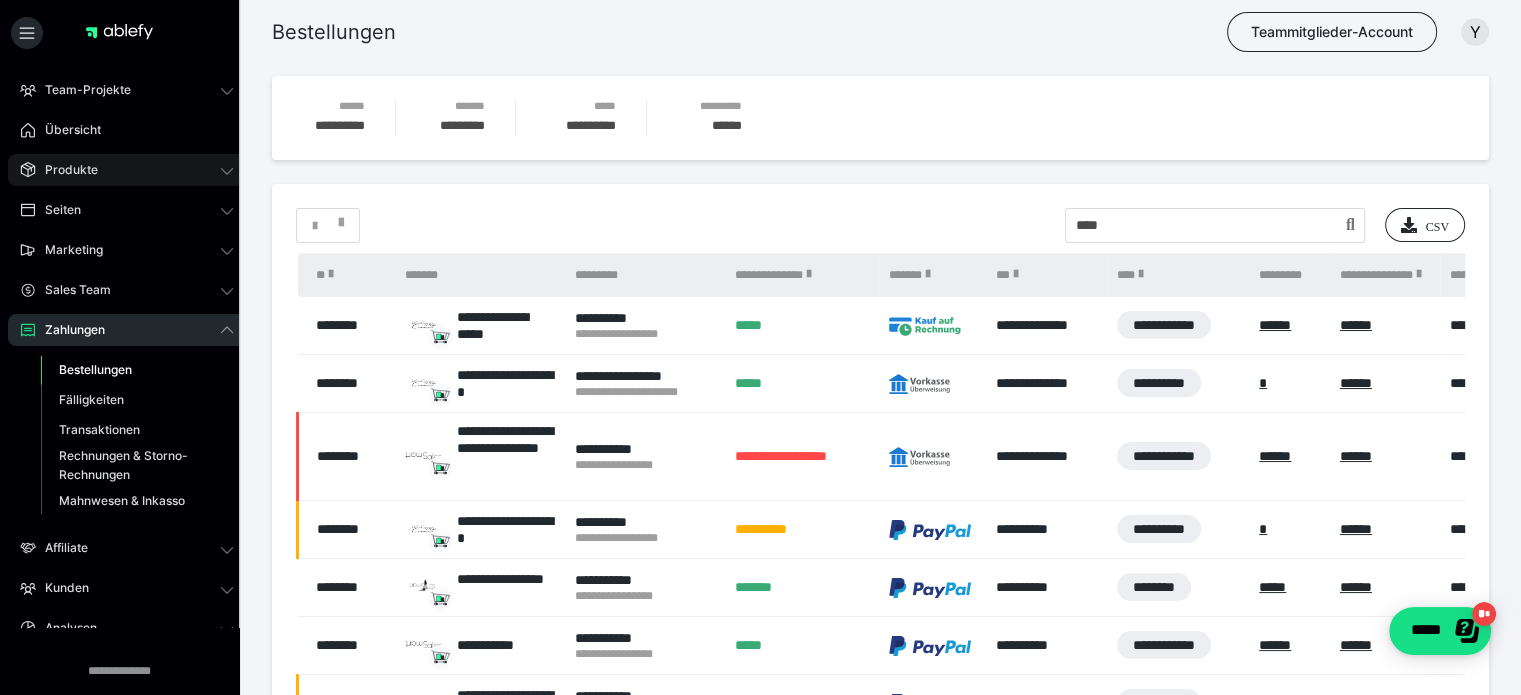 click 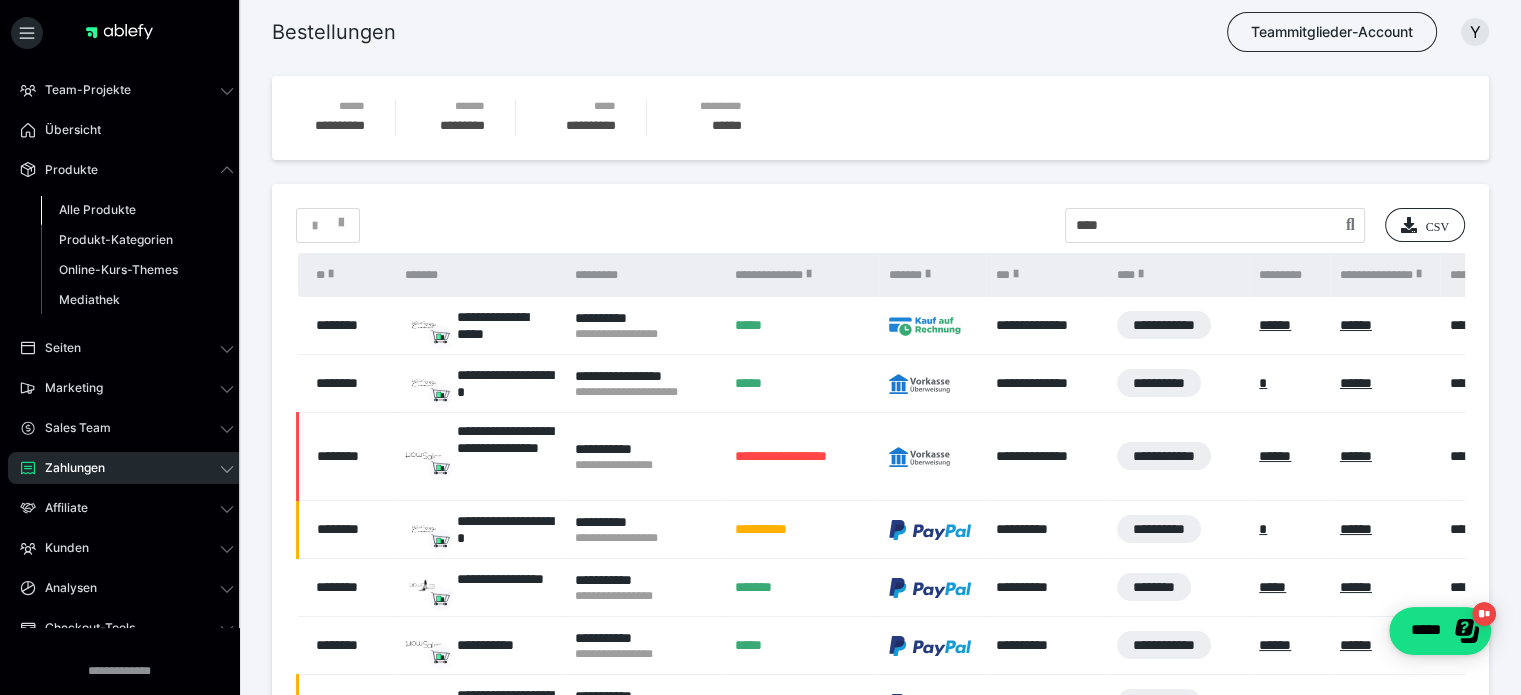 click on "Alle Produkte" at bounding box center (97, 209) 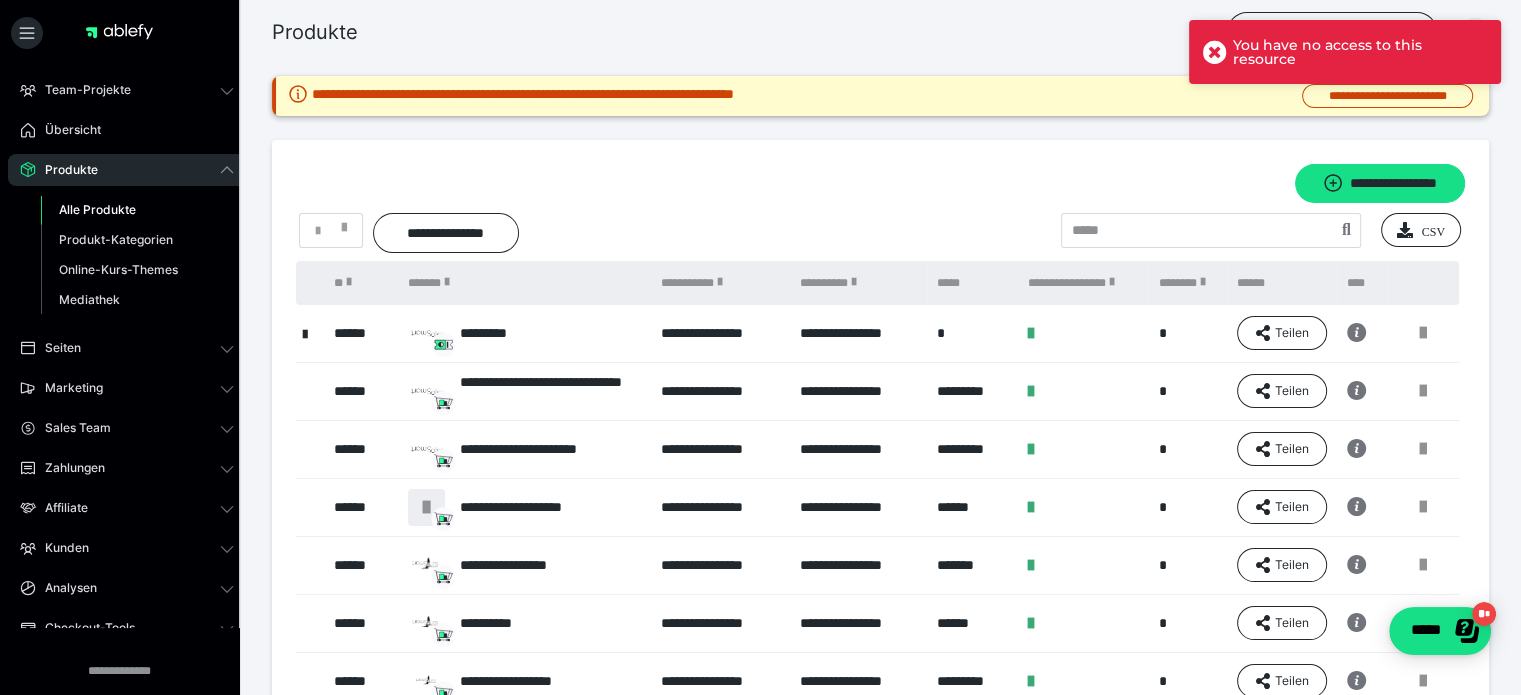 click on "Produkte Teammitglieder-Account Y" at bounding box center [760, 32] 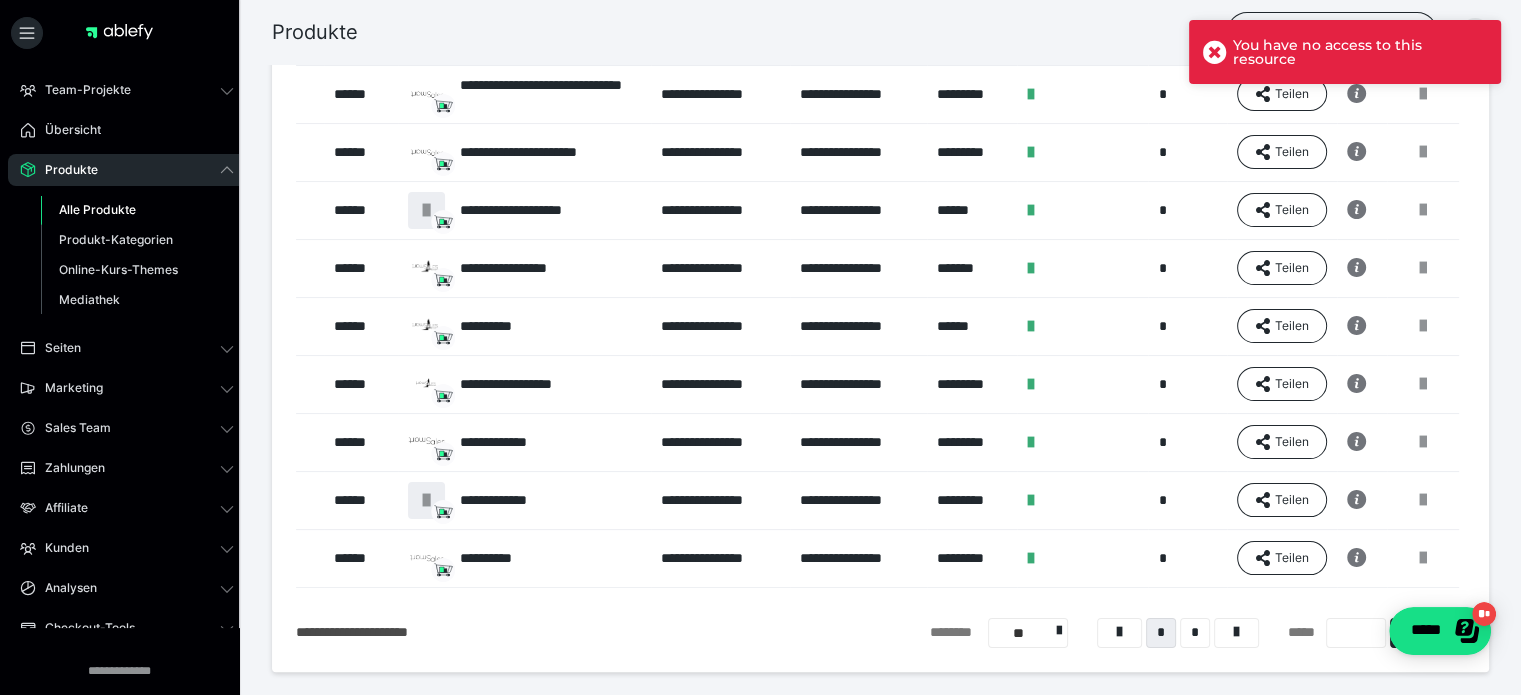 scroll, scrollTop: 300, scrollLeft: 0, axis: vertical 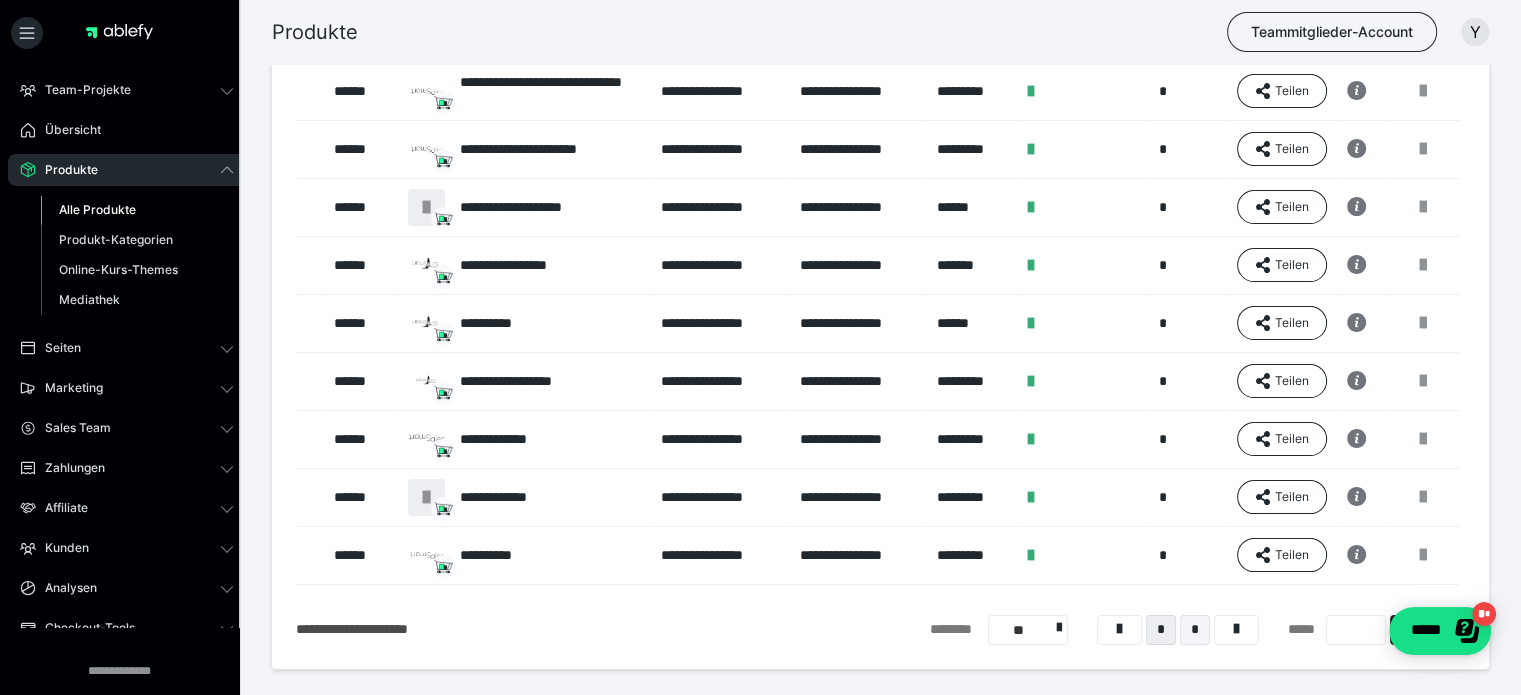 click on "*" at bounding box center (1195, 630) 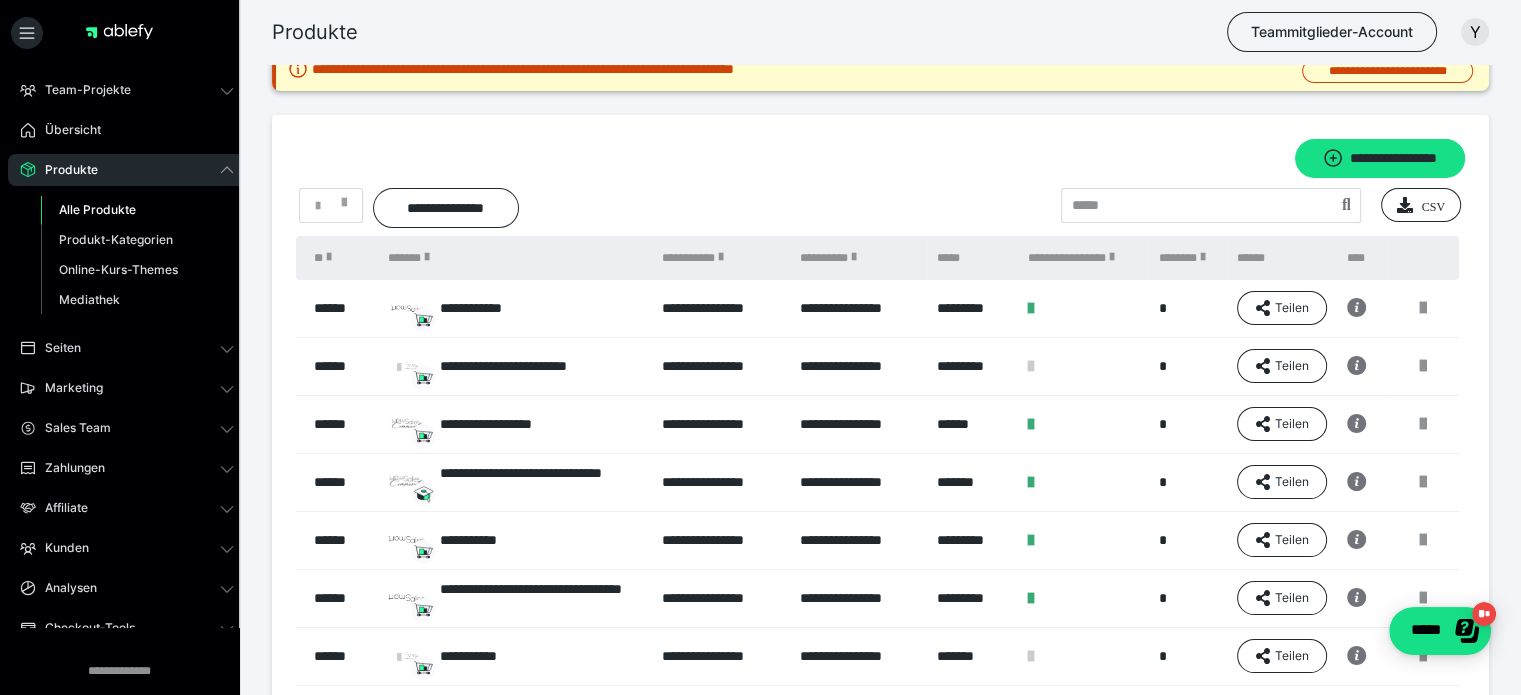 scroll, scrollTop: 50, scrollLeft: 0, axis: vertical 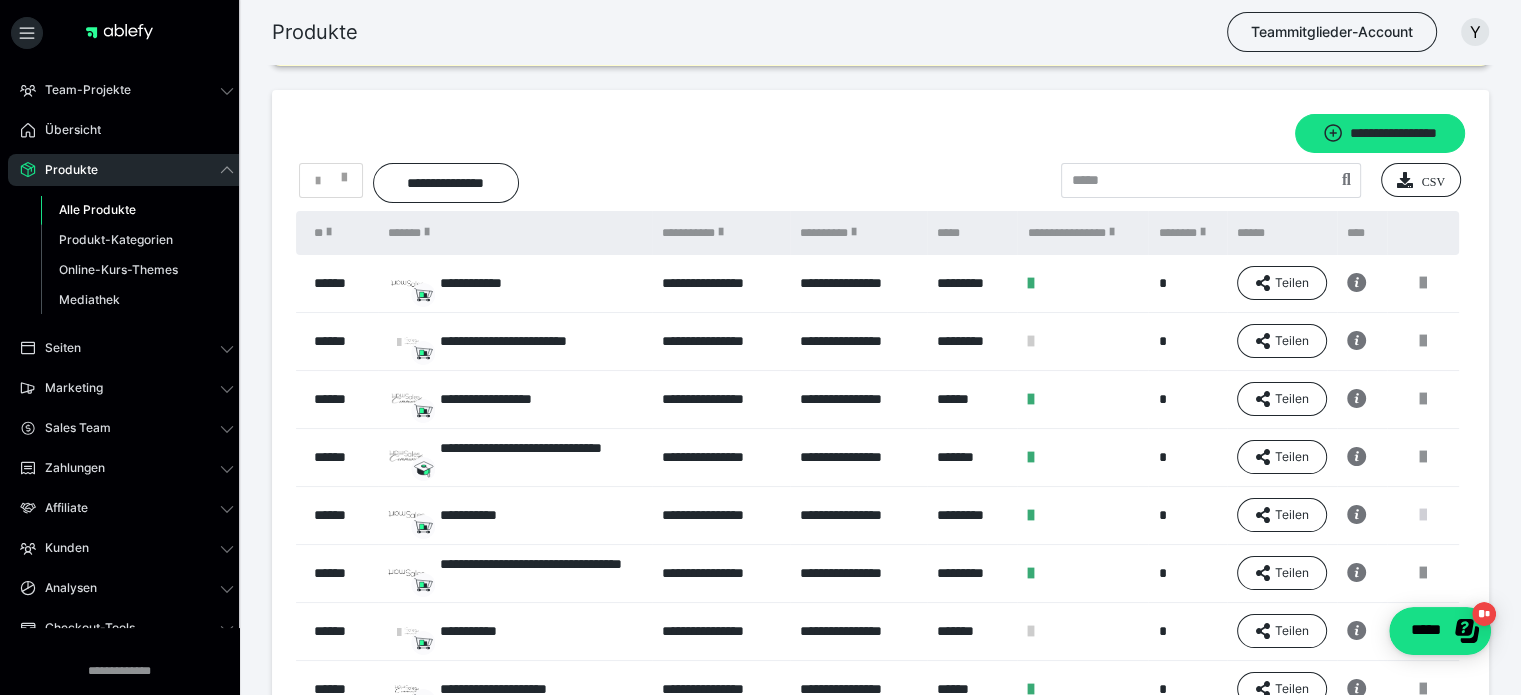 click at bounding box center [1423, 515] 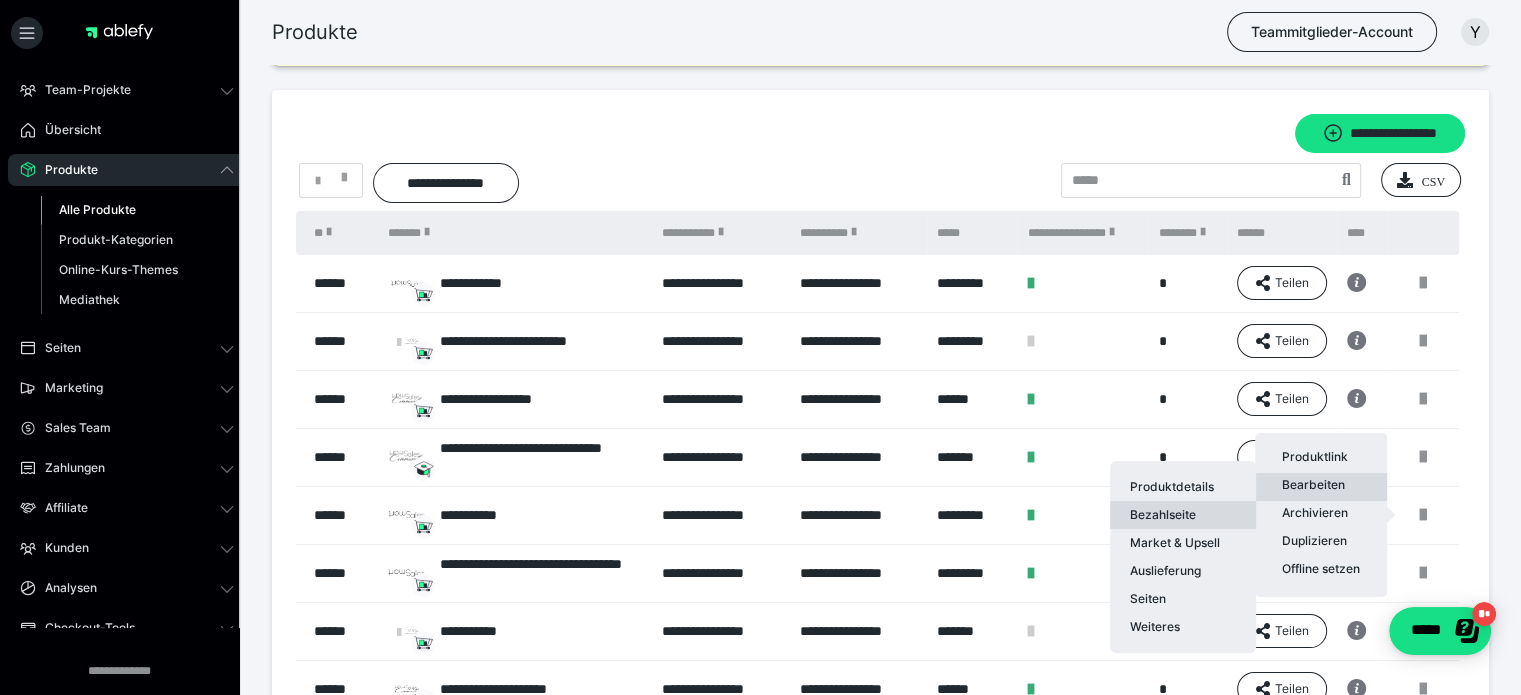 click on "Bezahlseite" at bounding box center (1183, 515) 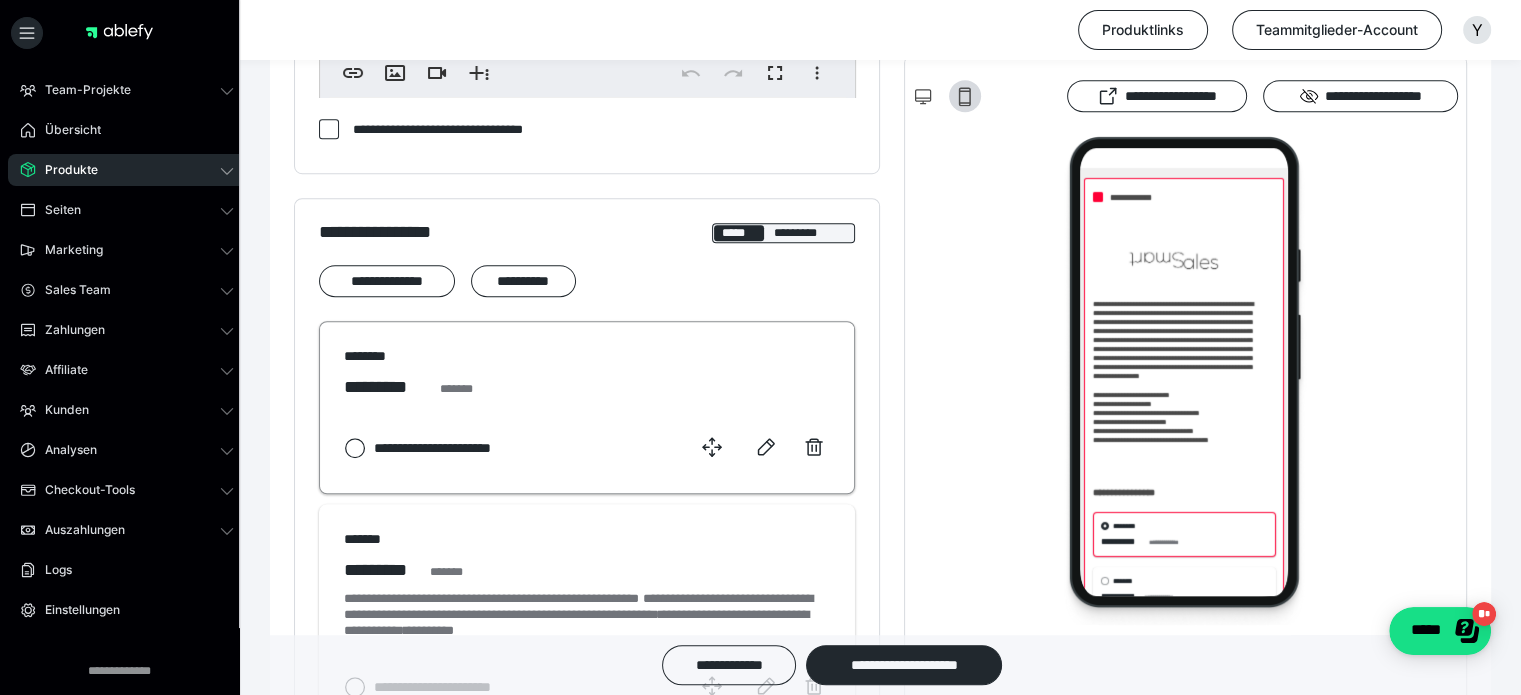 scroll, scrollTop: 1000, scrollLeft: 0, axis: vertical 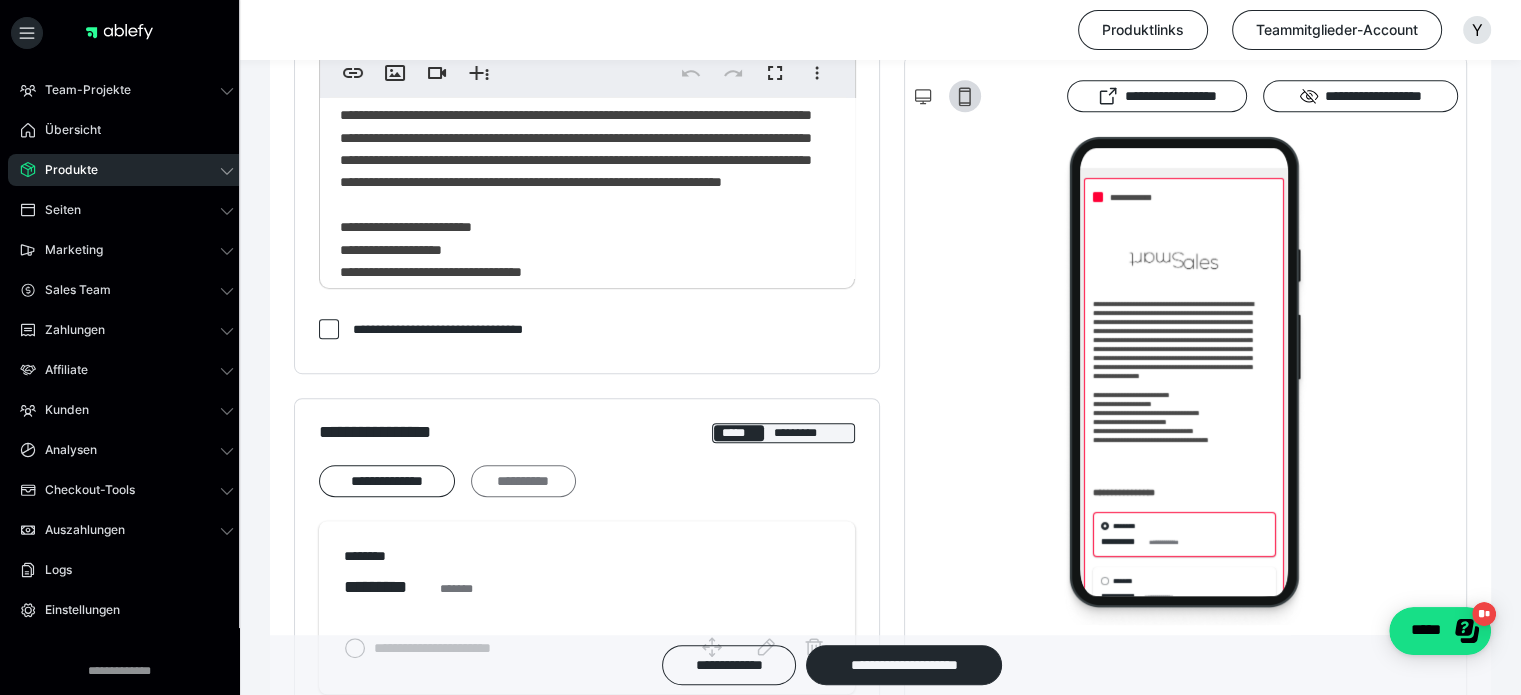 click on "**********" at bounding box center (523, 481) 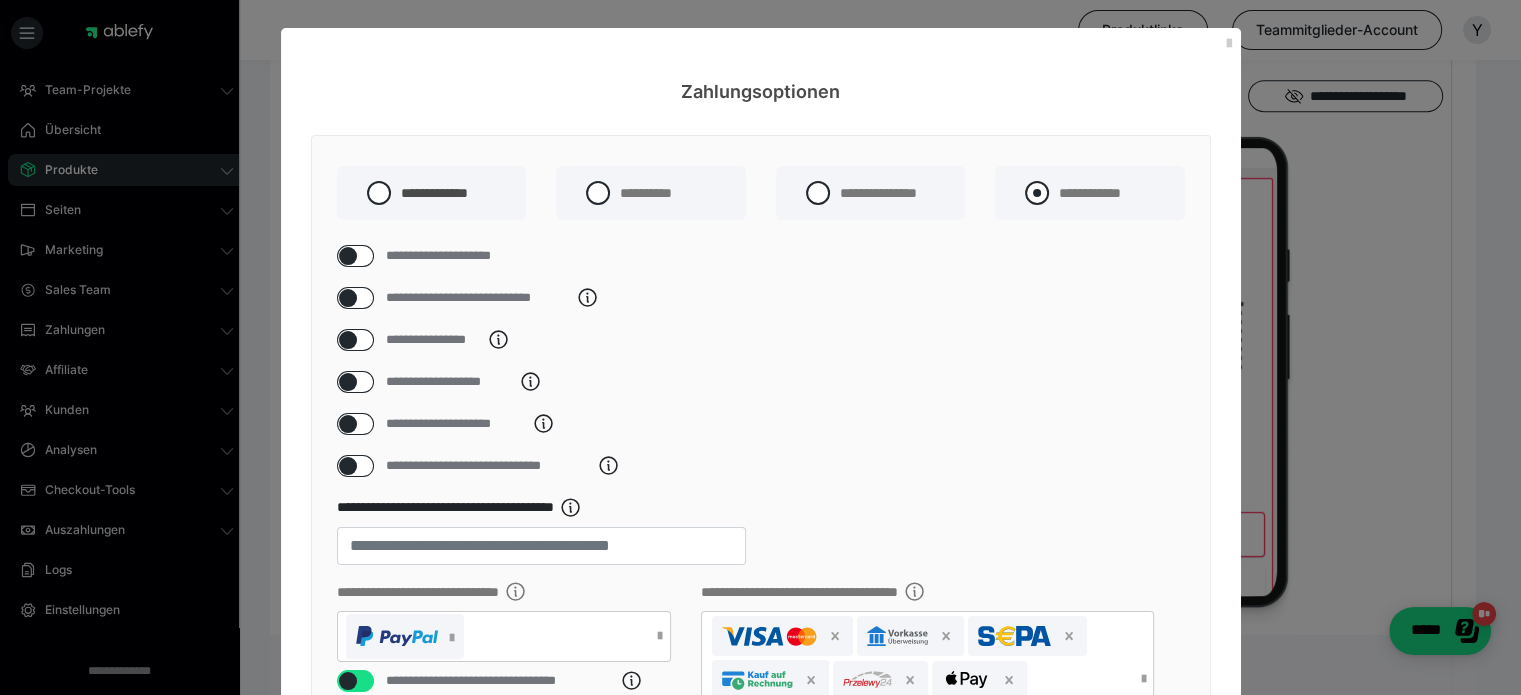 click at bounding box center (1037, 193) 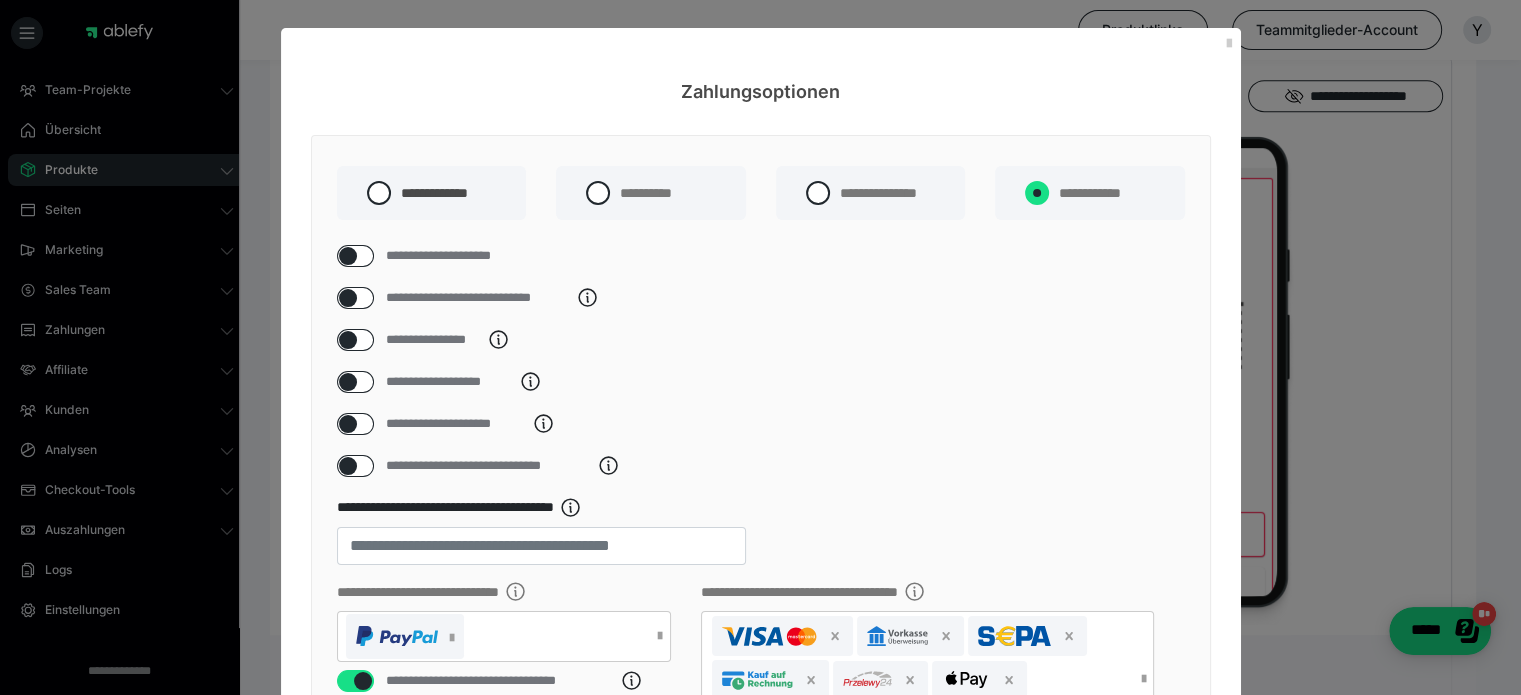 radio on "****" 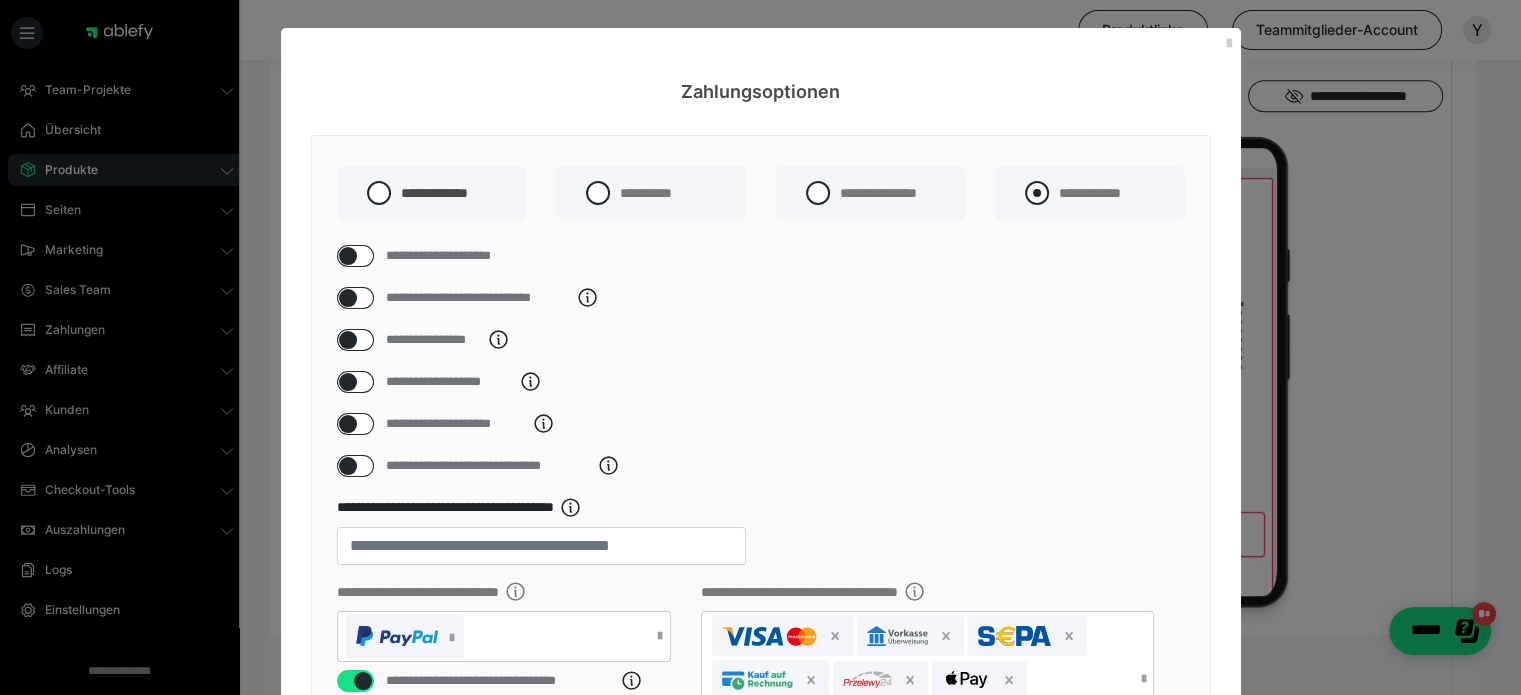 radio on "*****" 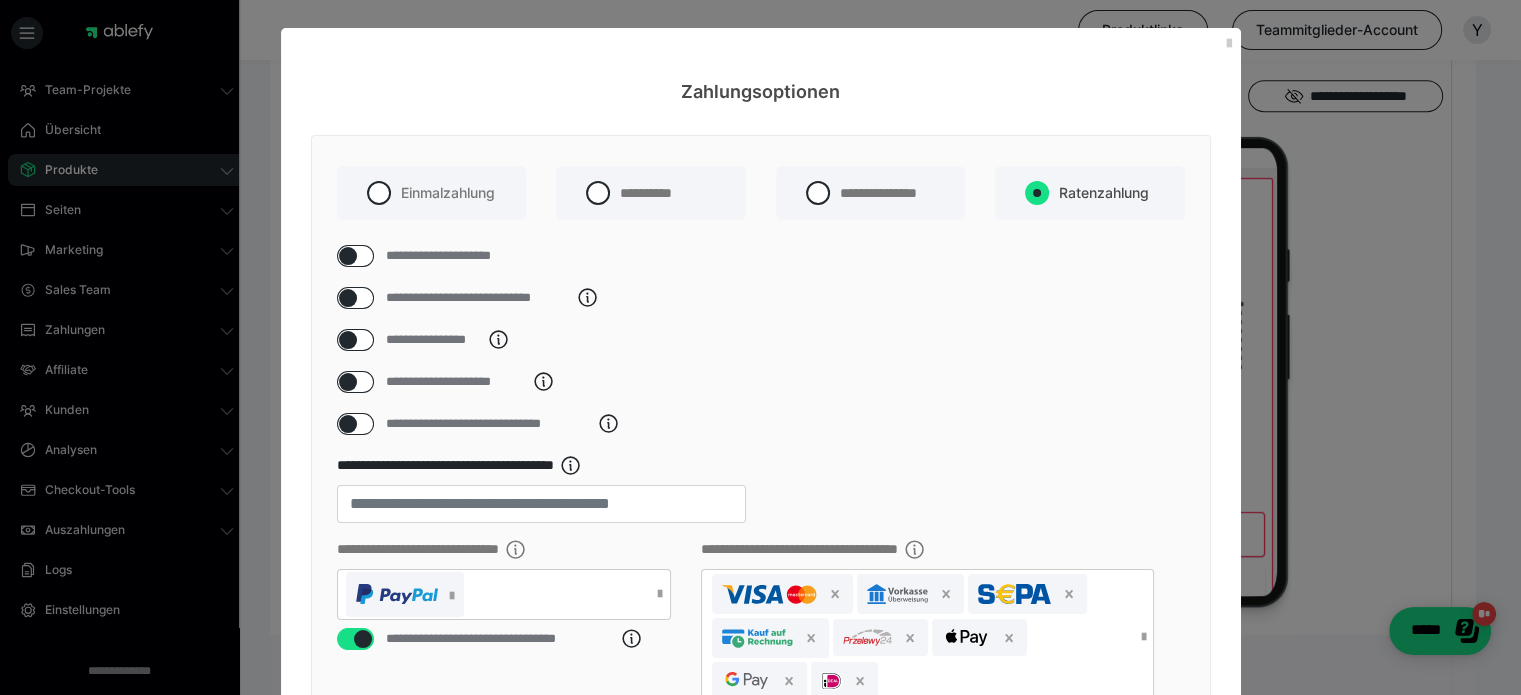 click at bounding box center (348, 256) 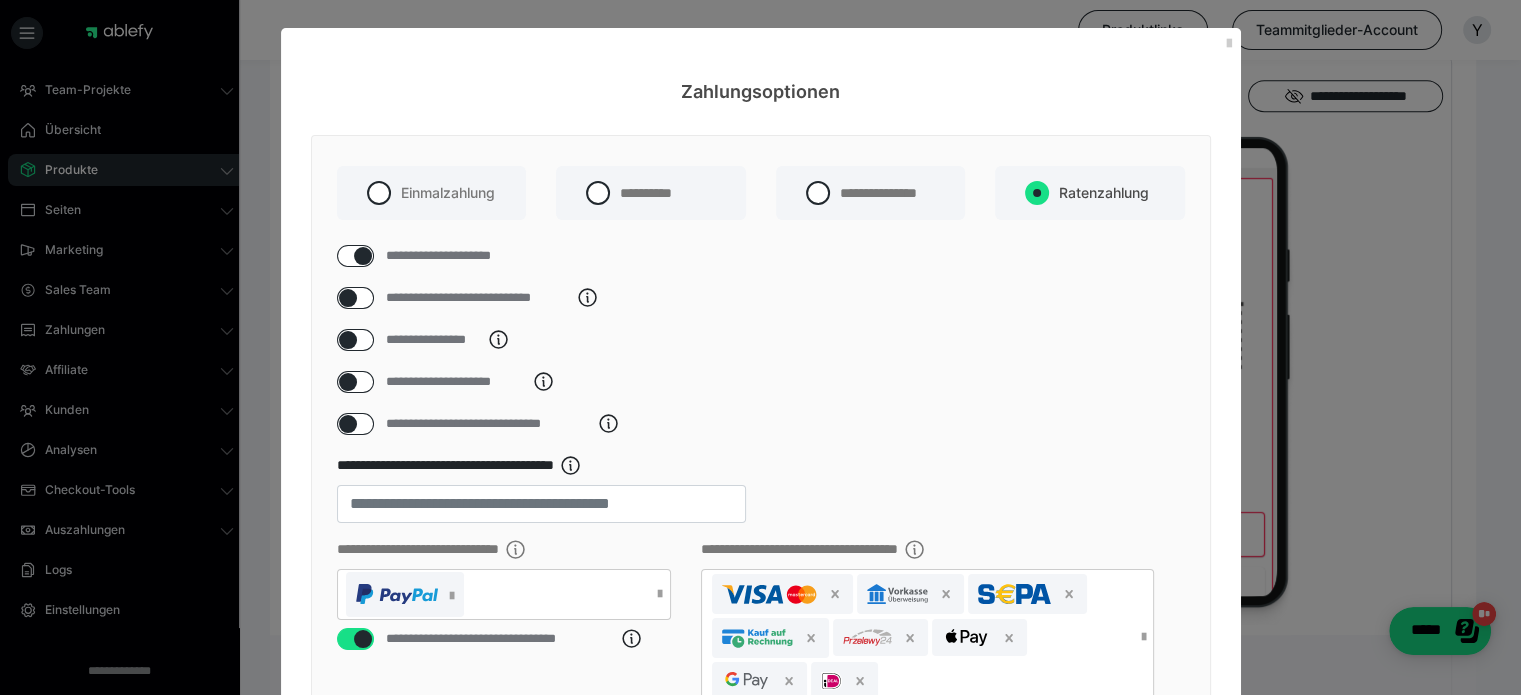 checkbox on "****" 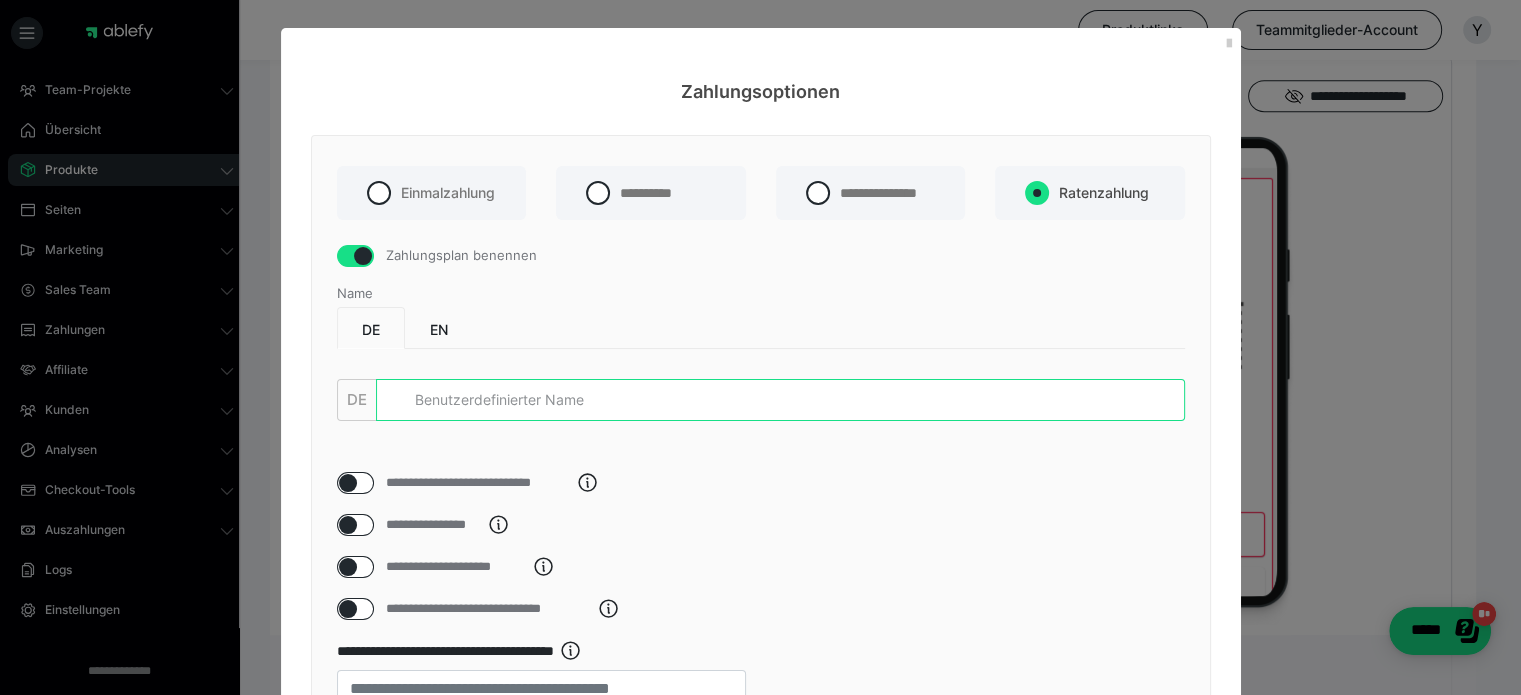 click at bounding box center [780, 400] 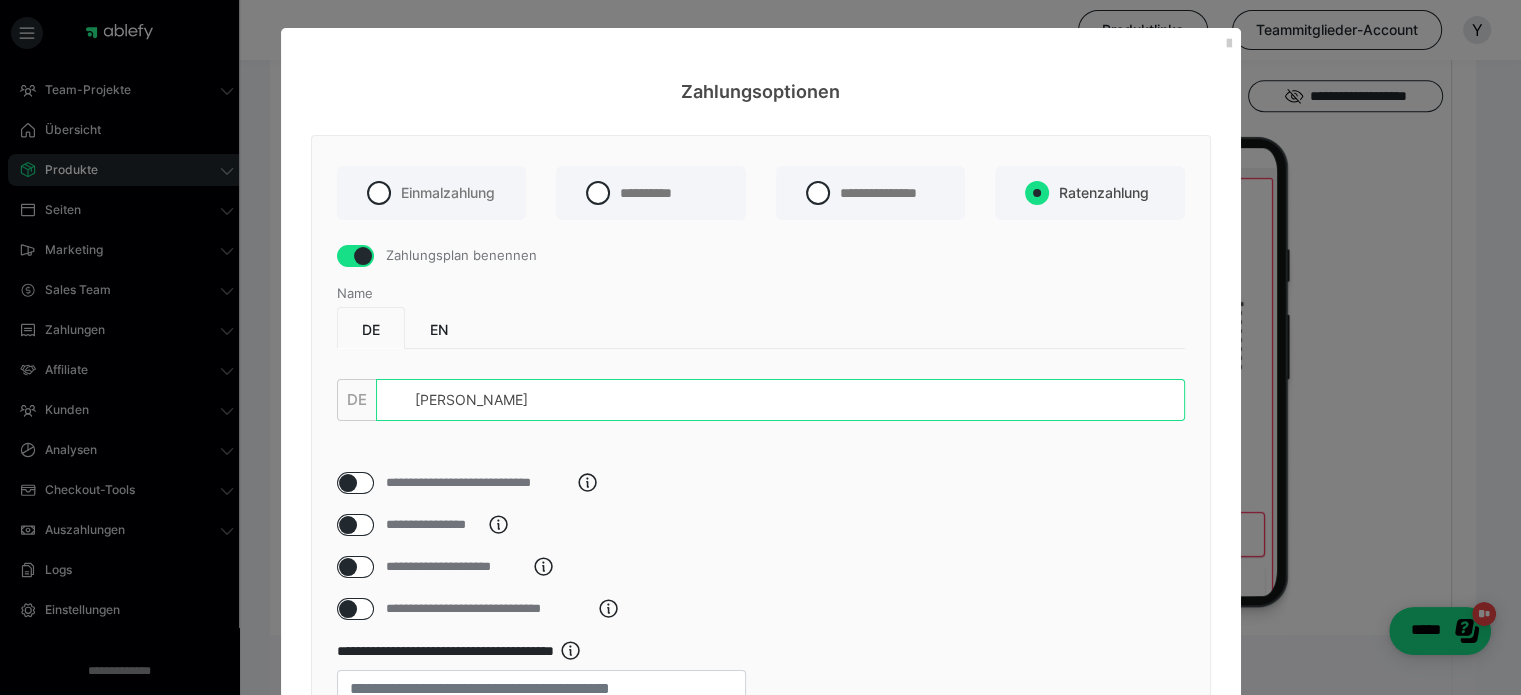 type on "David" 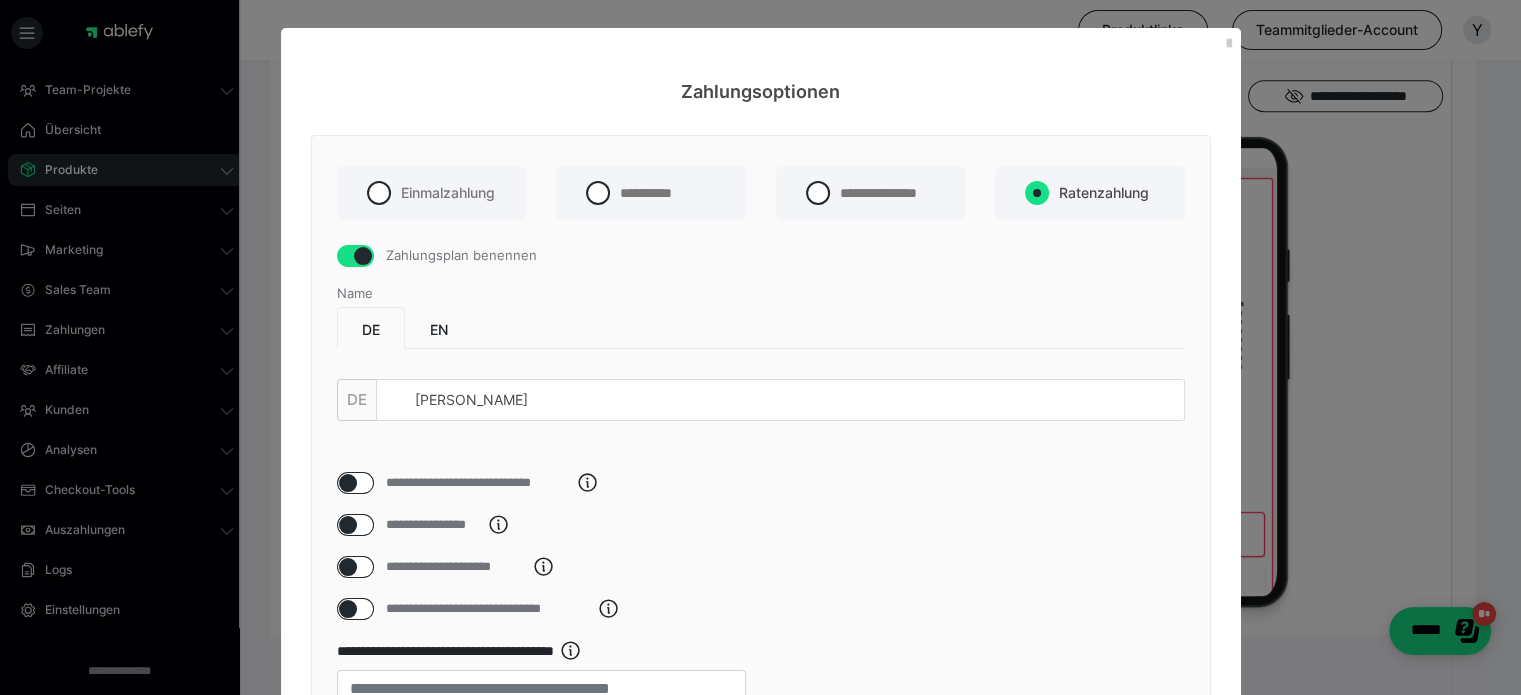 click at bounding box center [348, 525] 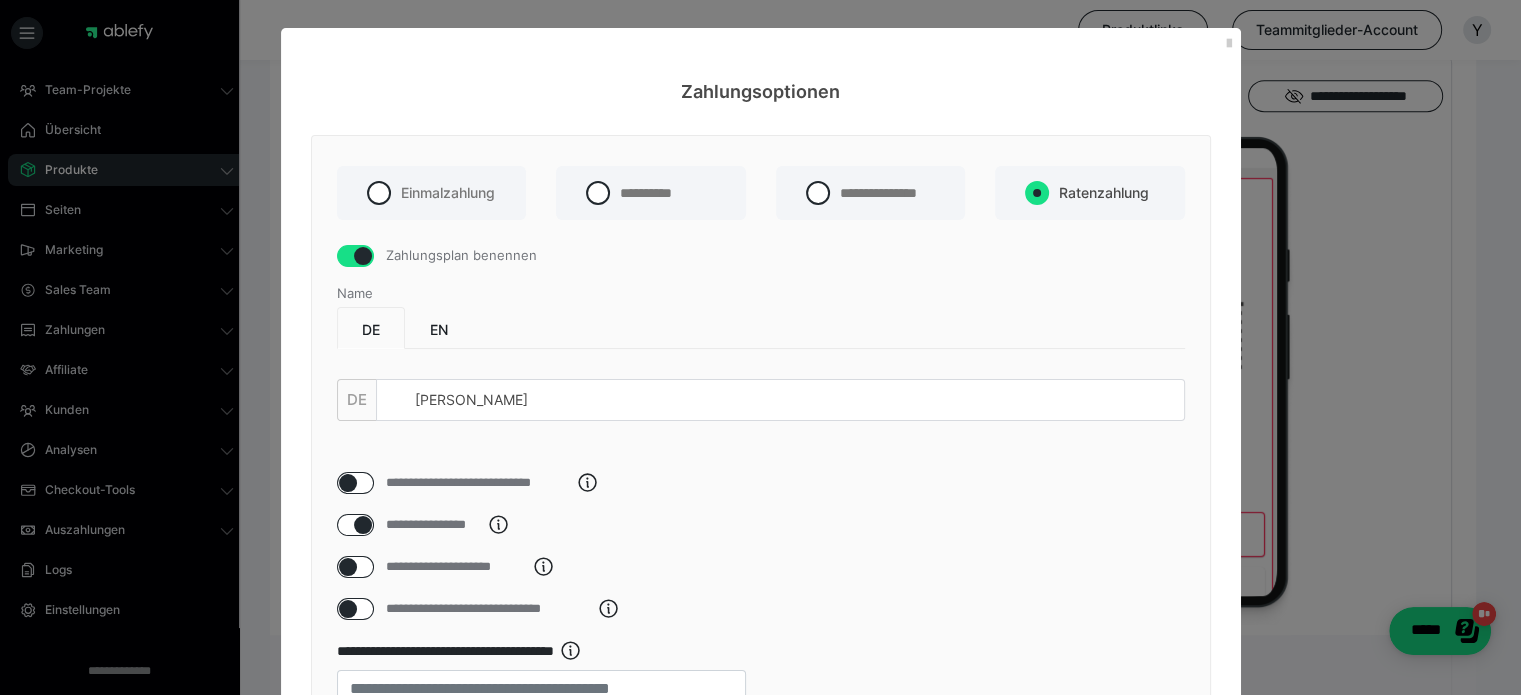 checkbox on "****" 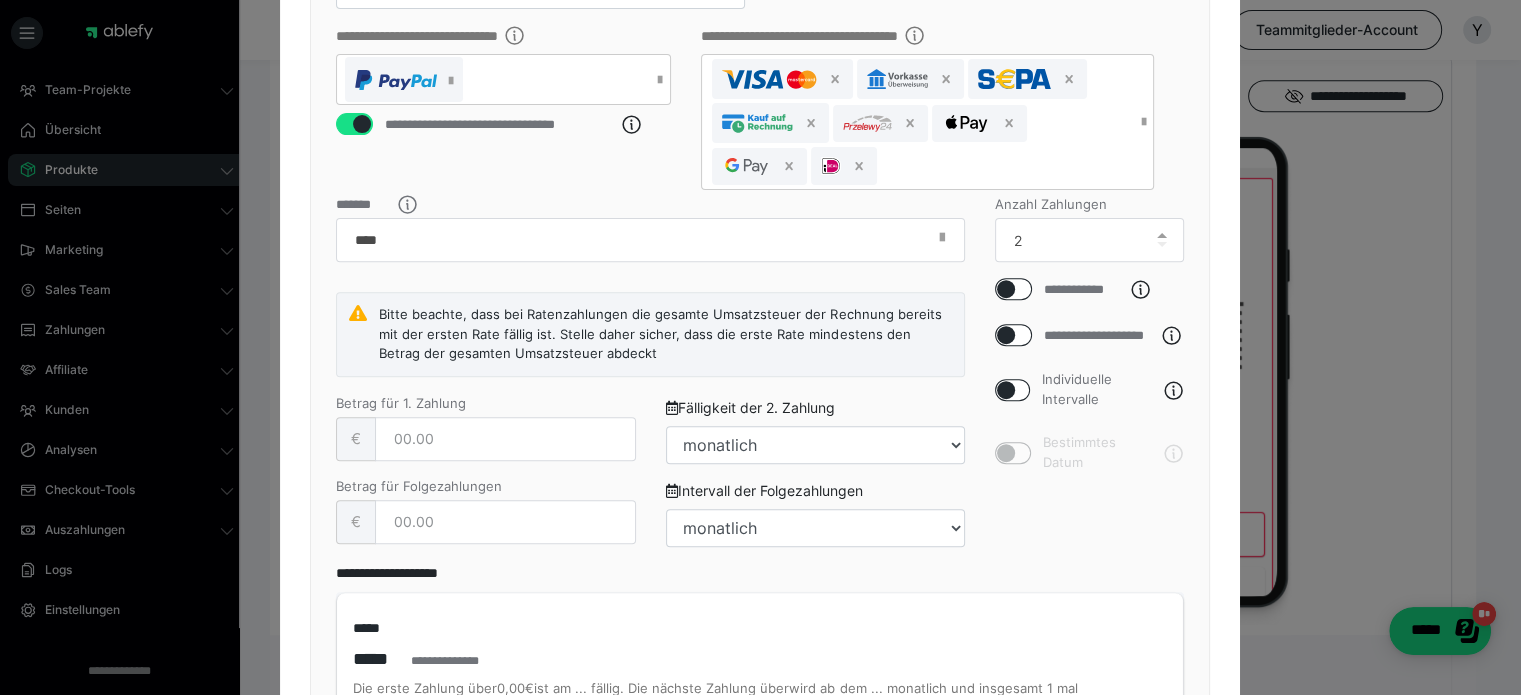 scroll, scrollTop: 724, scrollLeft: 0, axis: vertical 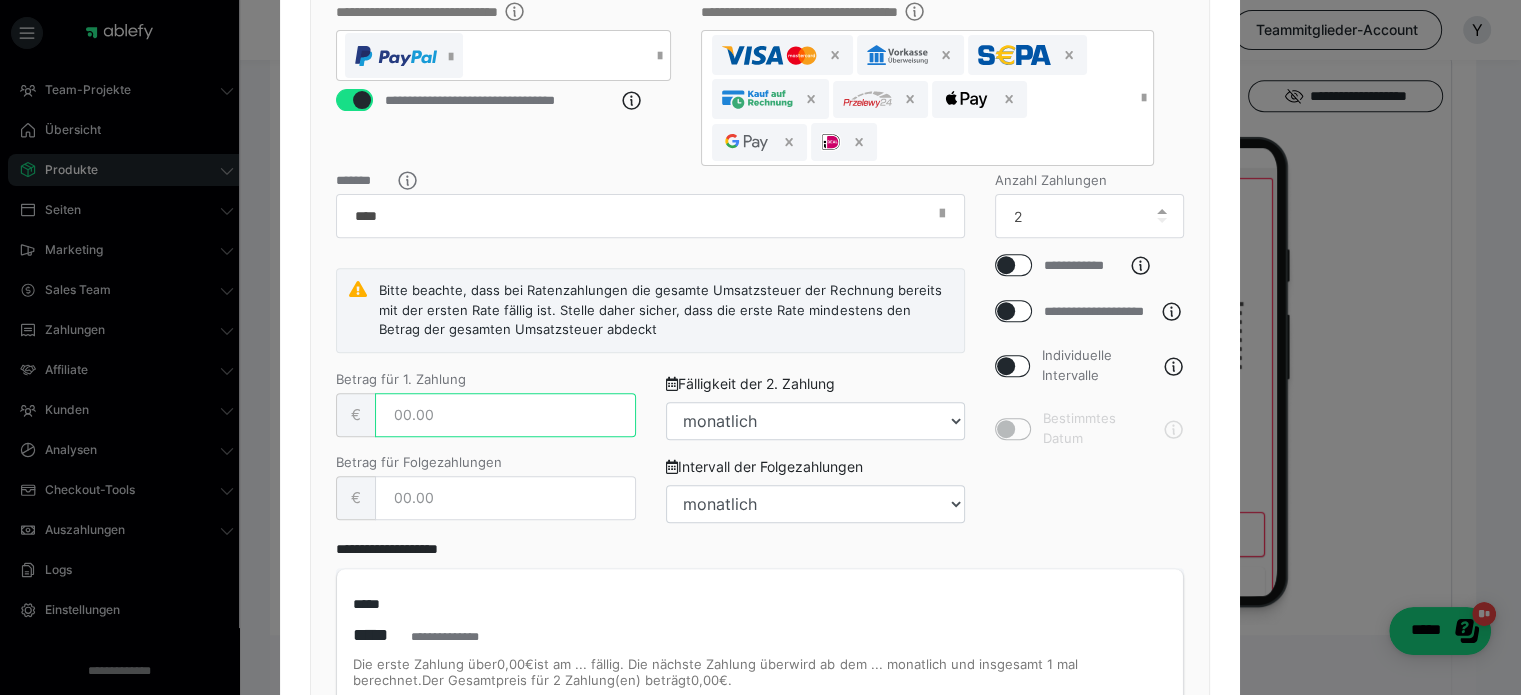 click at bounding box center (505, 415) 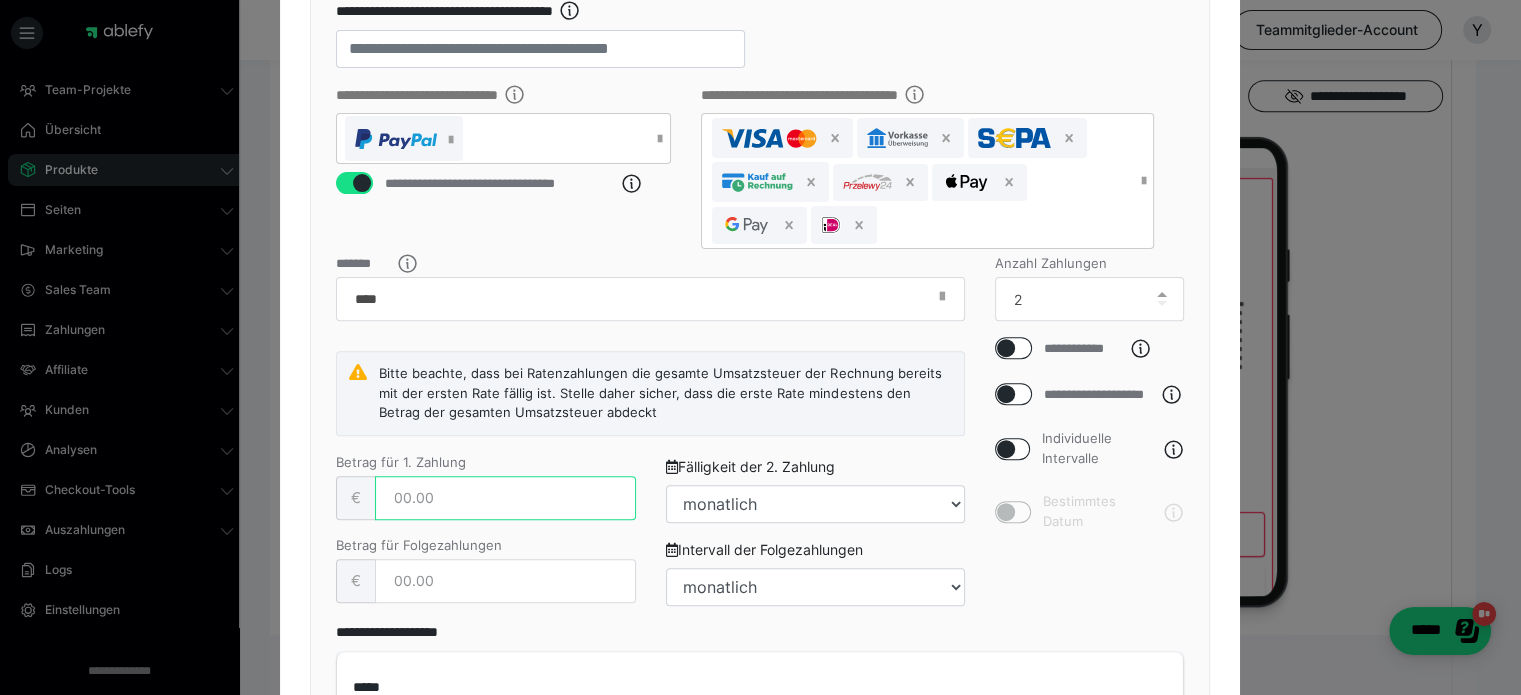 scroll, scrollTop: 675, scrollLeft: 0, axis: vertical 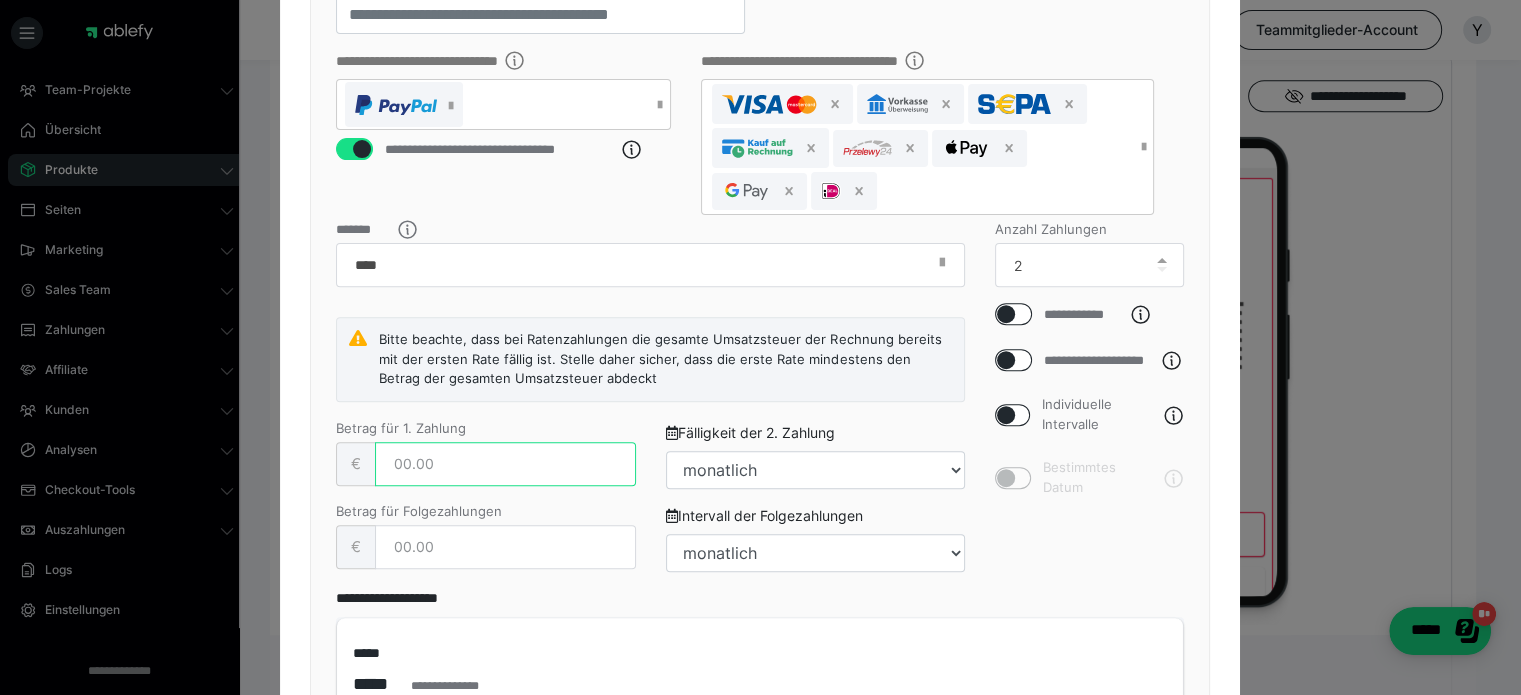 click at bounding box center [505, 464] 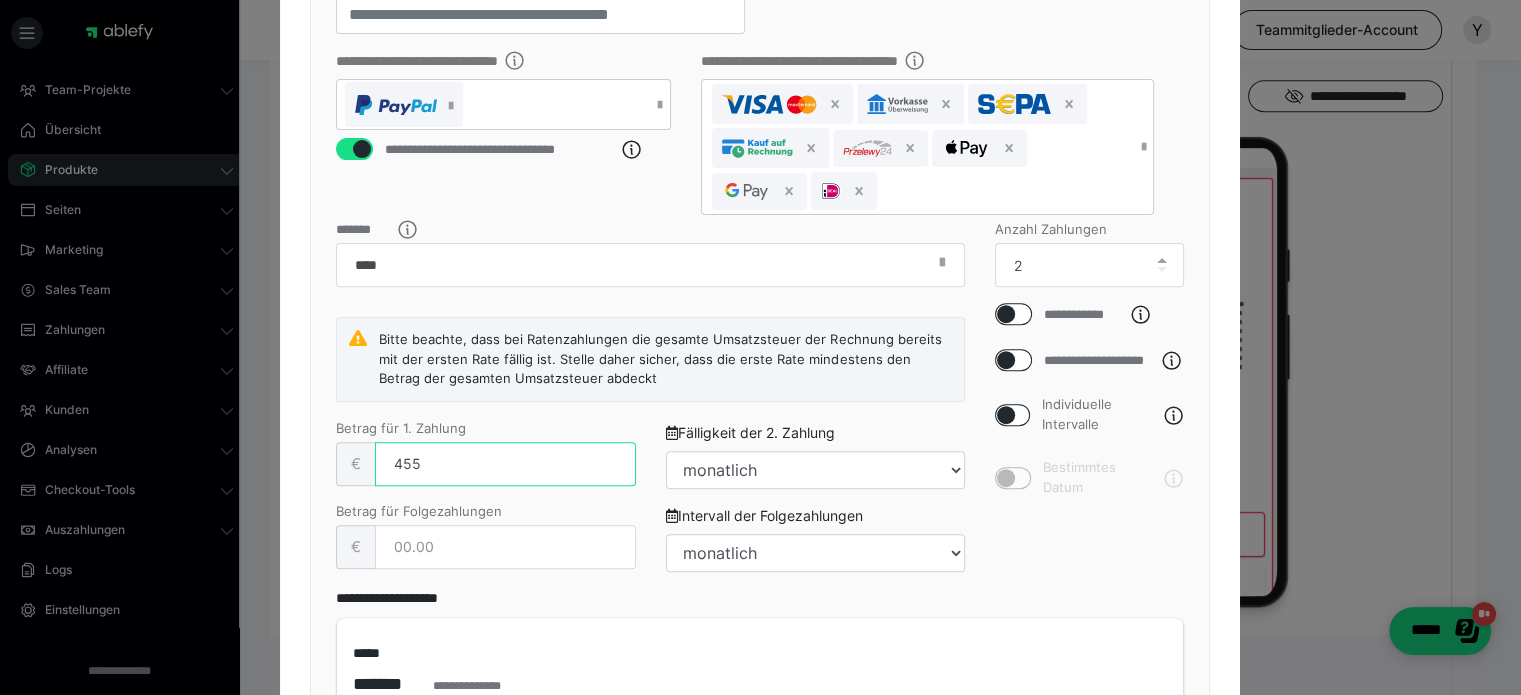 type on "455" 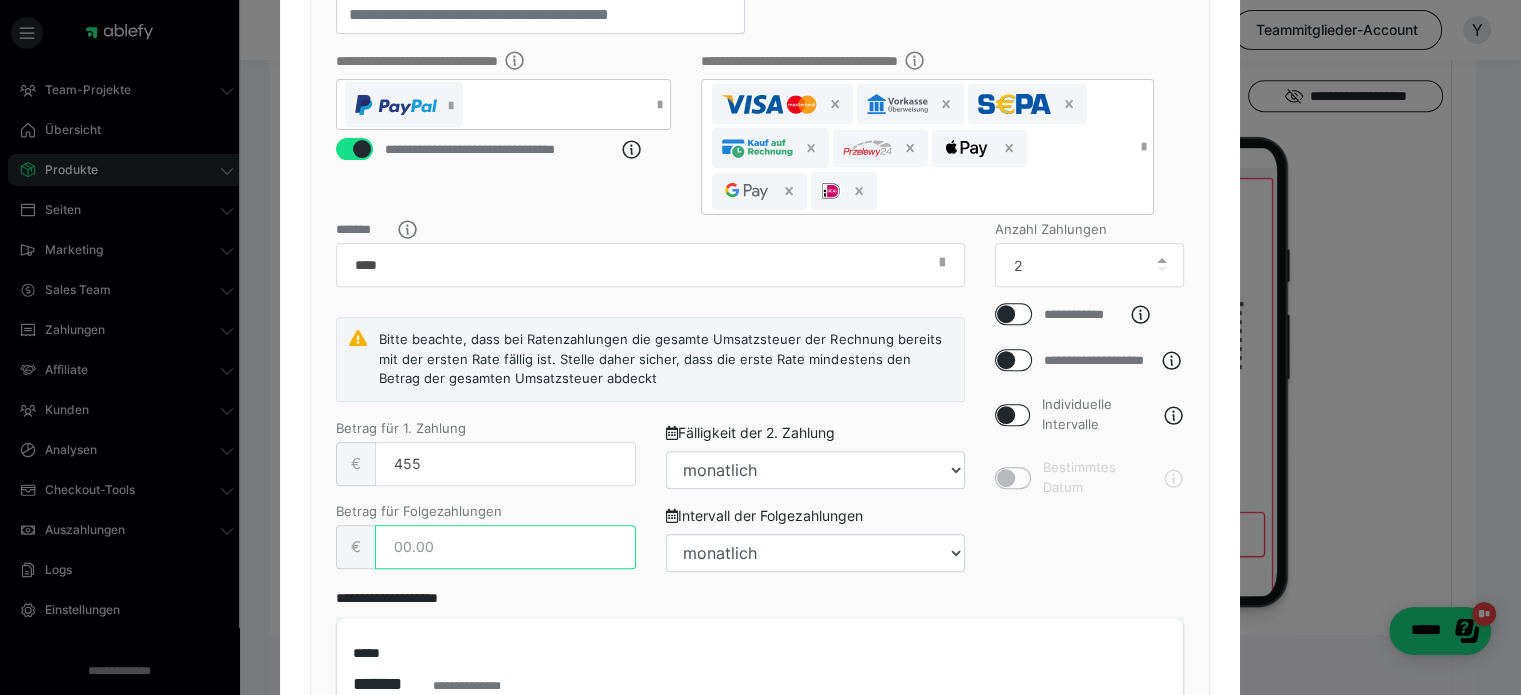 click at bounding box center [505, 547] 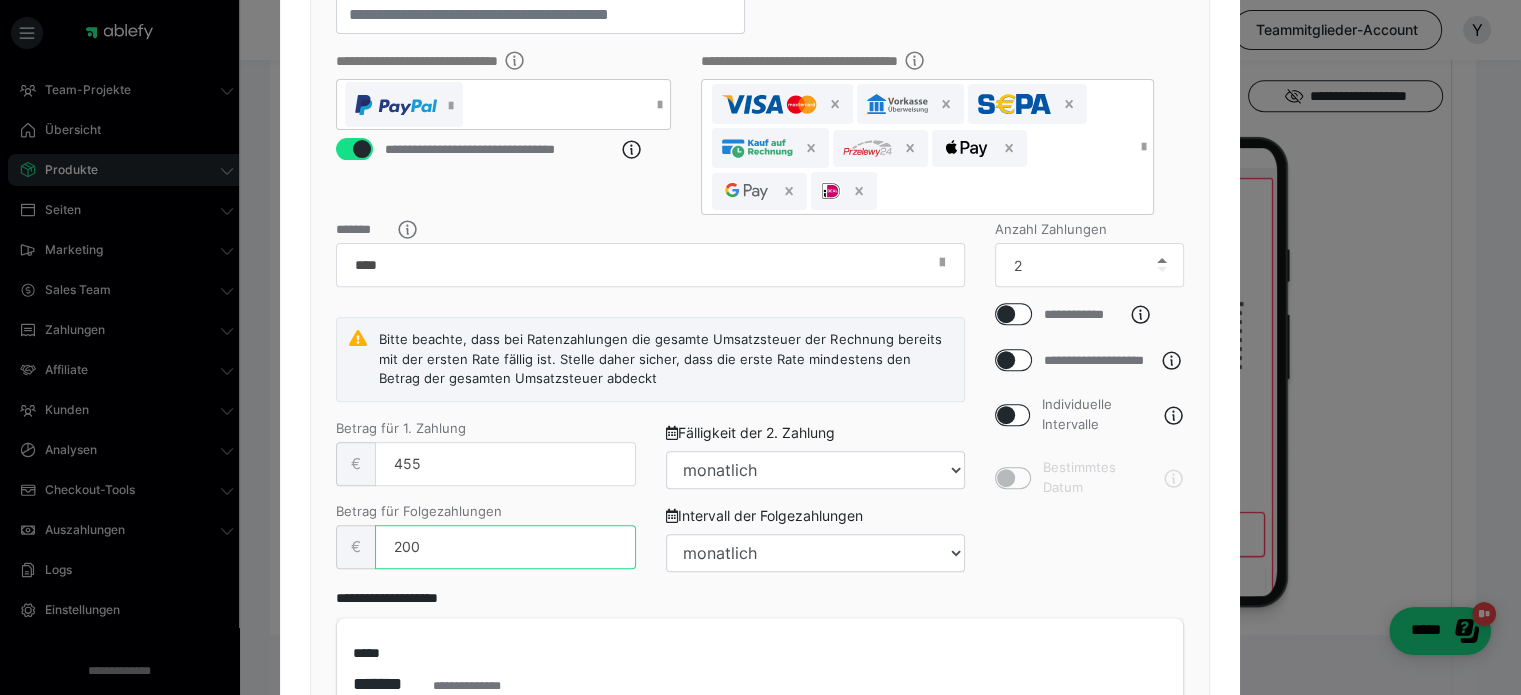 type on "200" 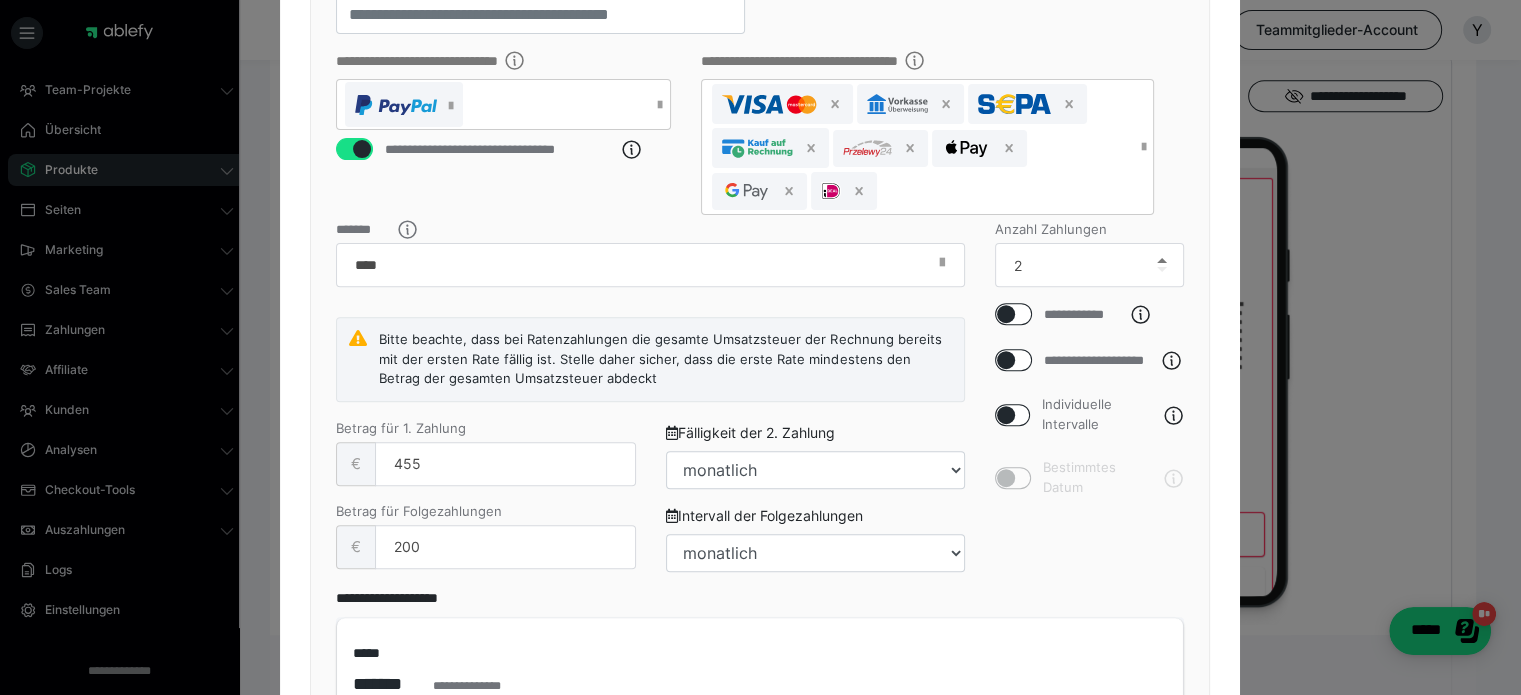 click at bounding box center [1162, 260] 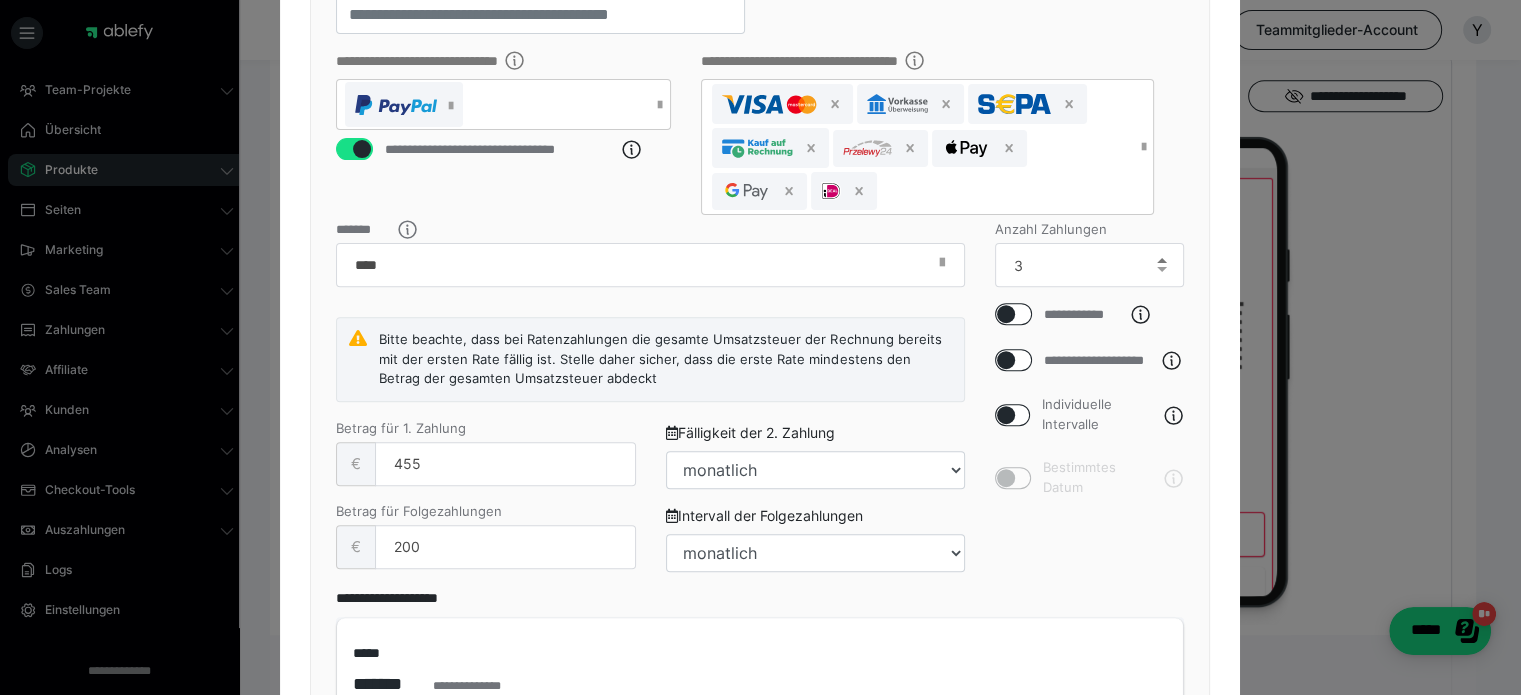 click at bounding box center [1162, 260] 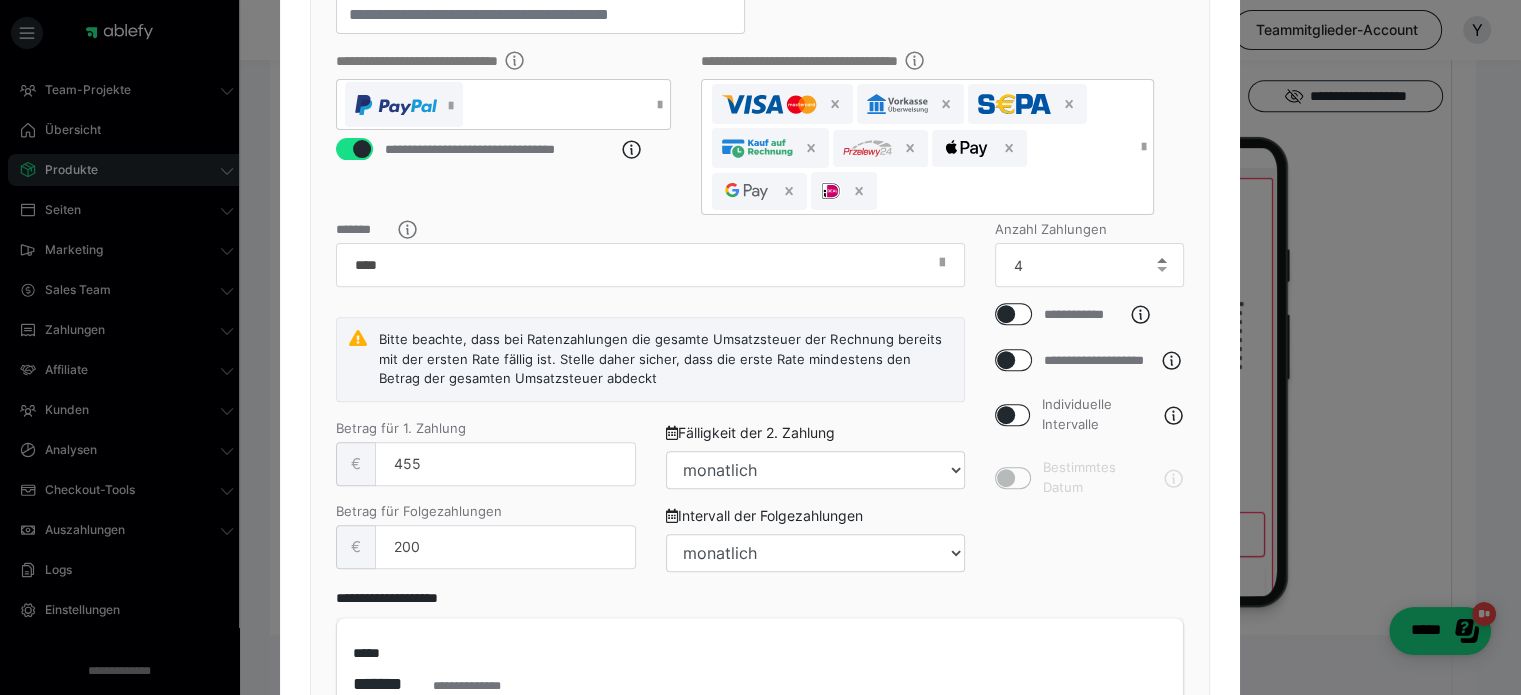 click at bounding box center (1162, 260) 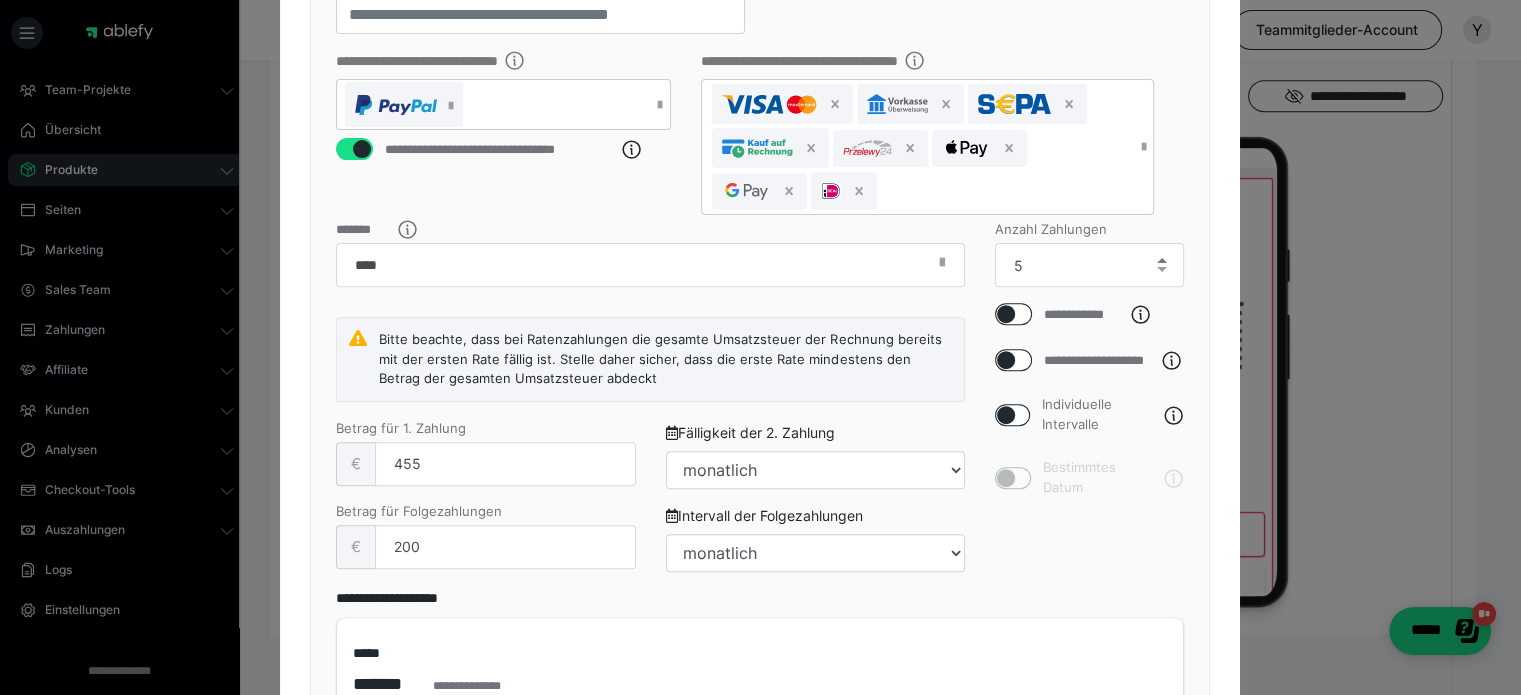 click at bounding box center [1162, 260] 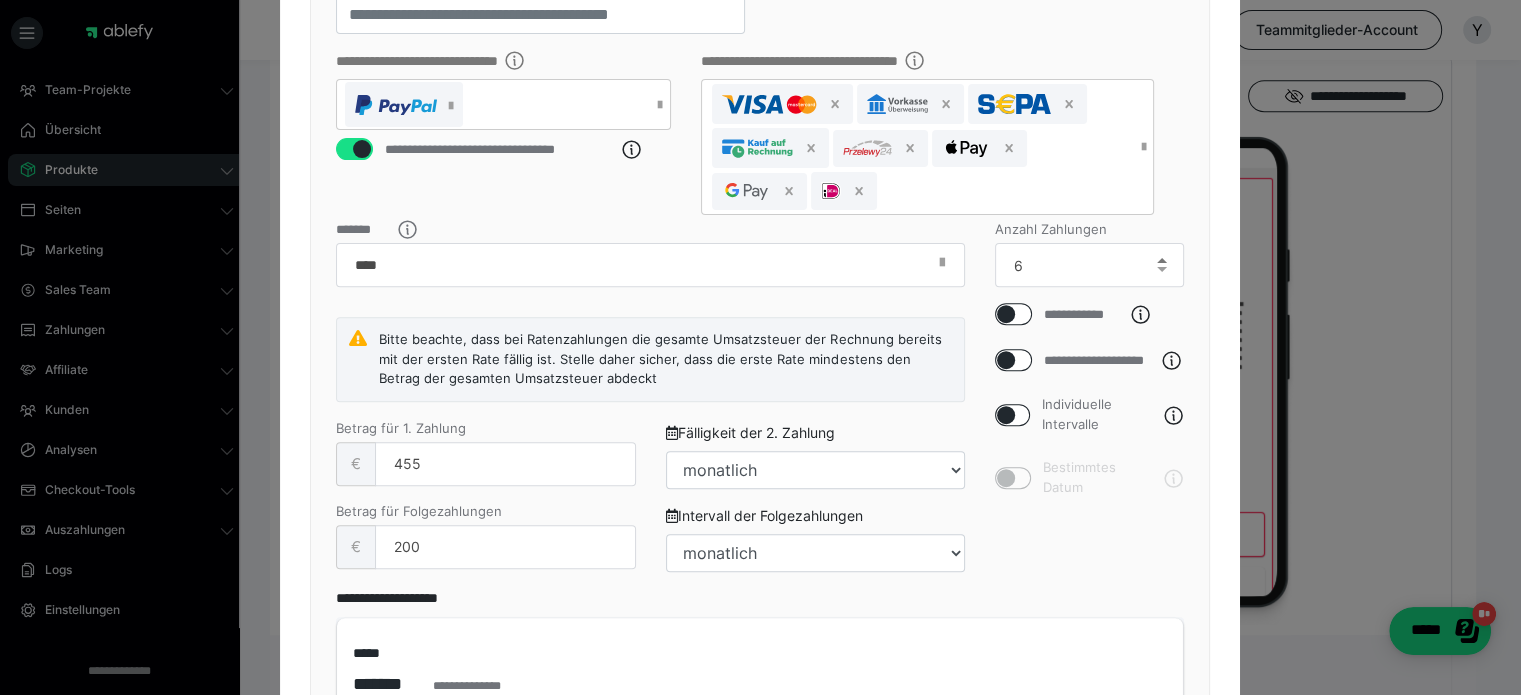 click at bounding box center [1162, 260] 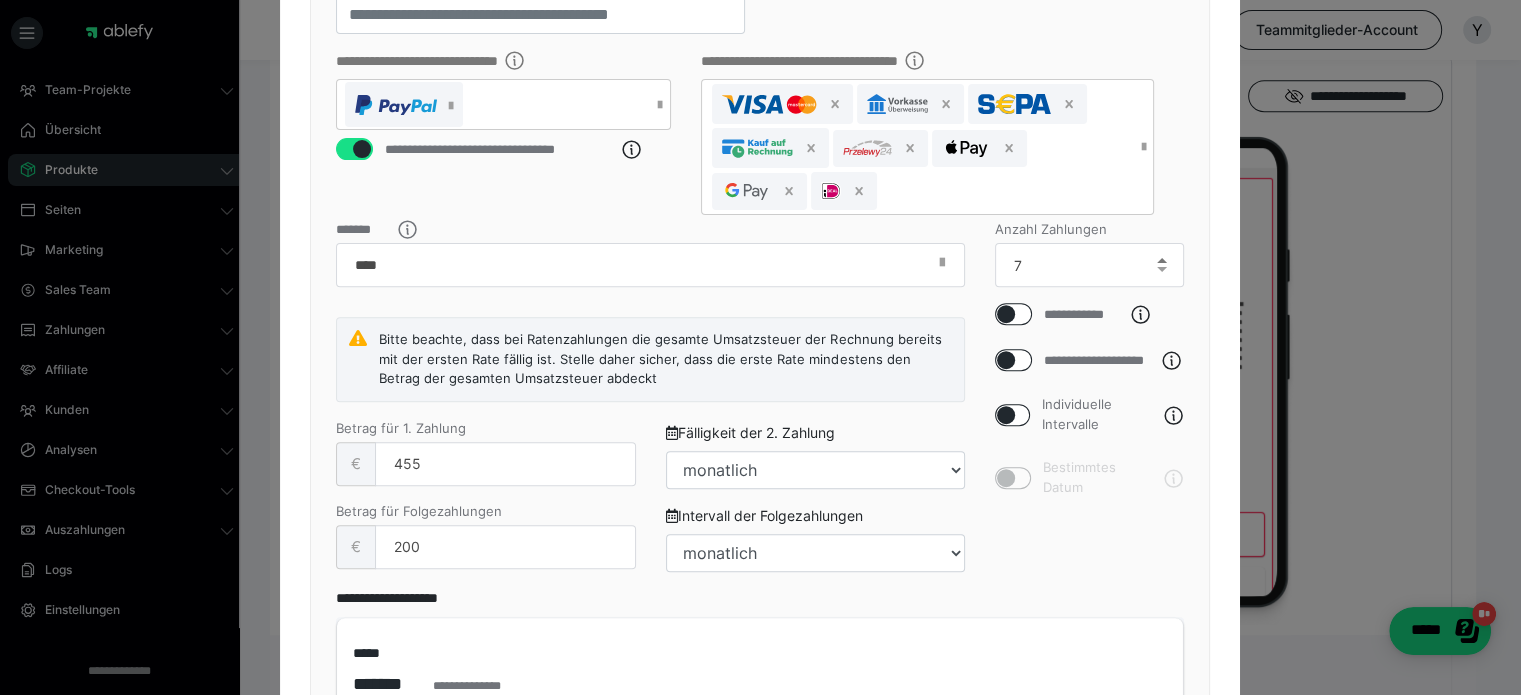 click at bounding box center [1162, 260] 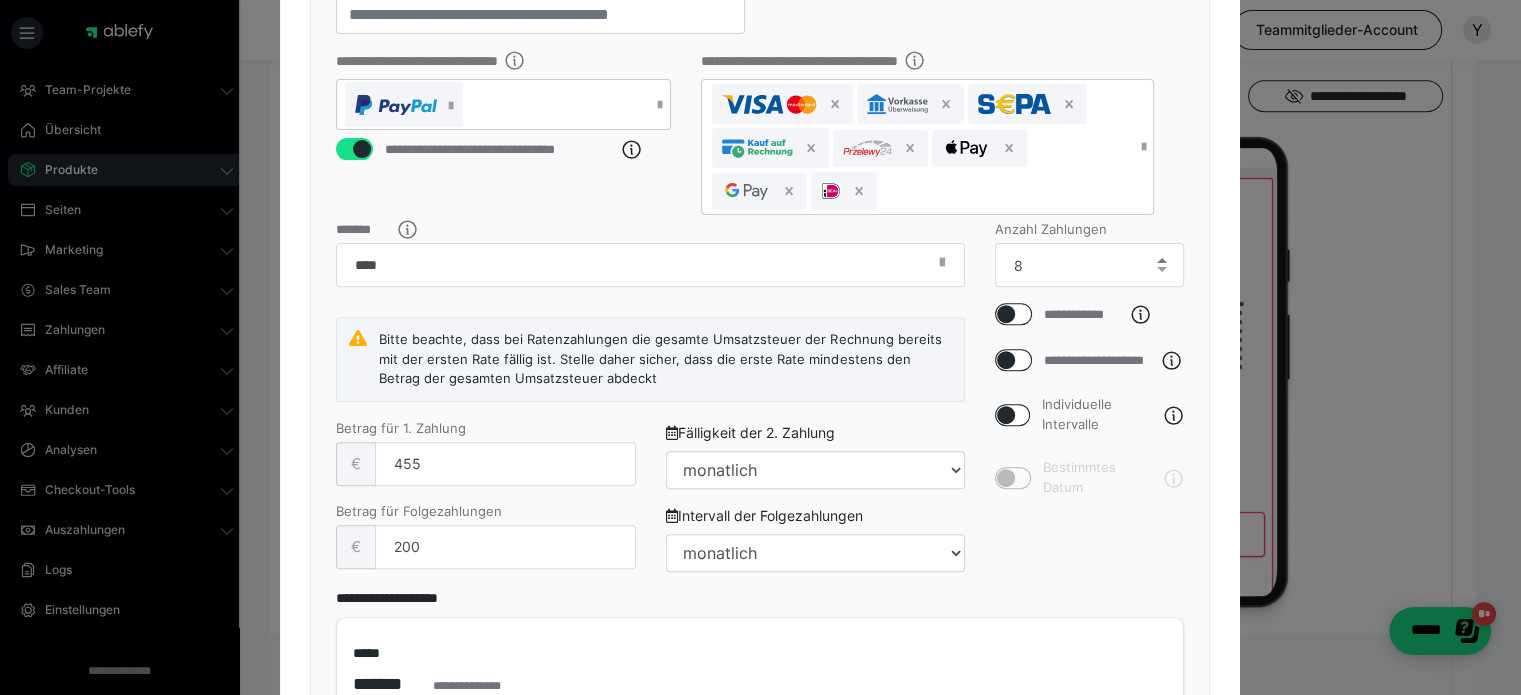 click at bounding box center (1162, 260) 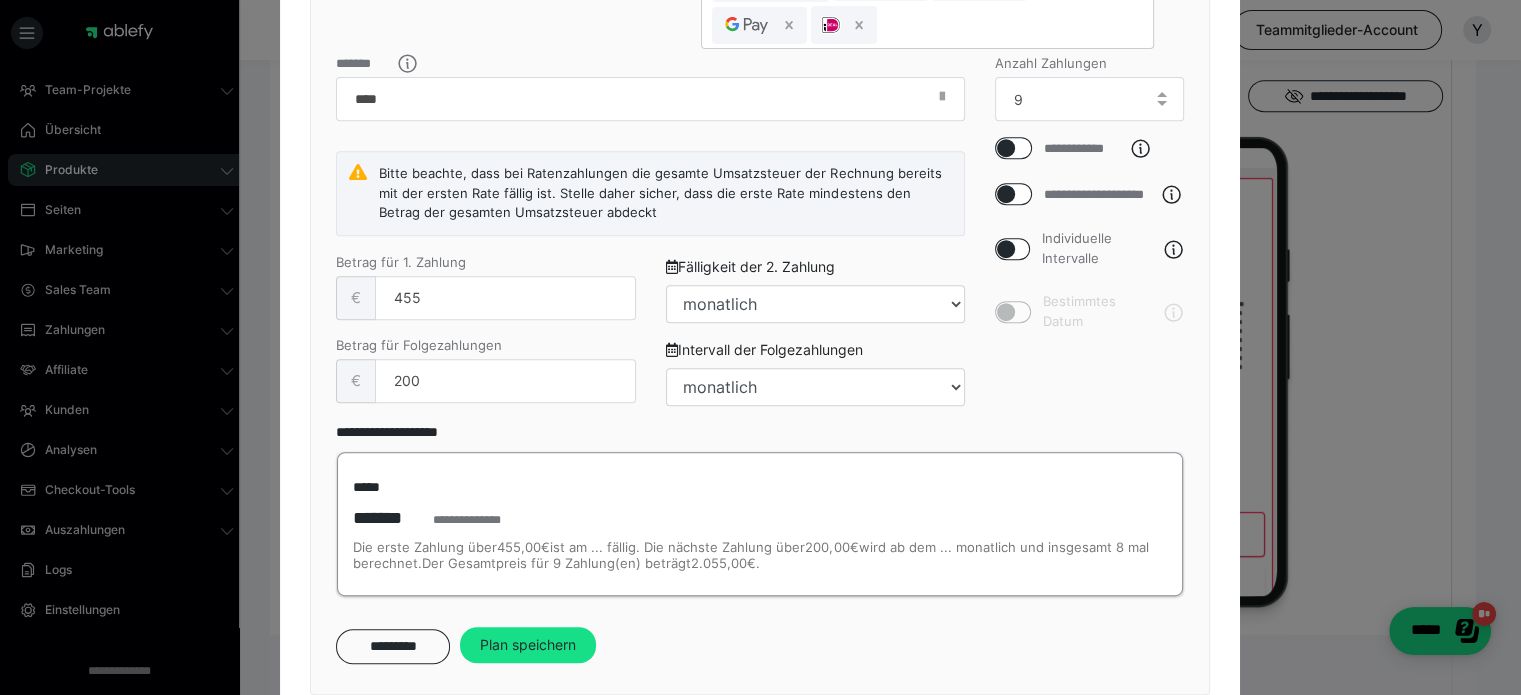 scroll, scrollTop: 850, scrollLeft: 0, axis: vertical 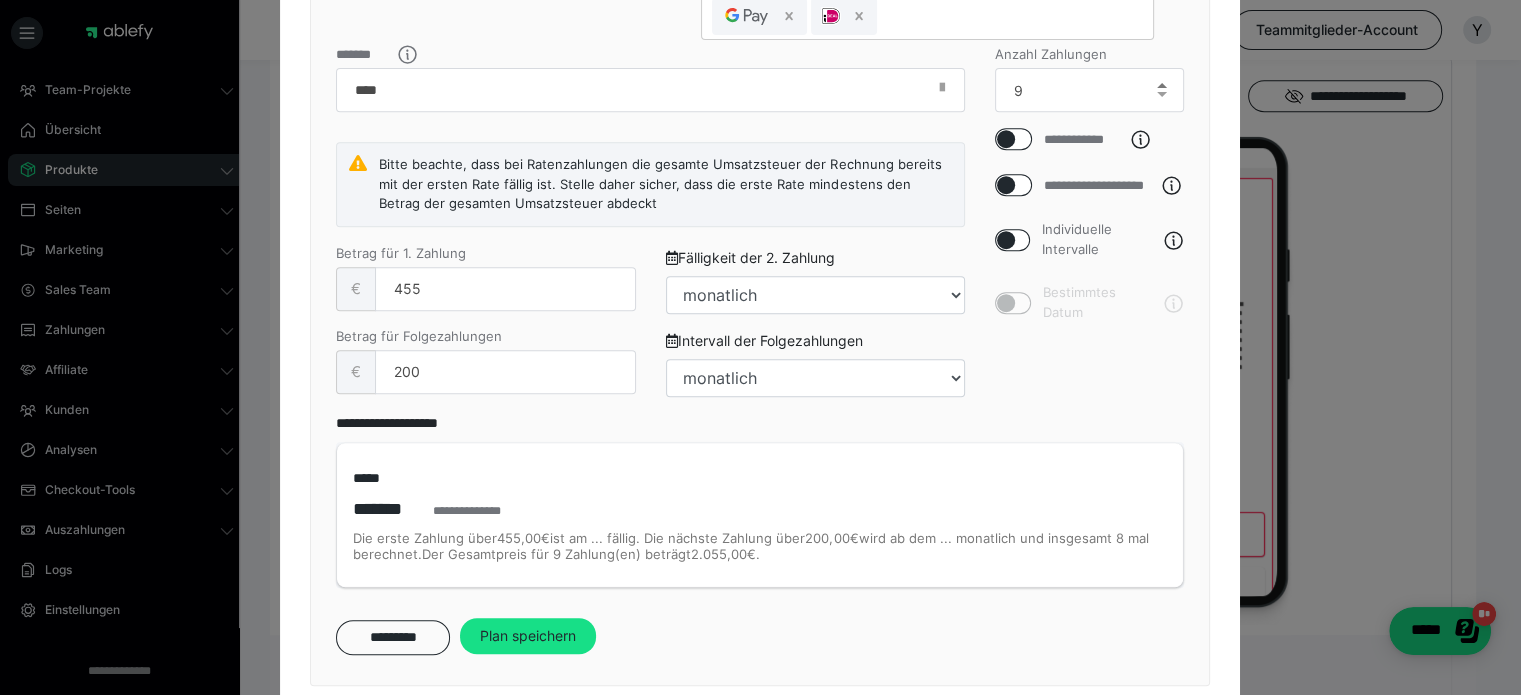 click at bounding box center [1162, 85] 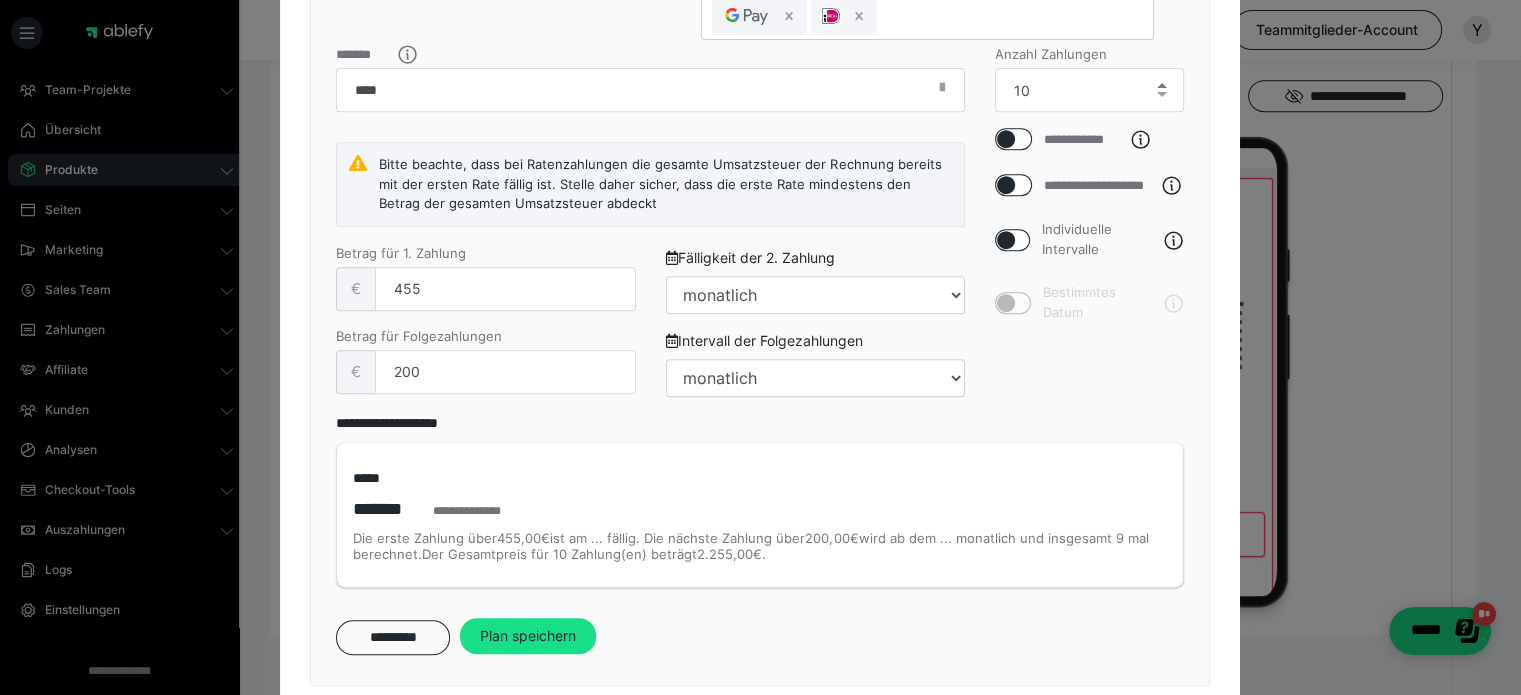 click at bounding box center (1162, 85) 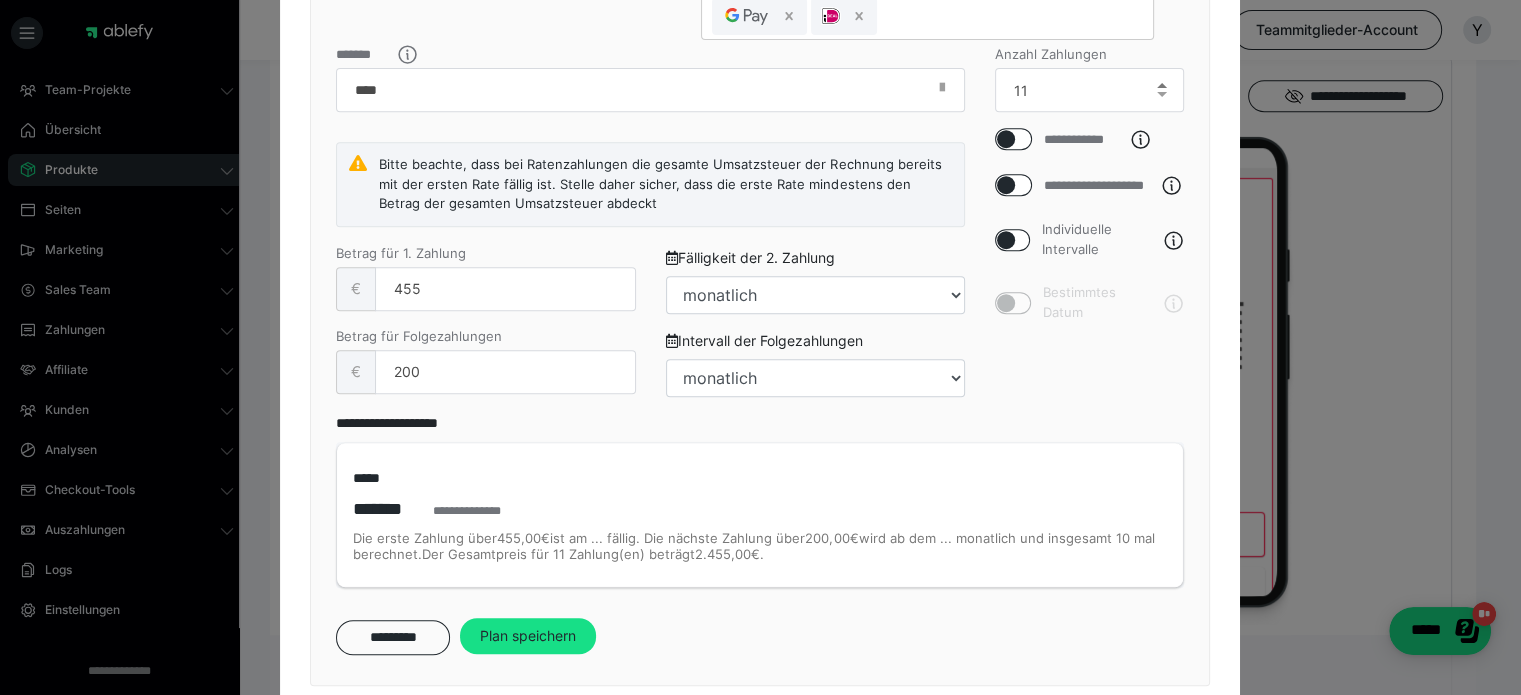 click at bounding box center (1162, 85) 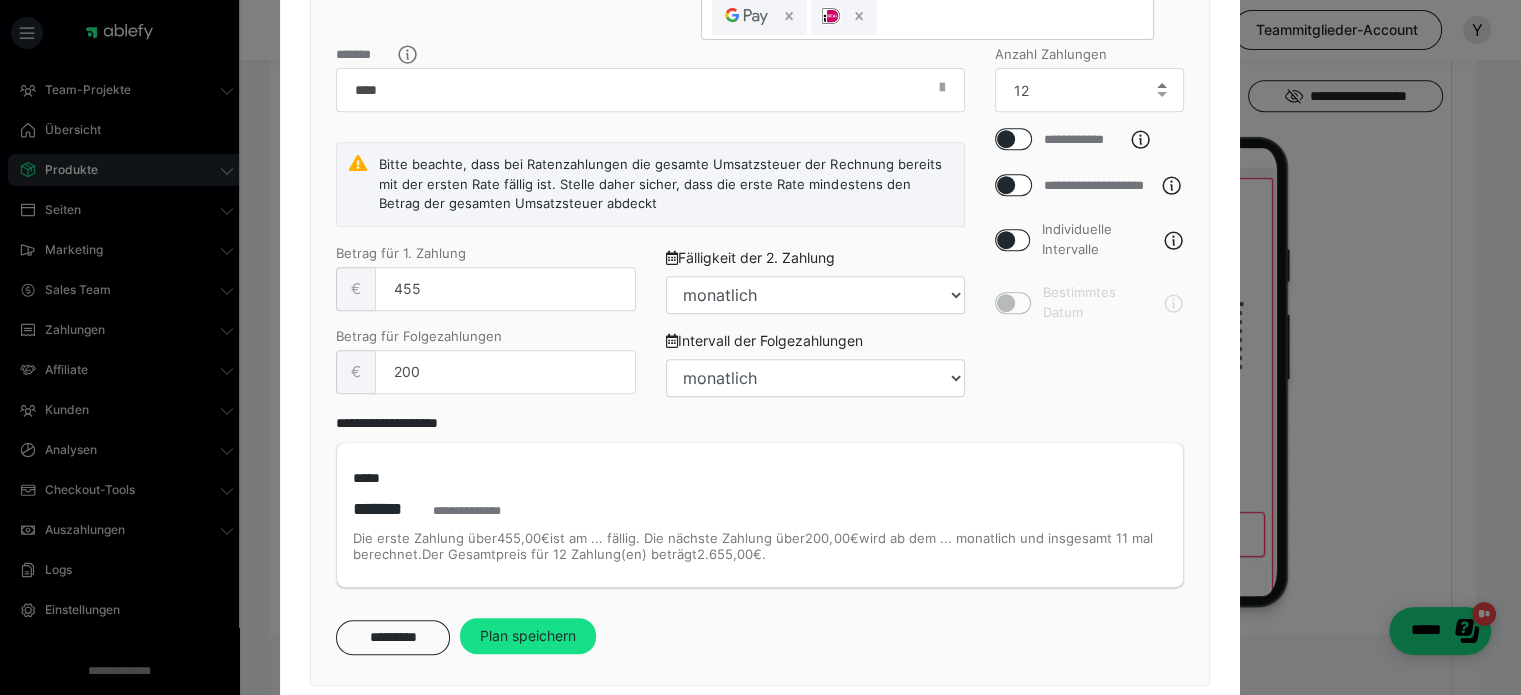 click at bounding box center [1162, 85] 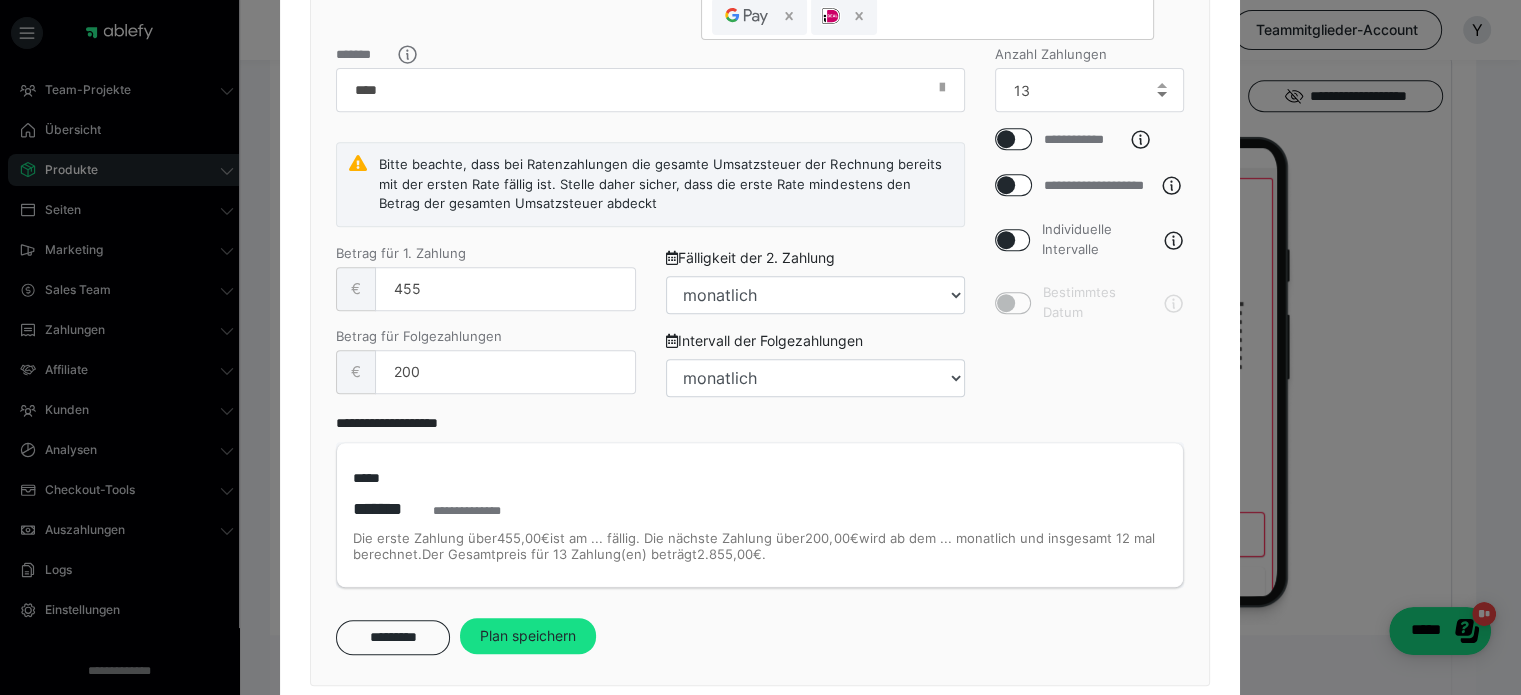 click at bounding box center [1162, 94] 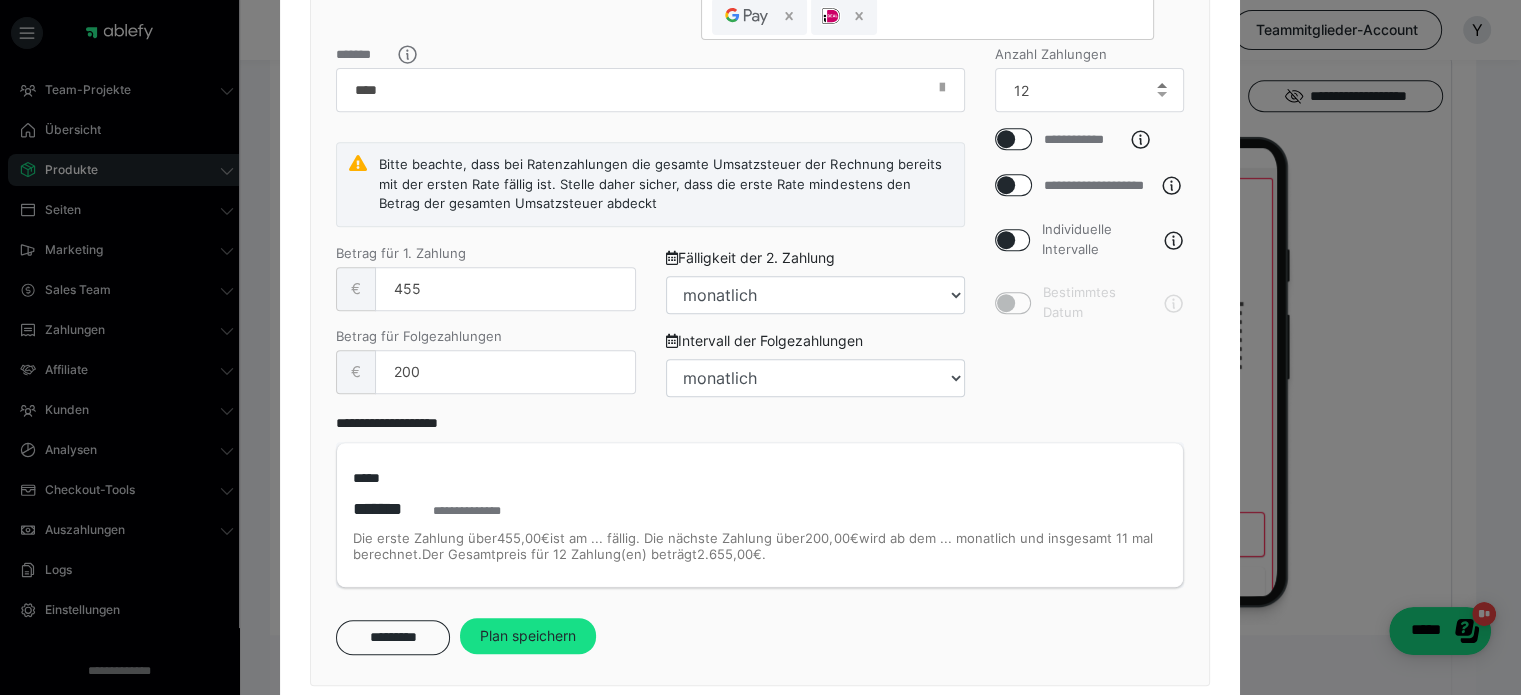 click at bounding box center (1162, 85) 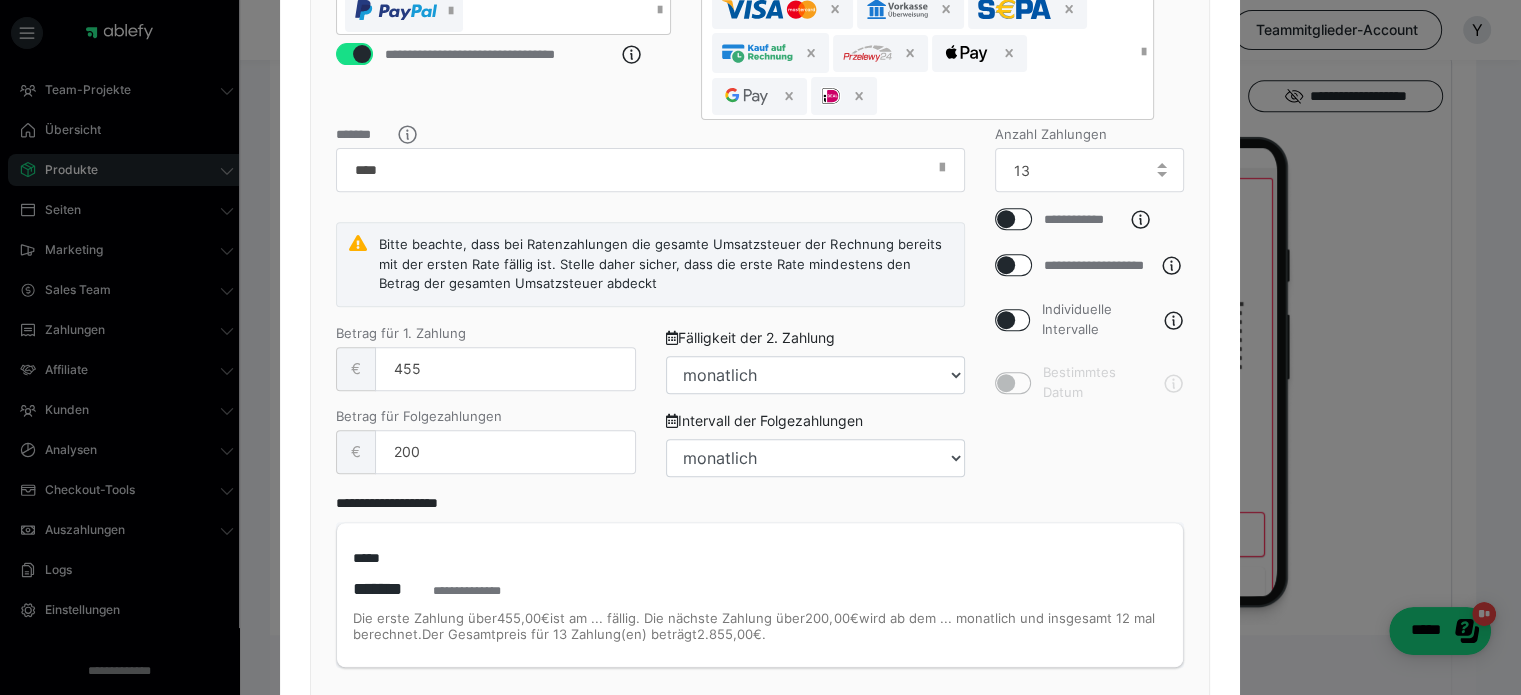 scroll, scrollTop: 724, scrollLeft: 0, axis: vertical 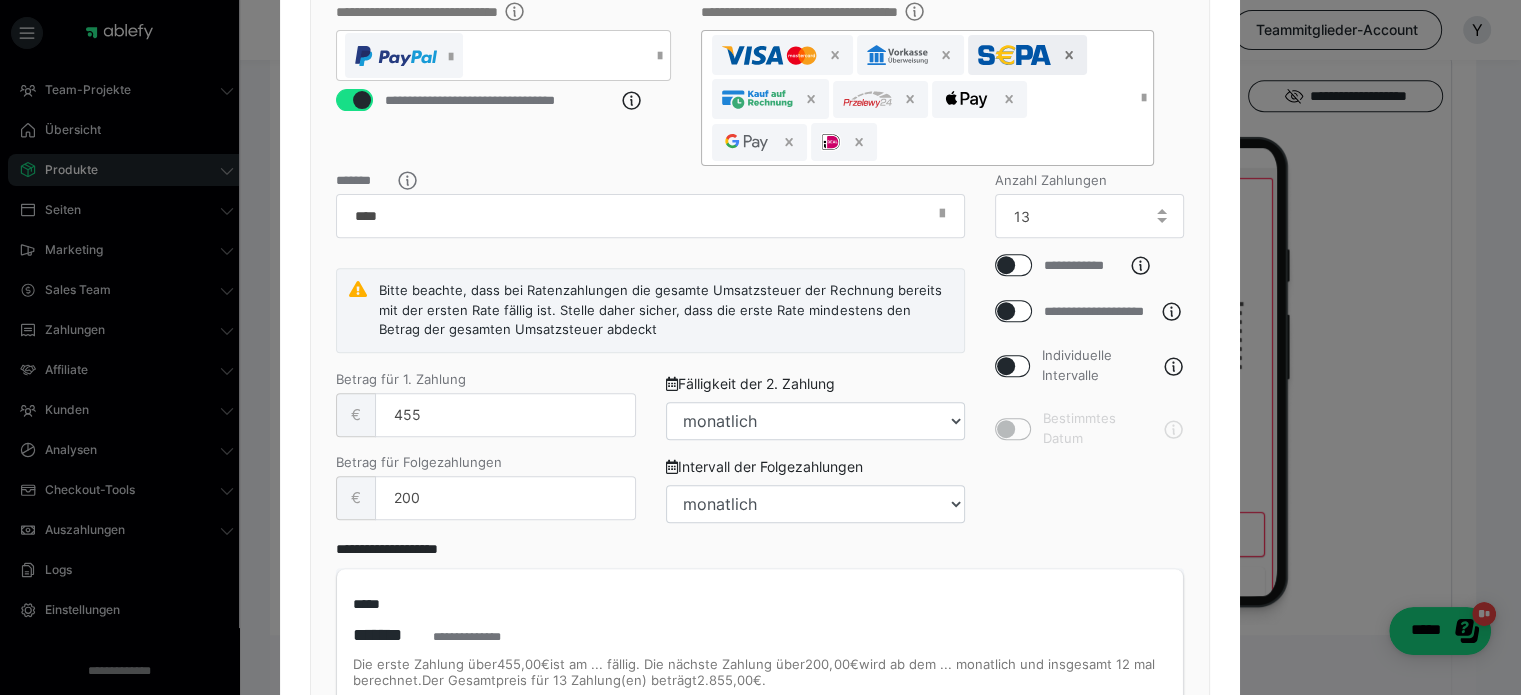 click 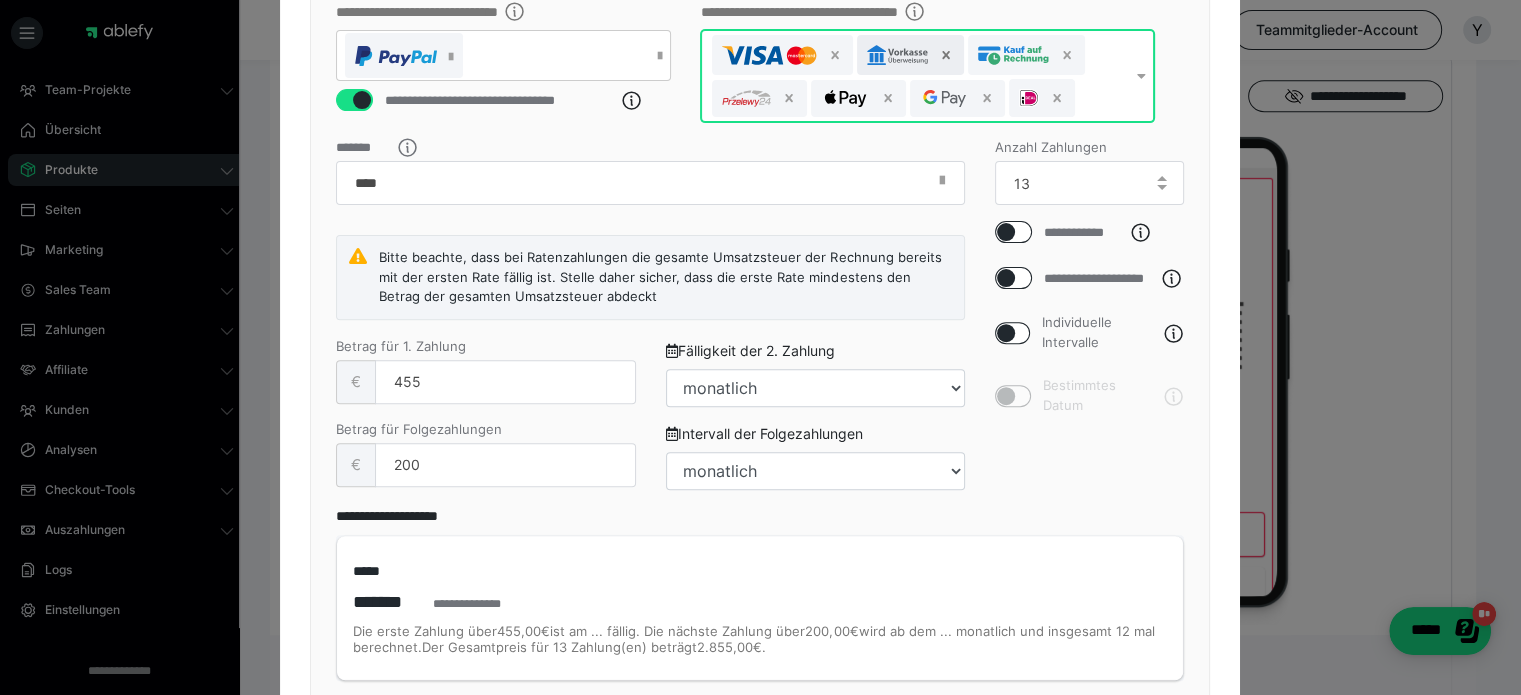 click 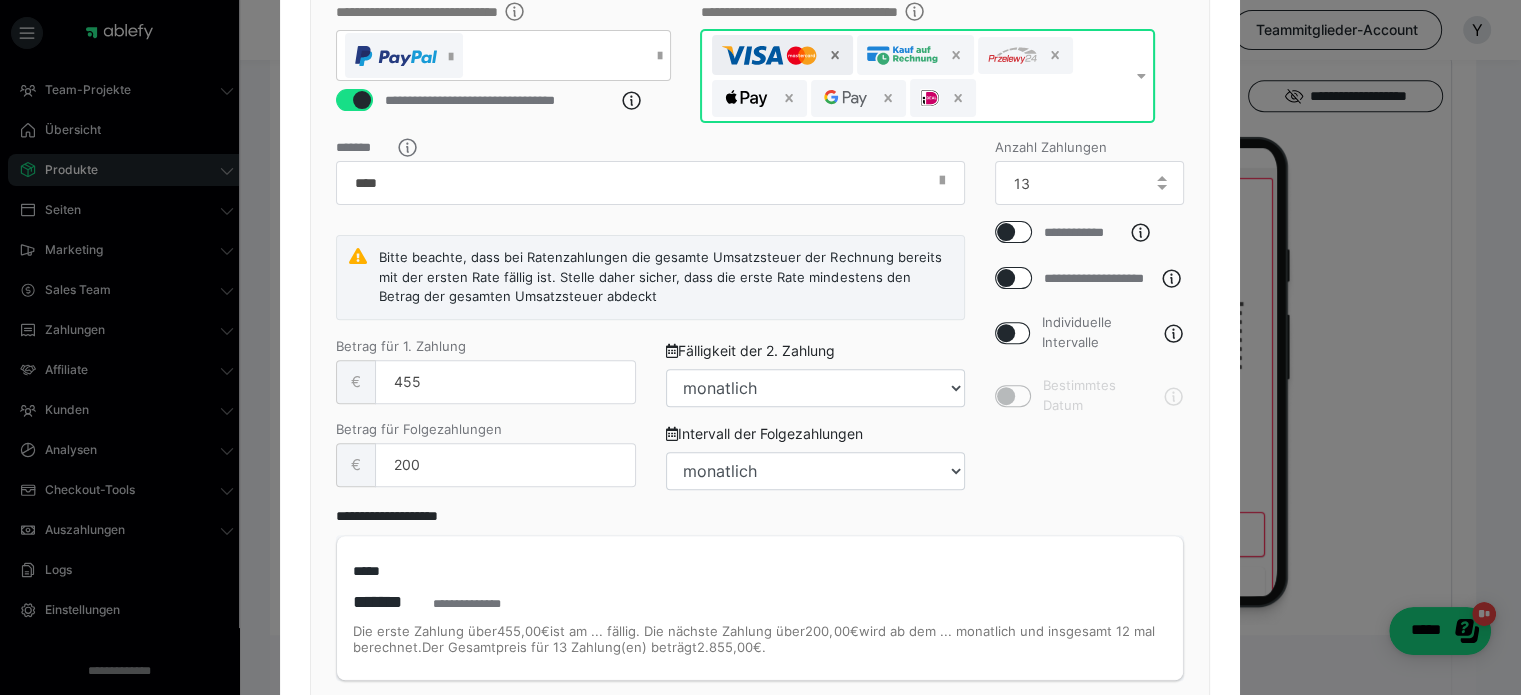 click 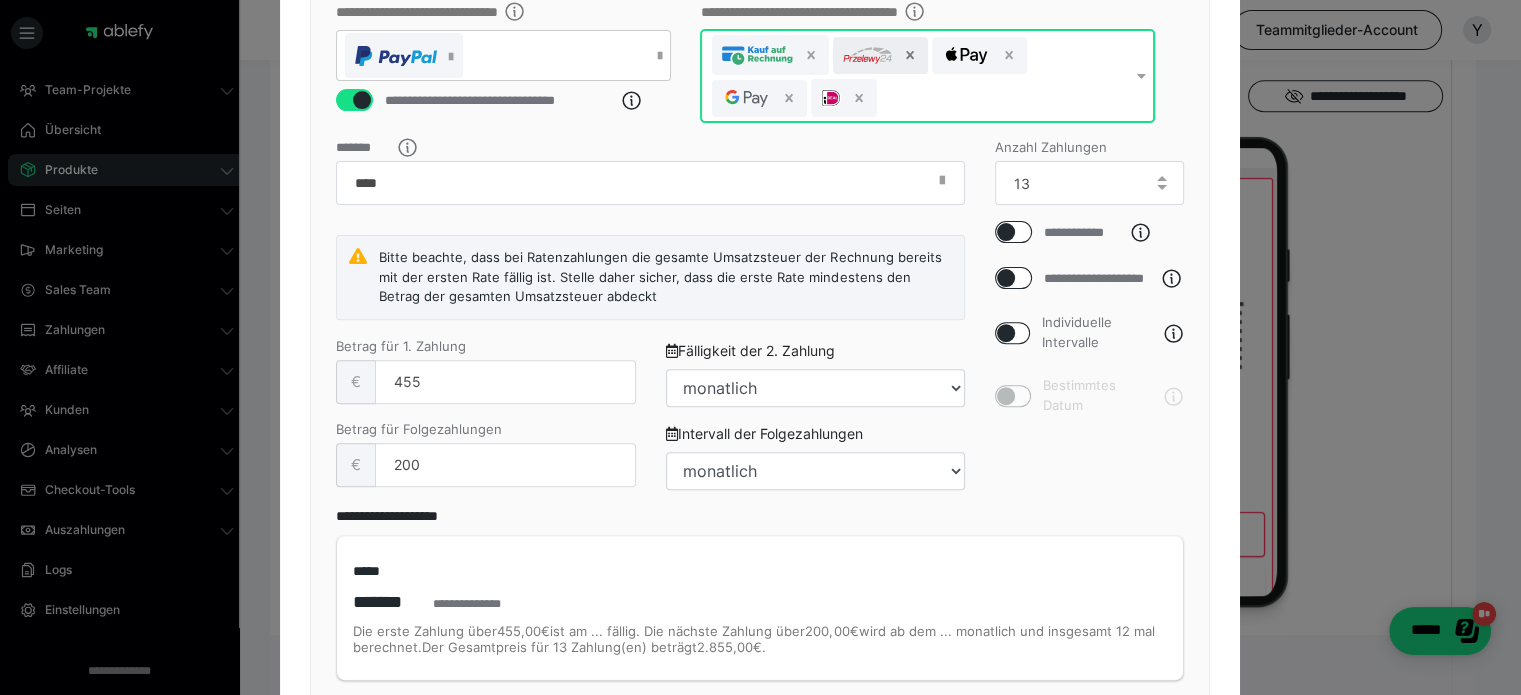 click 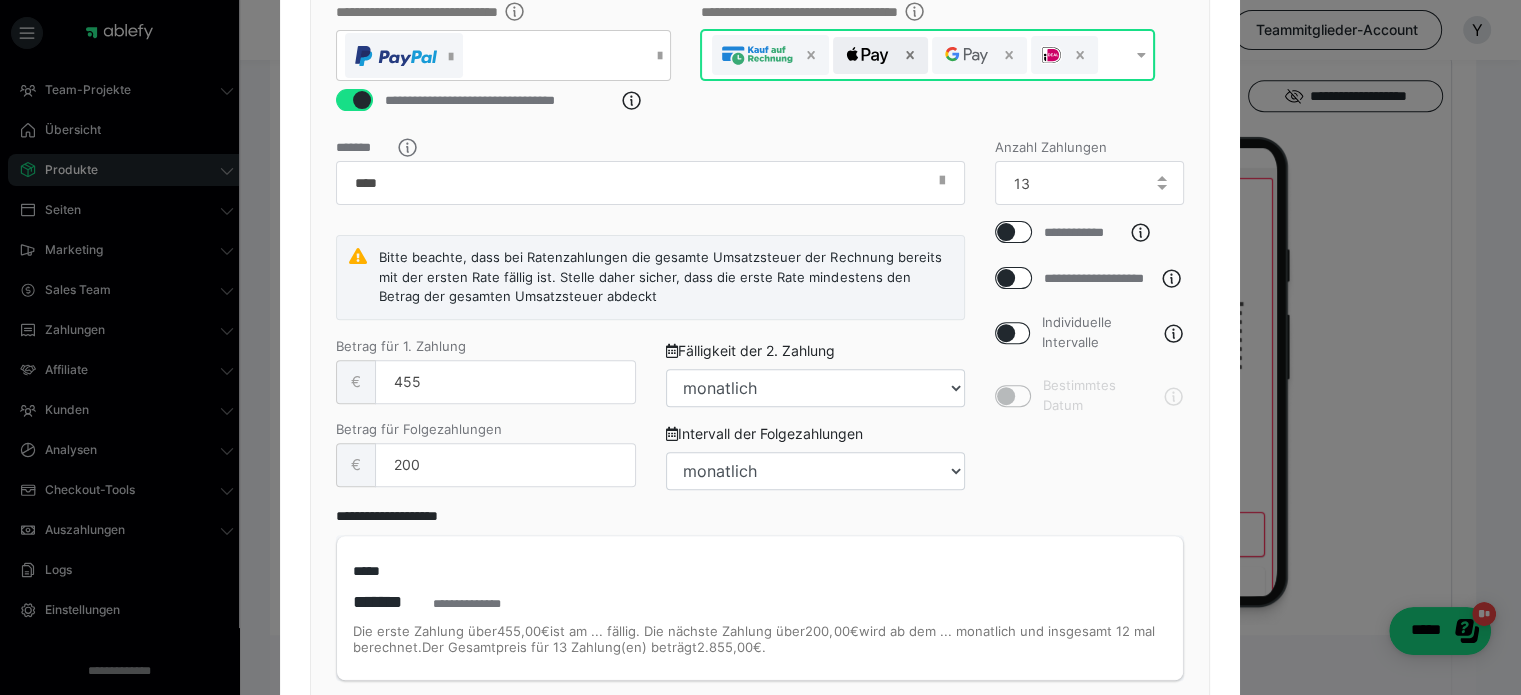 click 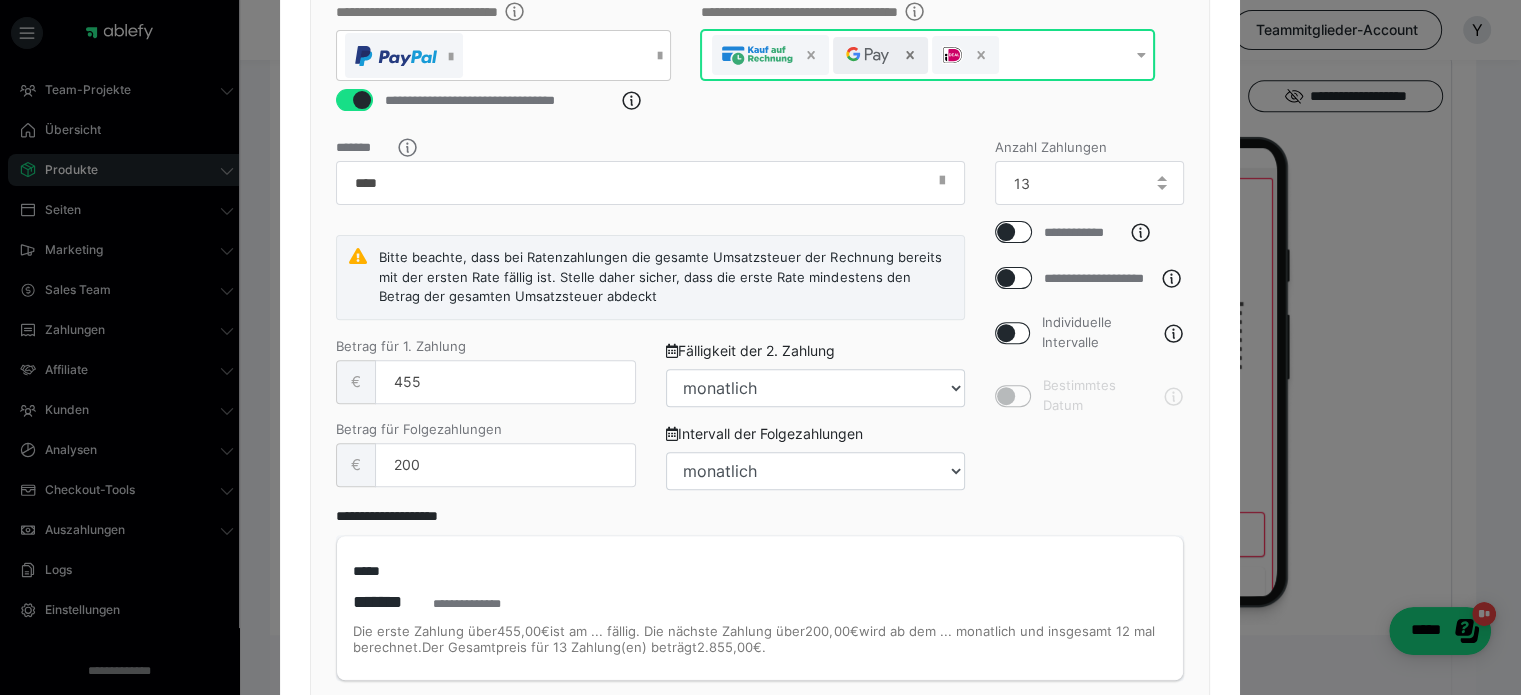 click 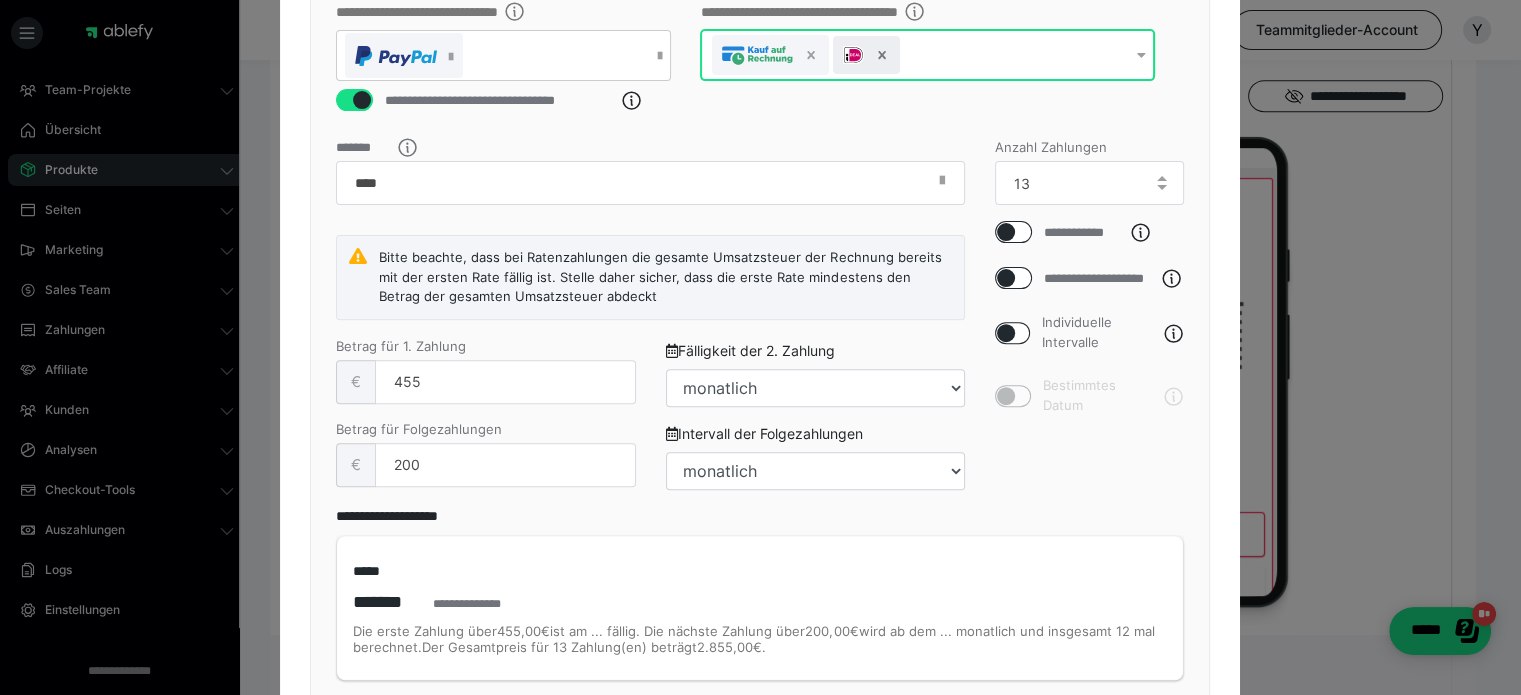 click 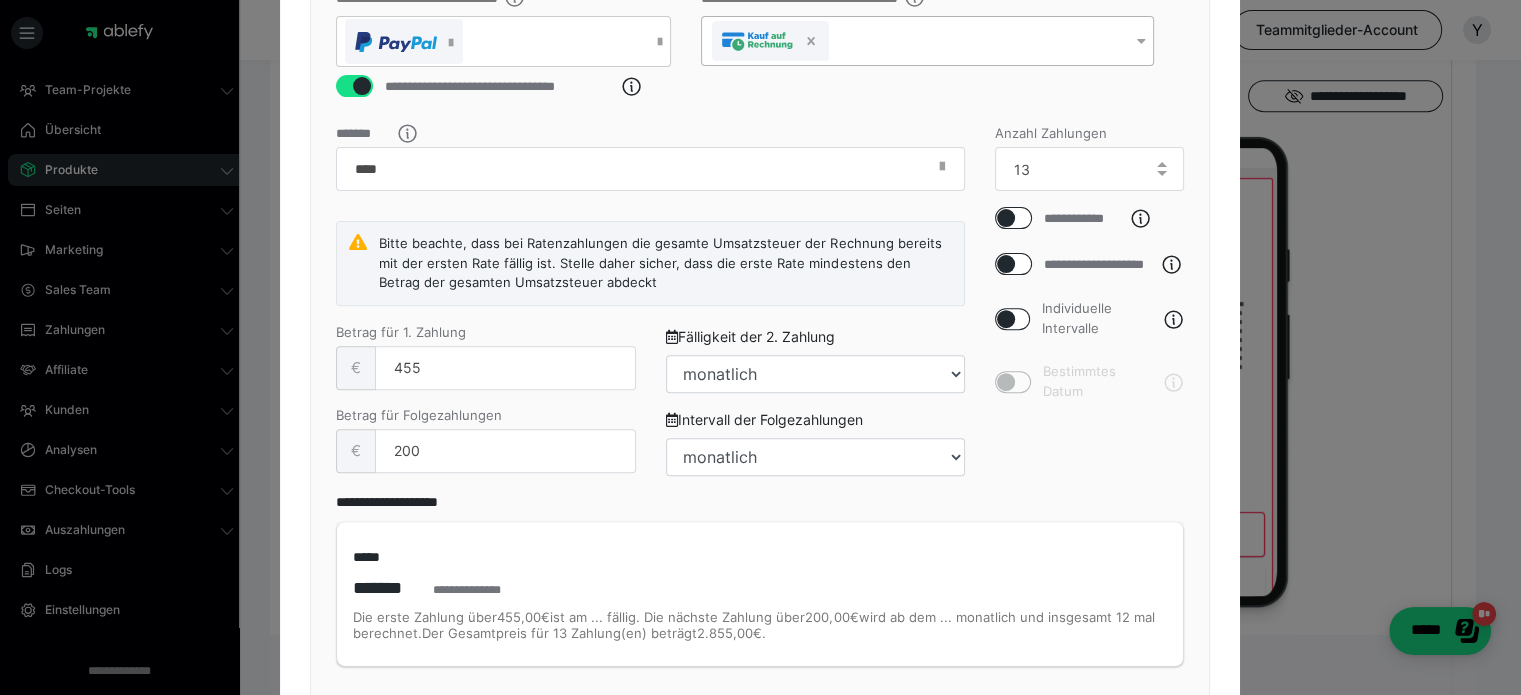 scroll, scrollTop: 652, scrollLeft: 0, axis: vertical 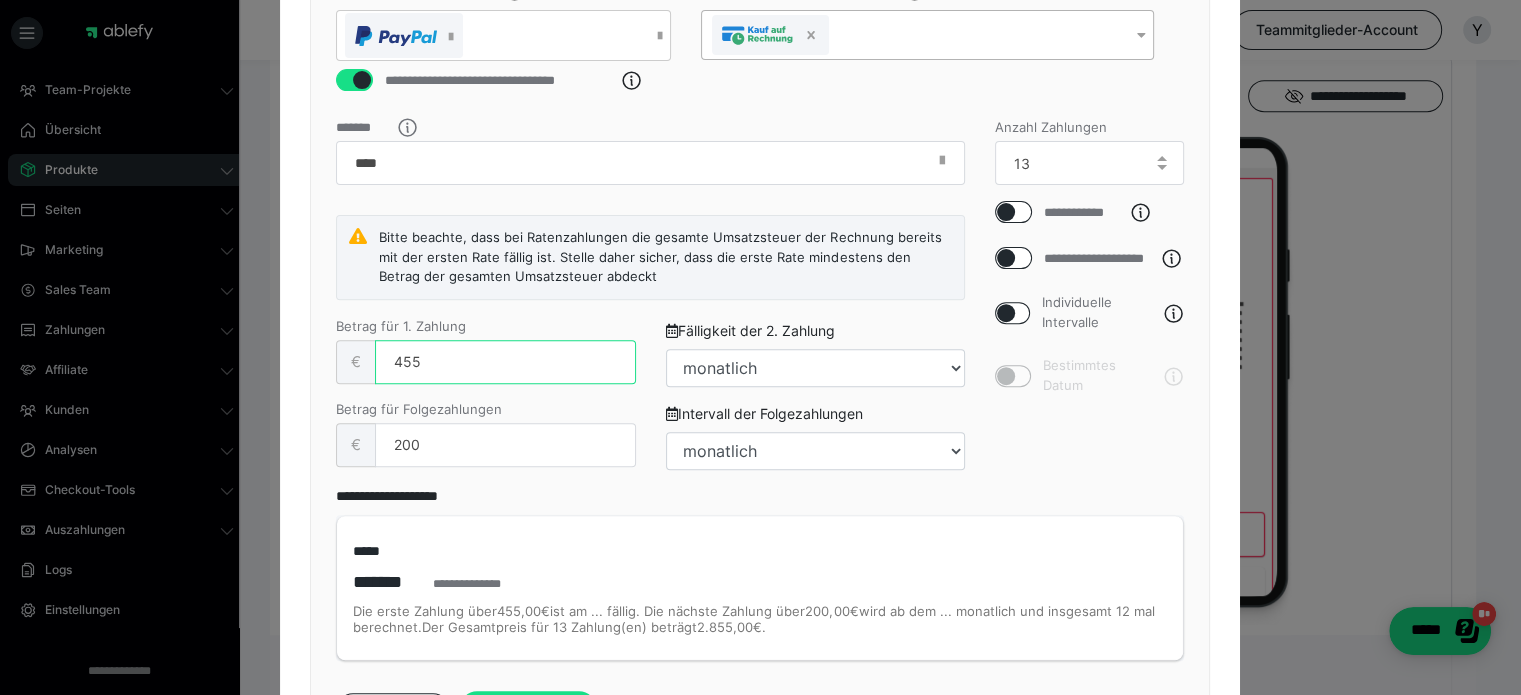 click on "455" at bounding box center (505, 362) 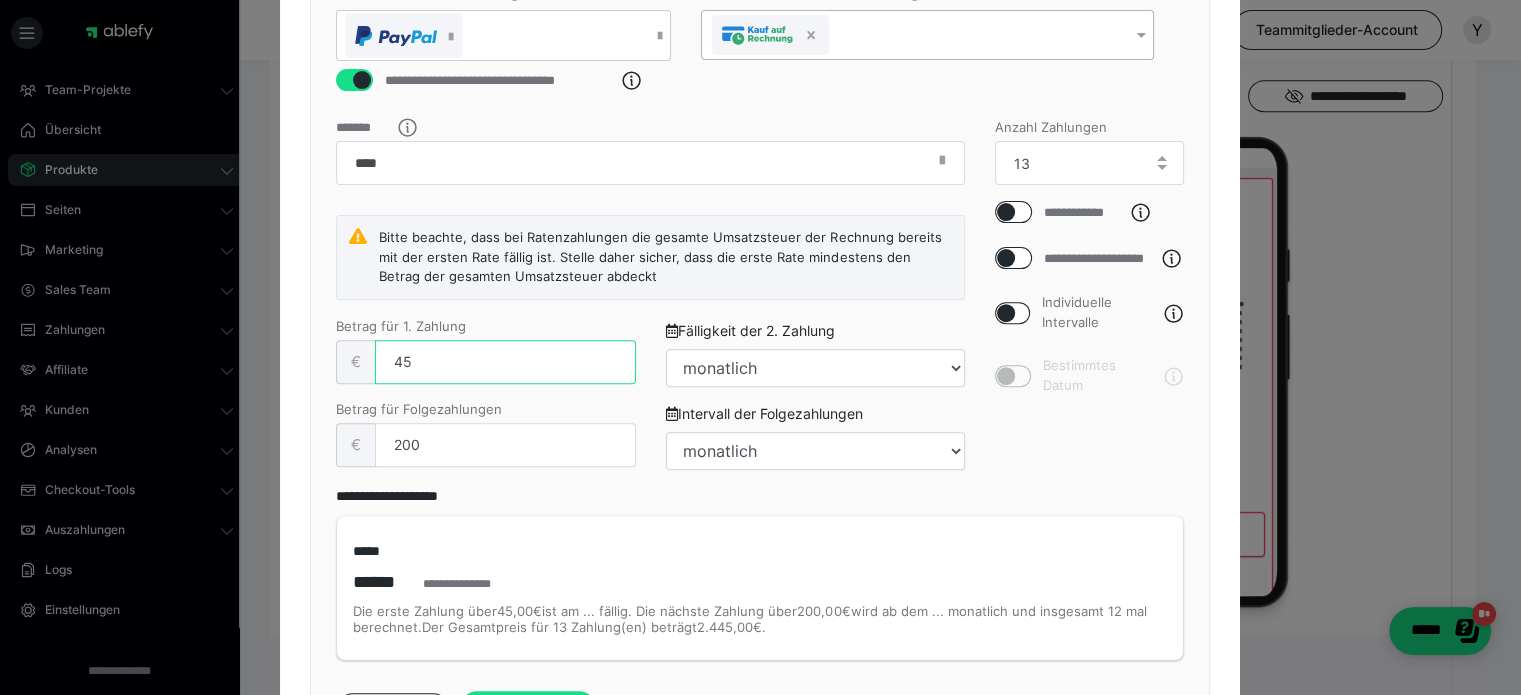 type on "4" 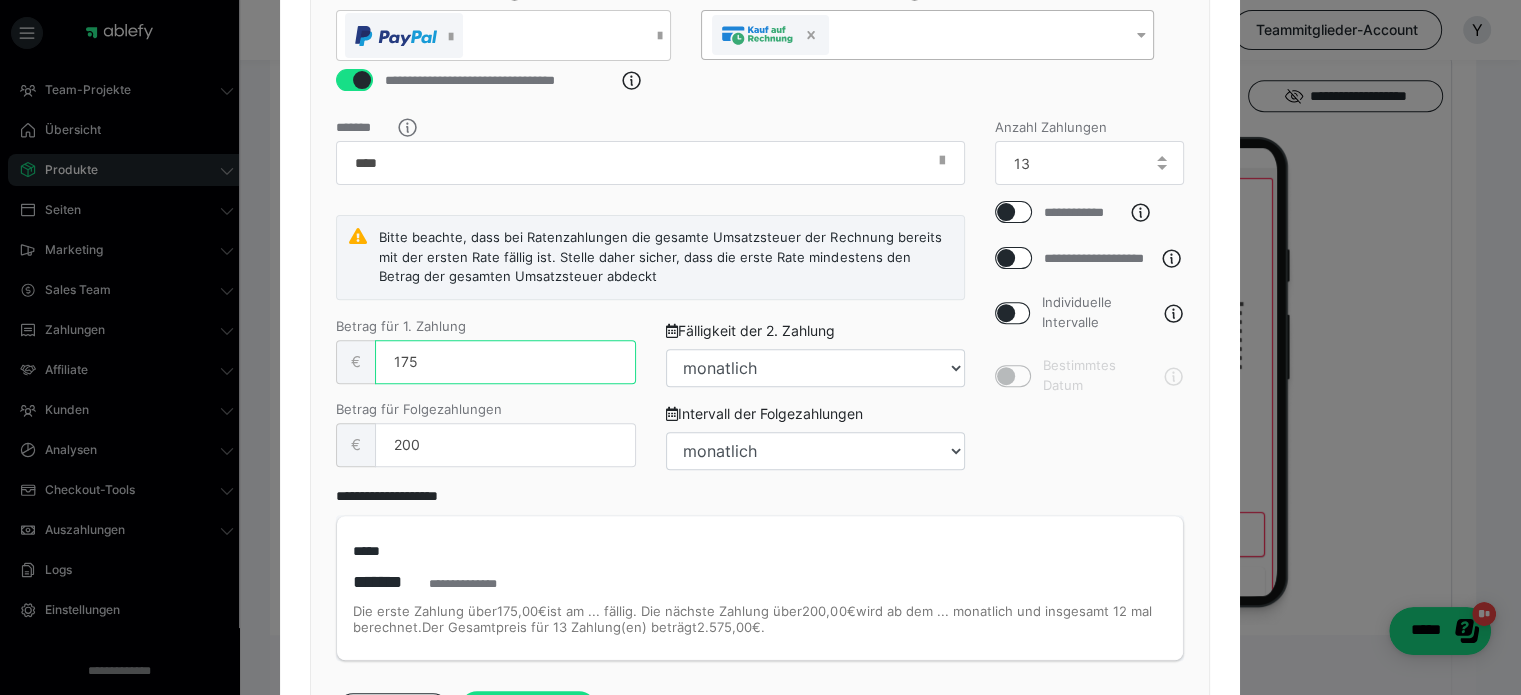 type on "175" 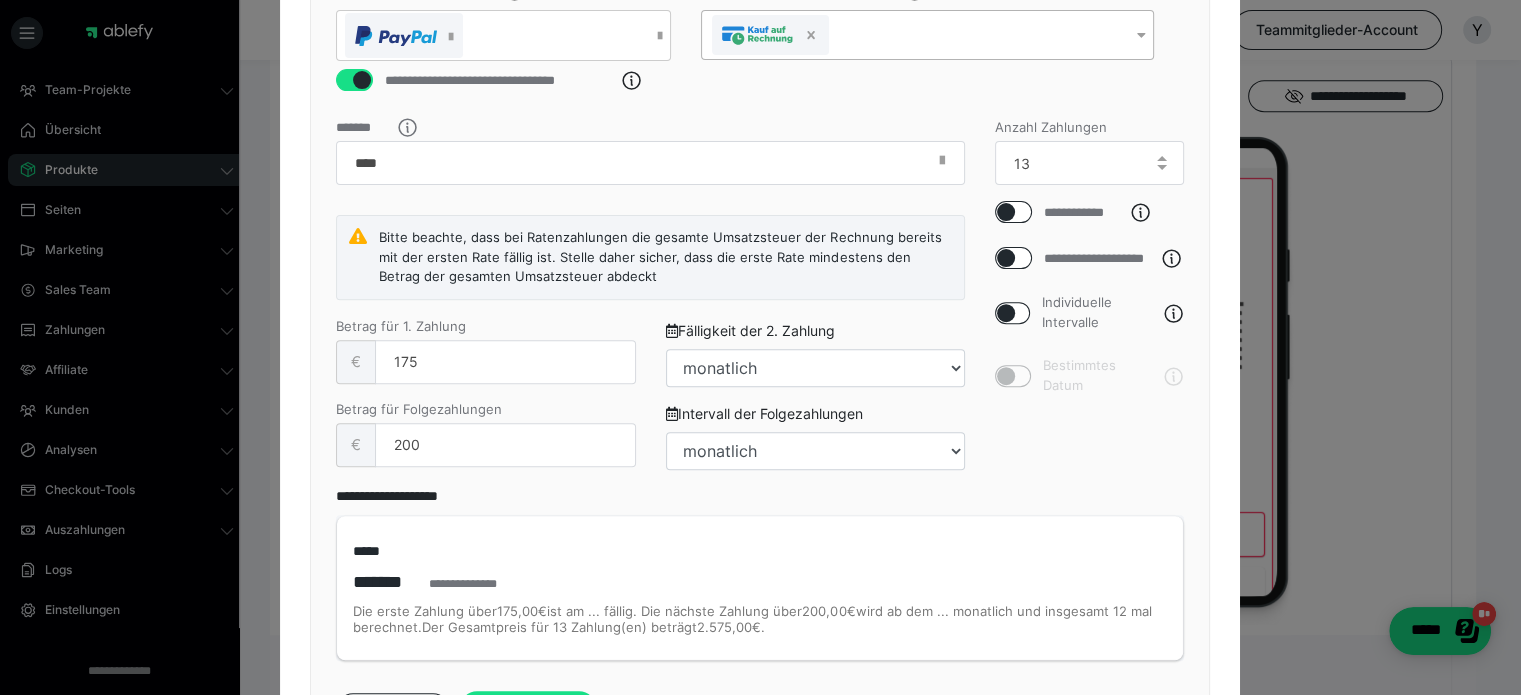 click at bounding box center [1006, 313] 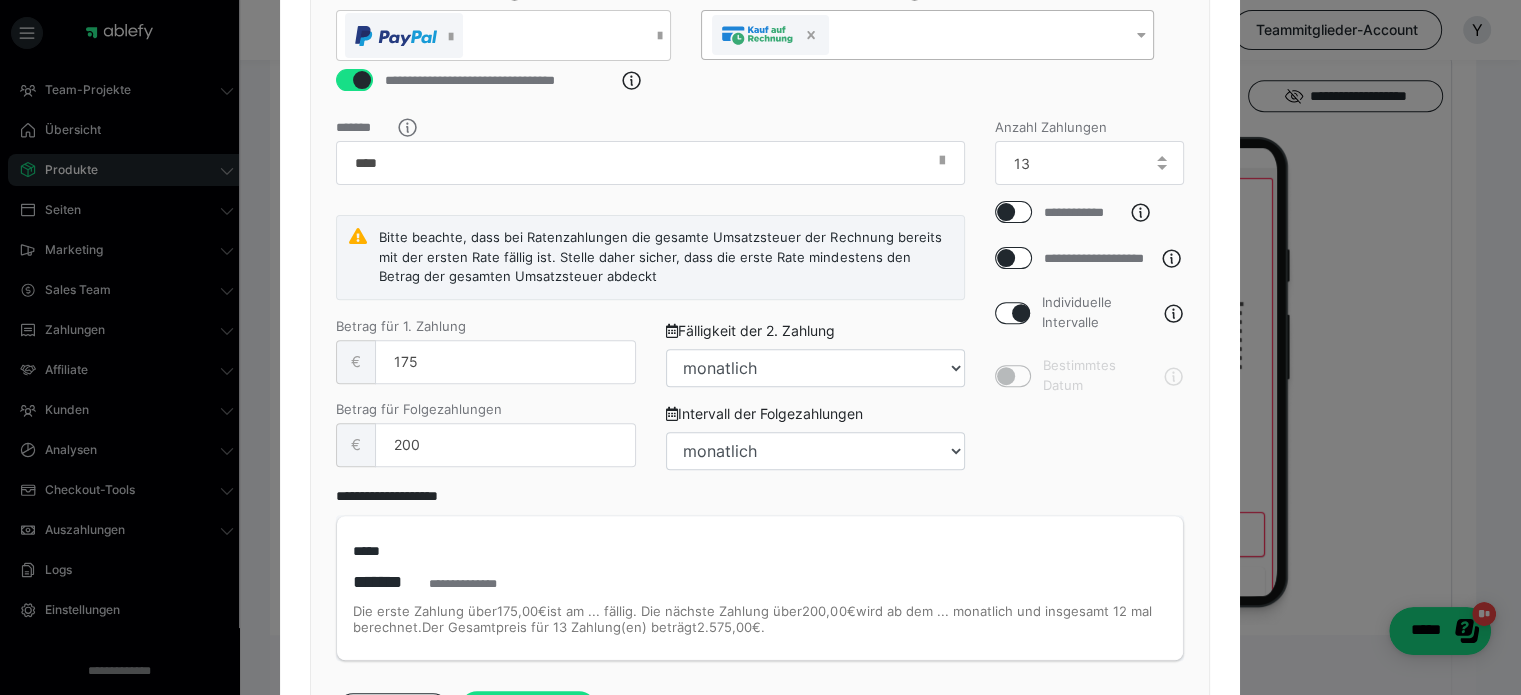 checkbox on "true" 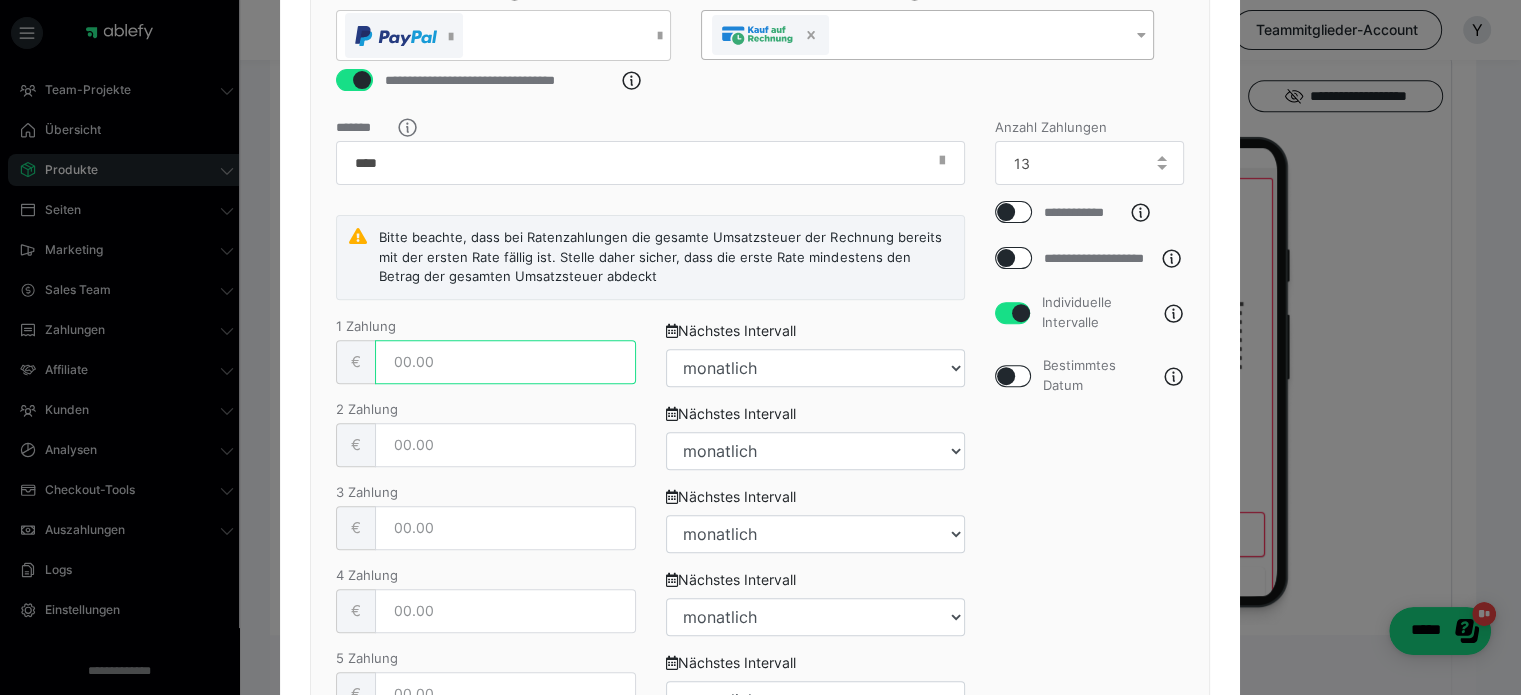 click at bounding box center [505, 362] 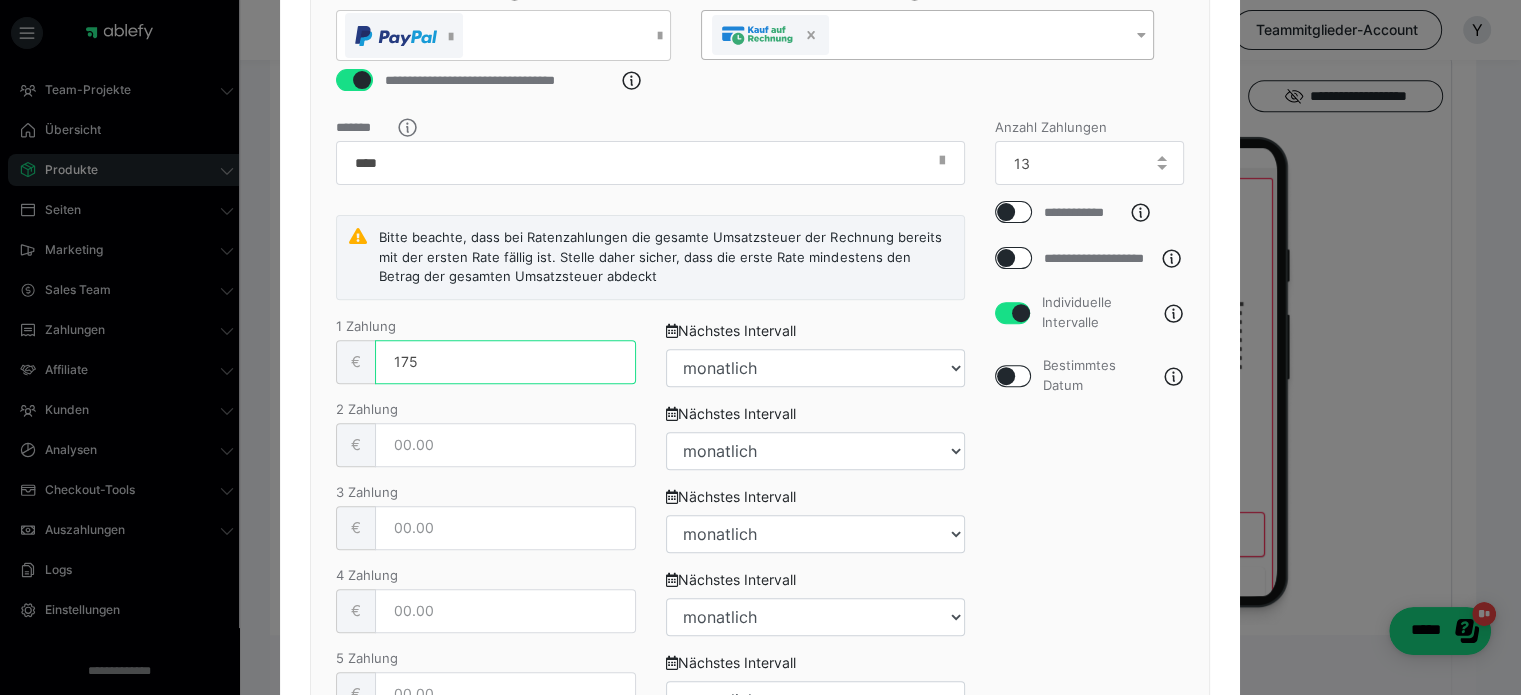type on "175" 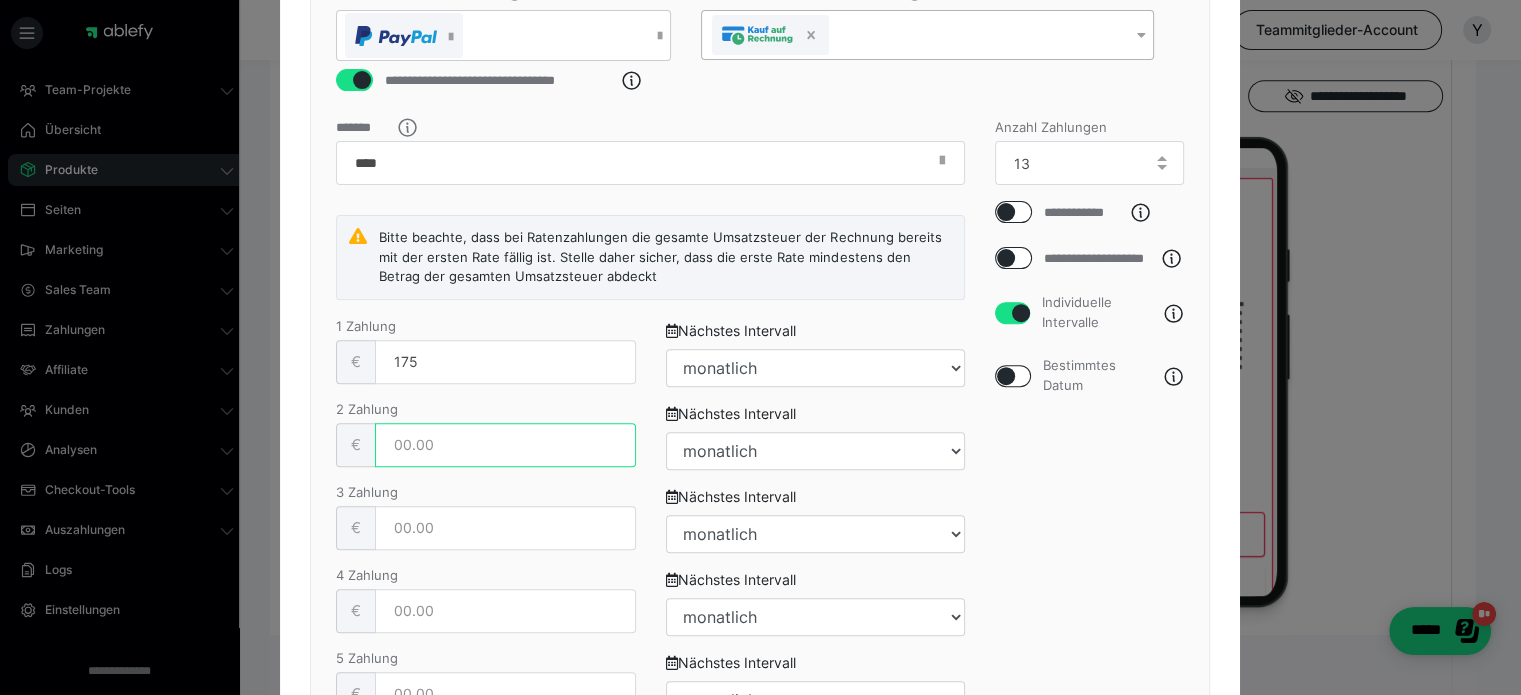 click at bounding box center [505, 445] 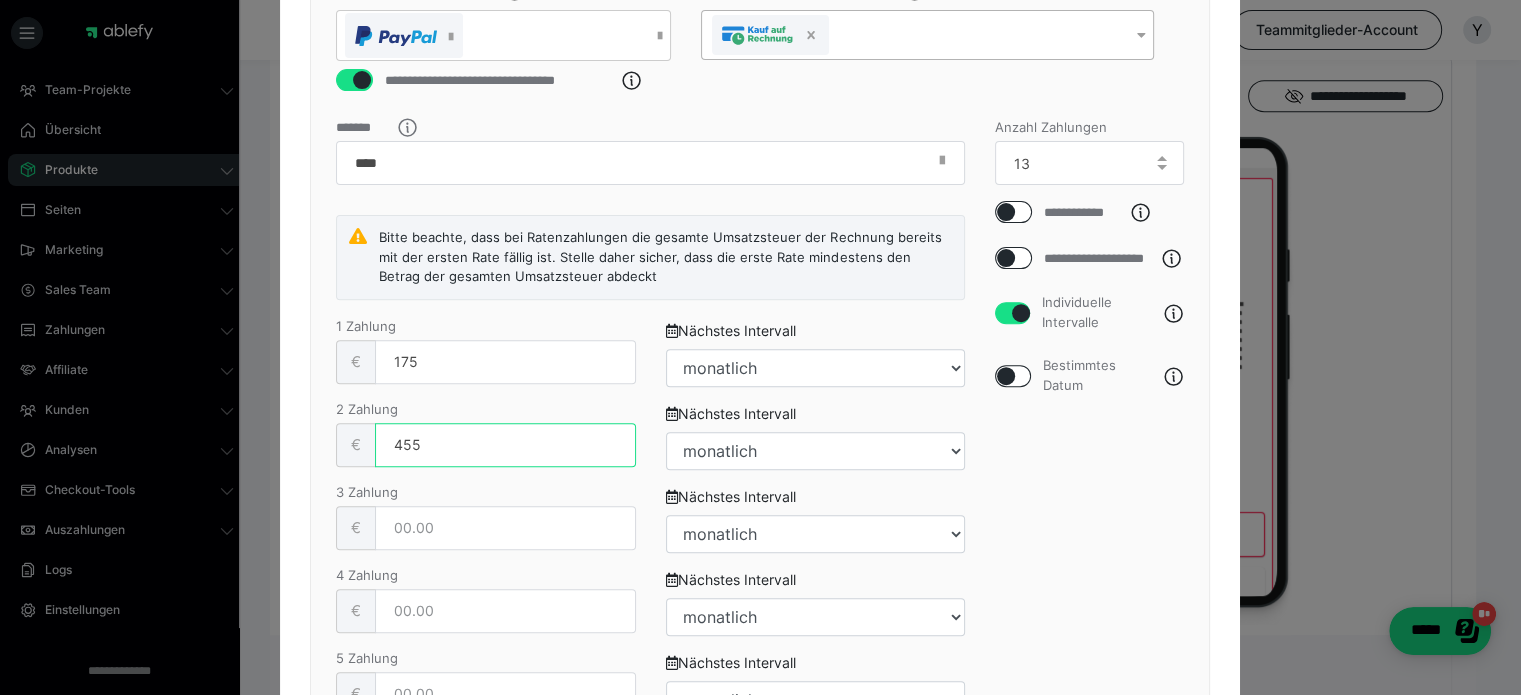 type on "455" 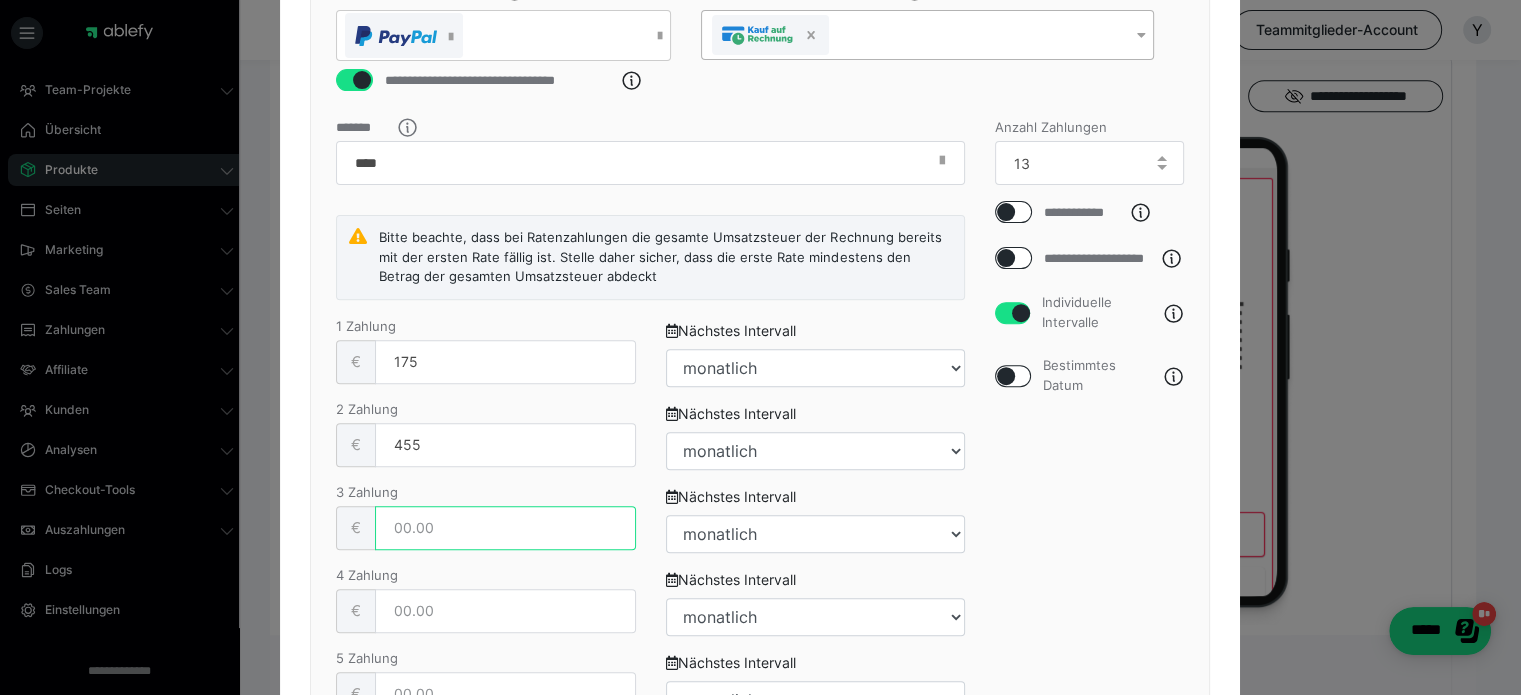 click at bounding box center [505, 528] 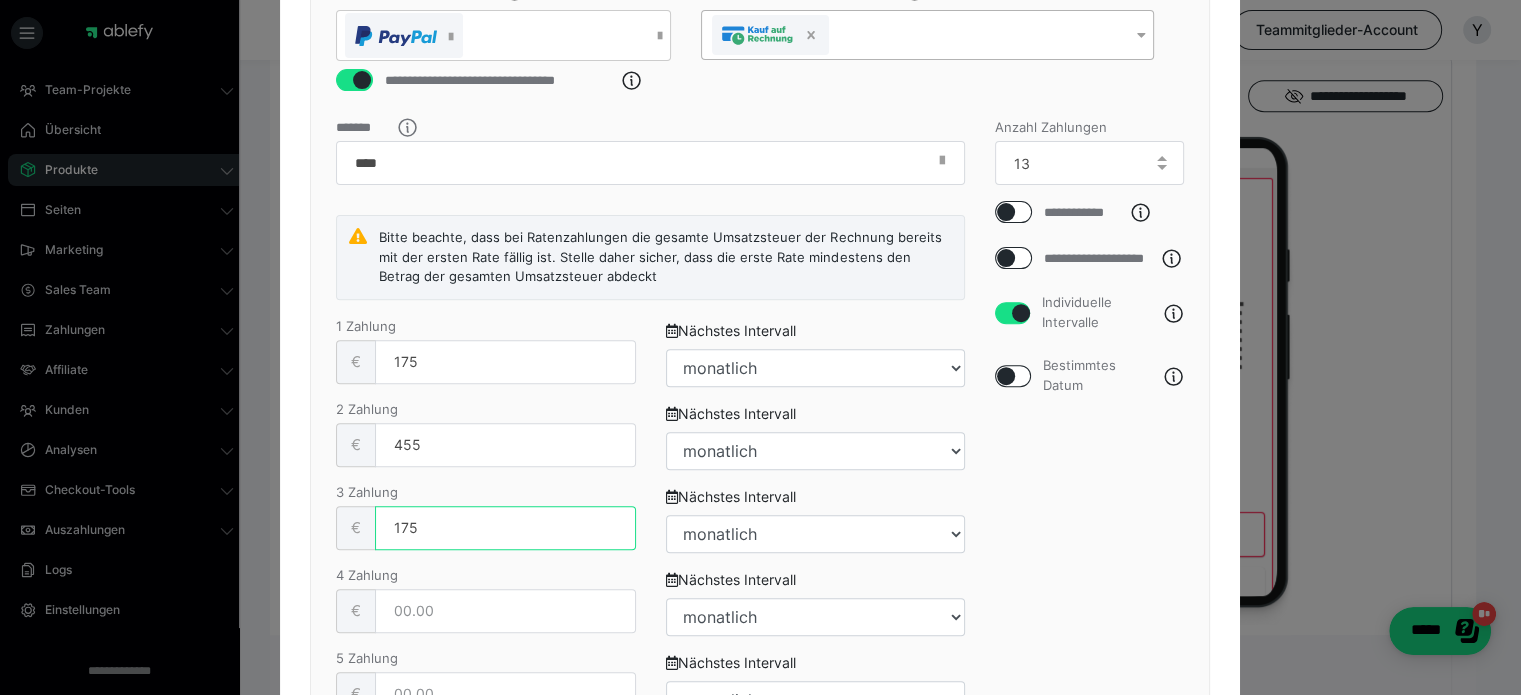 type on "175" 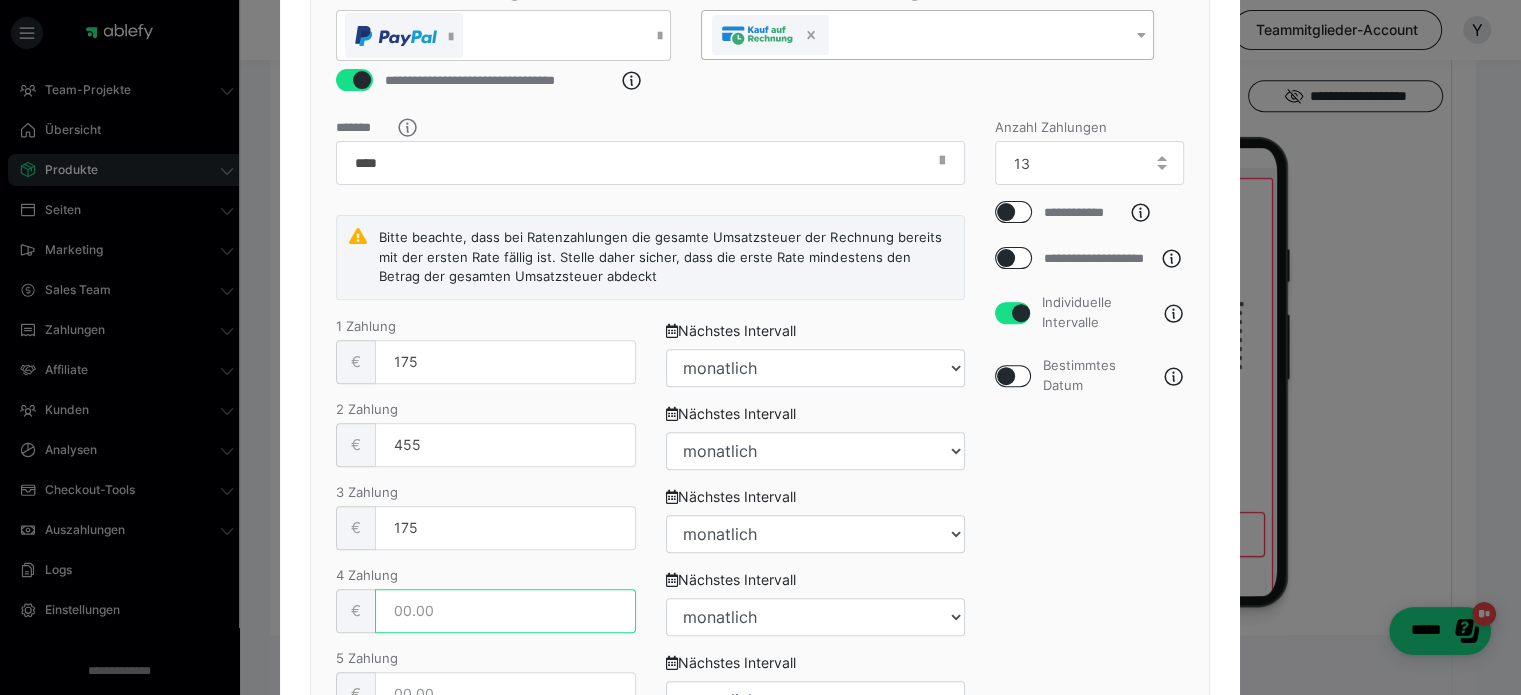click at bounding box center [505, 611] 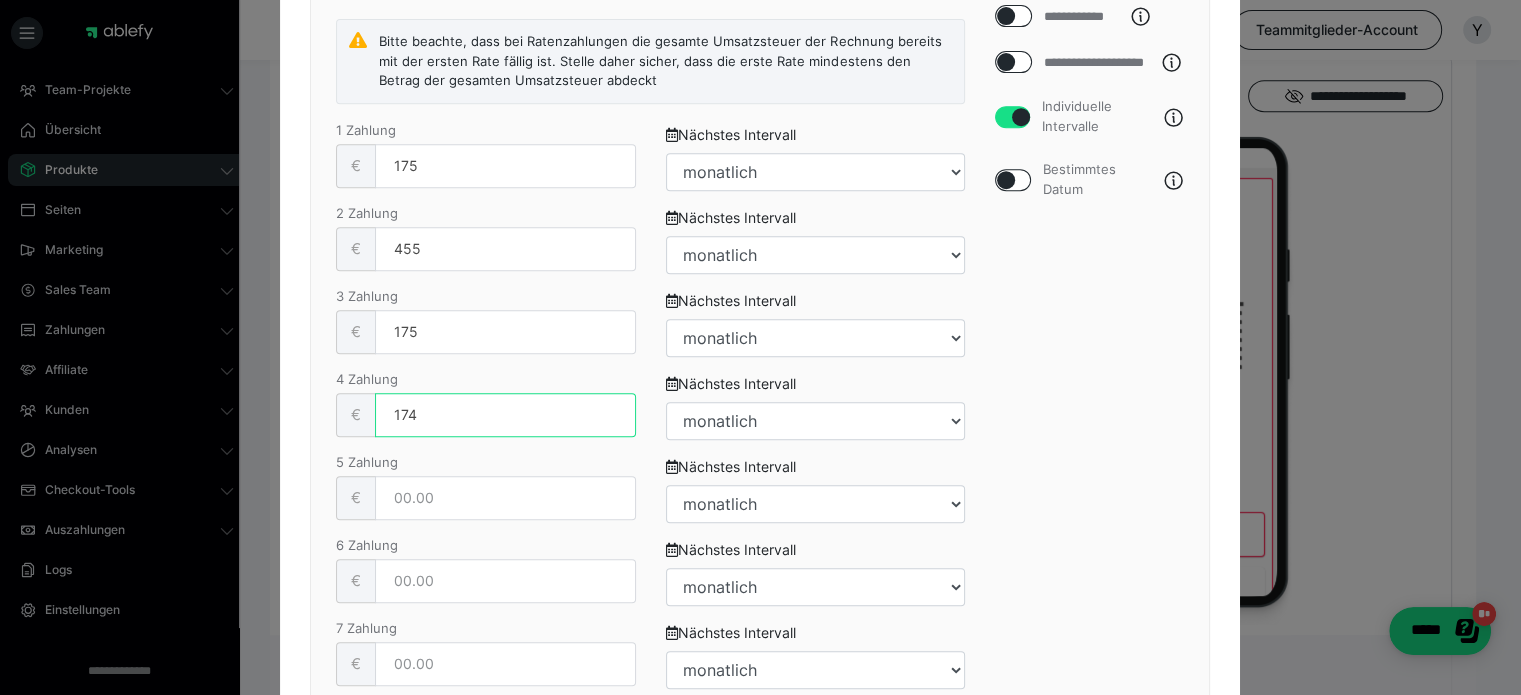scroll, scrollTop: 860, scrollLeft: 0, axis: vertical 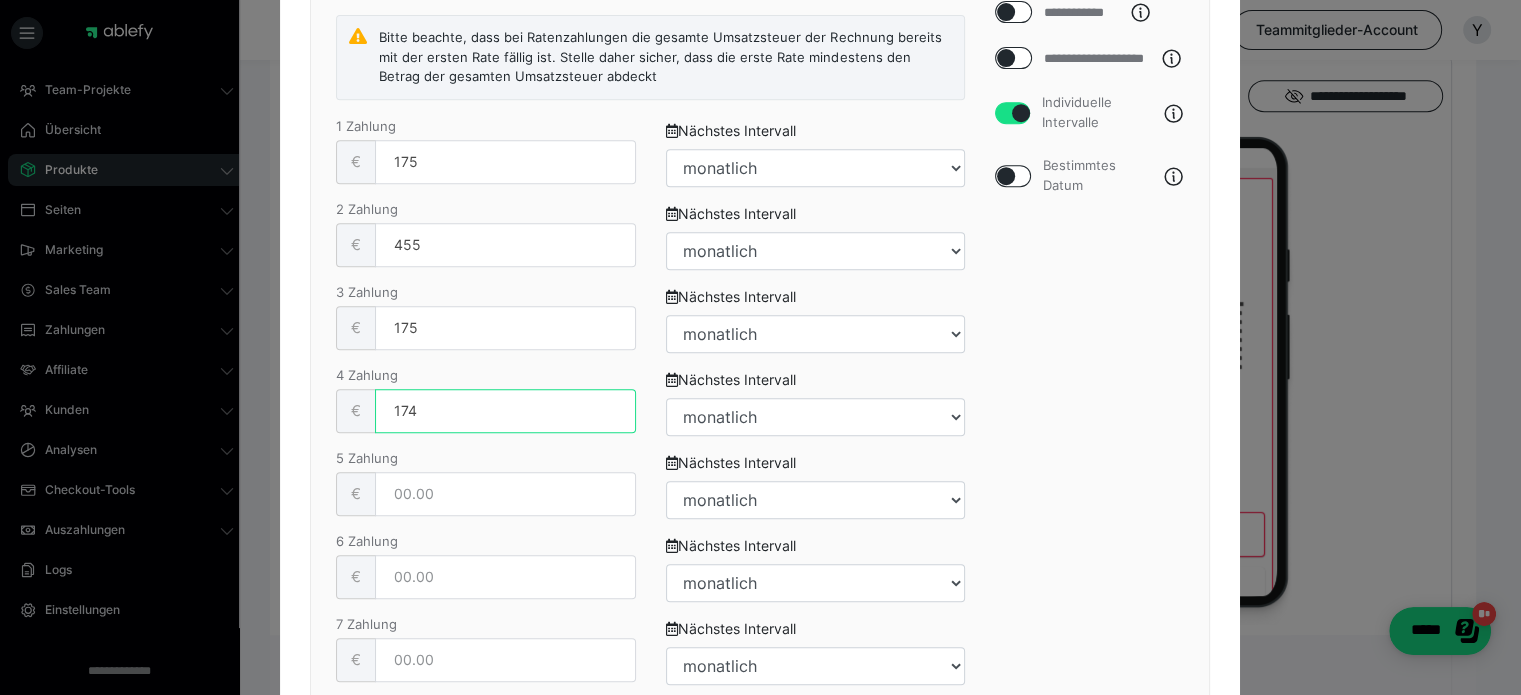 type on "174" 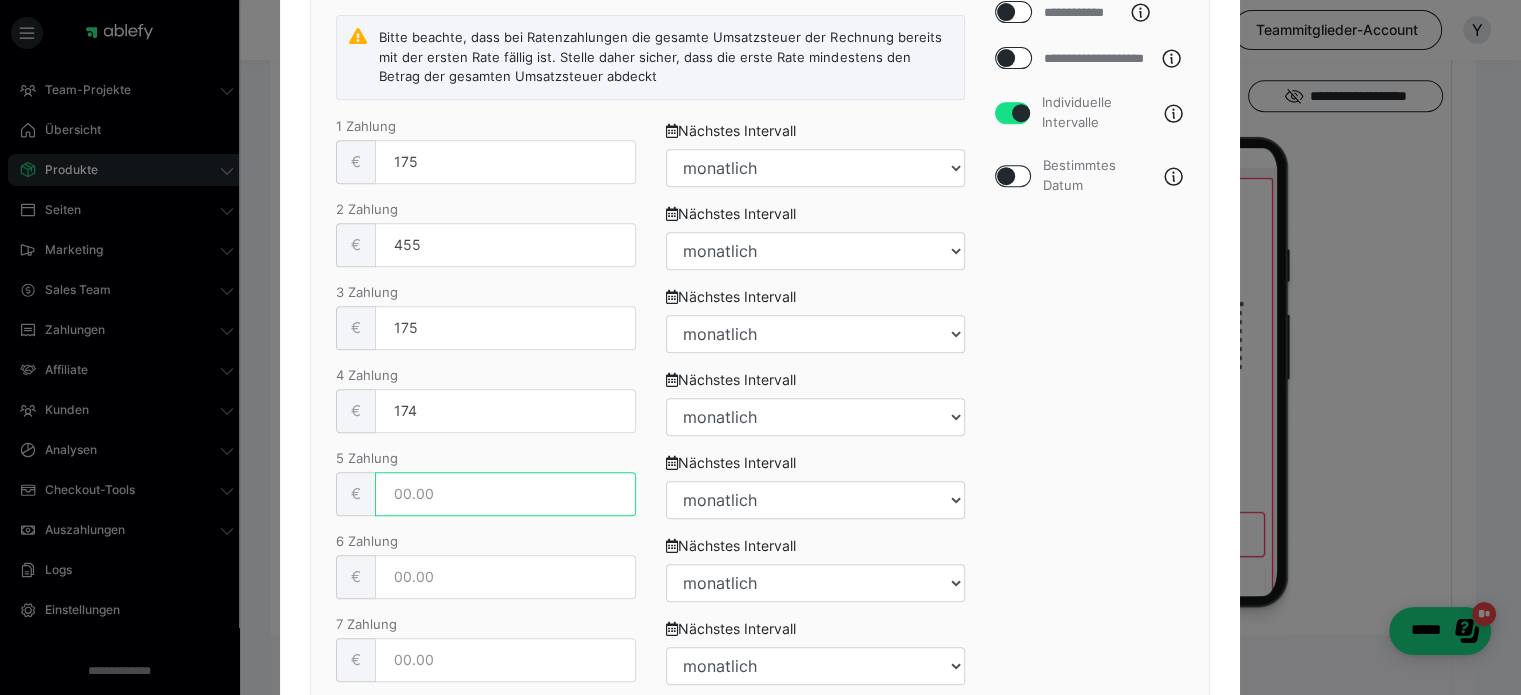click at bounding box center (505, 494) 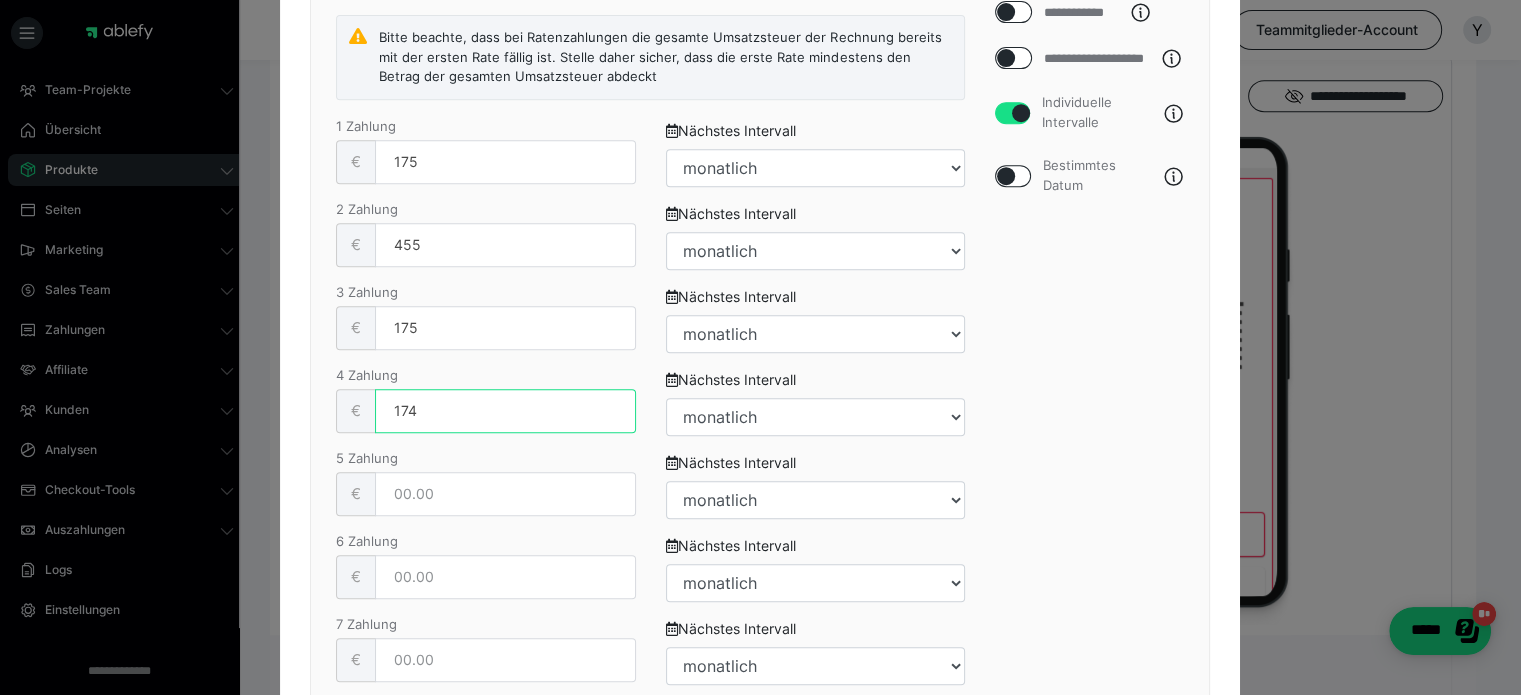 type on "0" 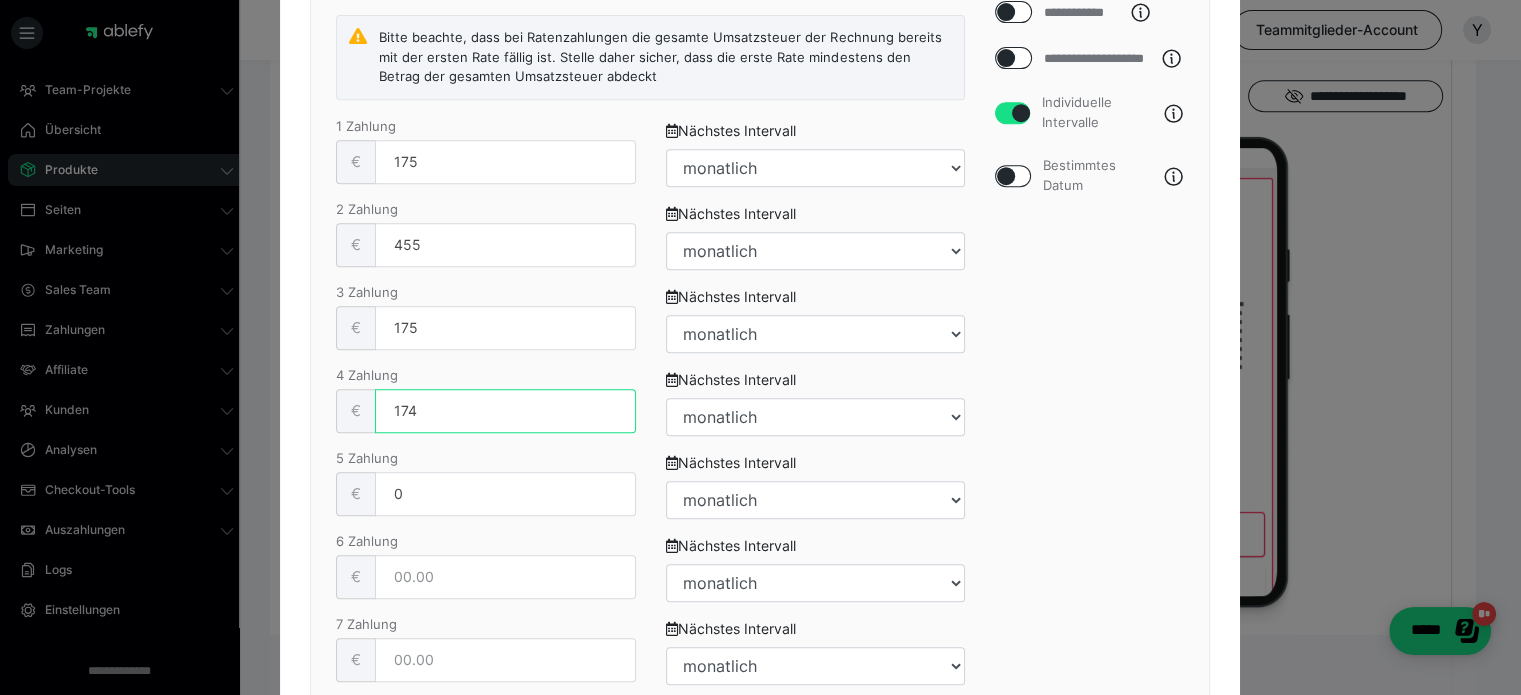 click on "174" at bounding box center (505, 411) 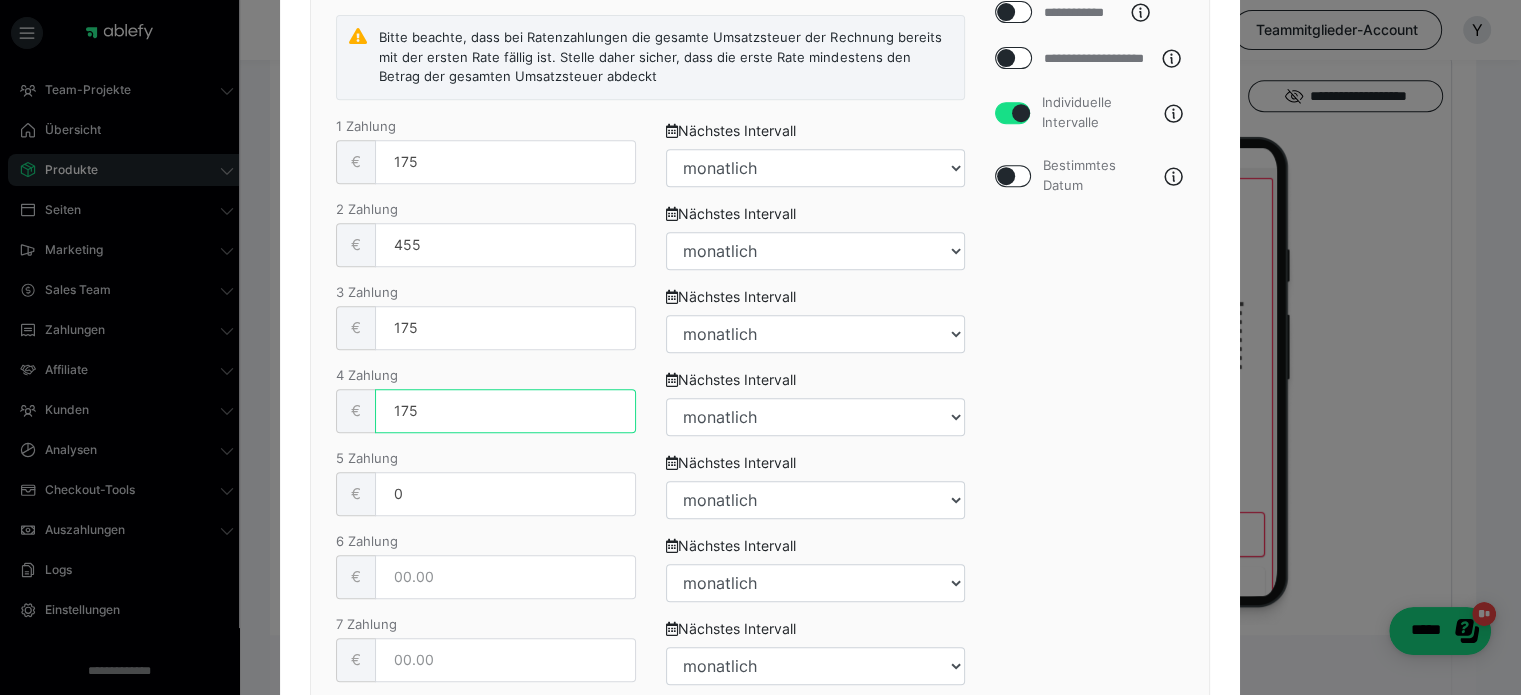type on "175" 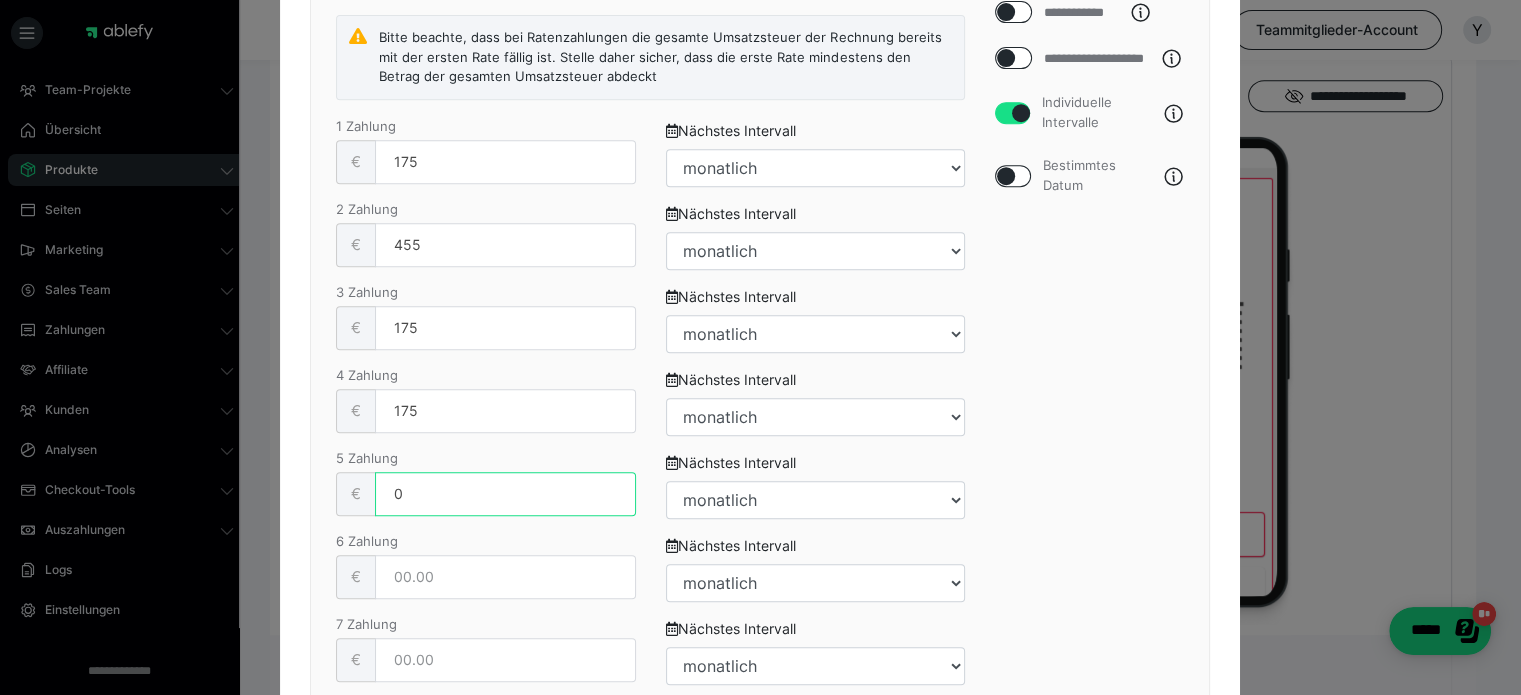 click on "0" at bounding box center (505, 494) 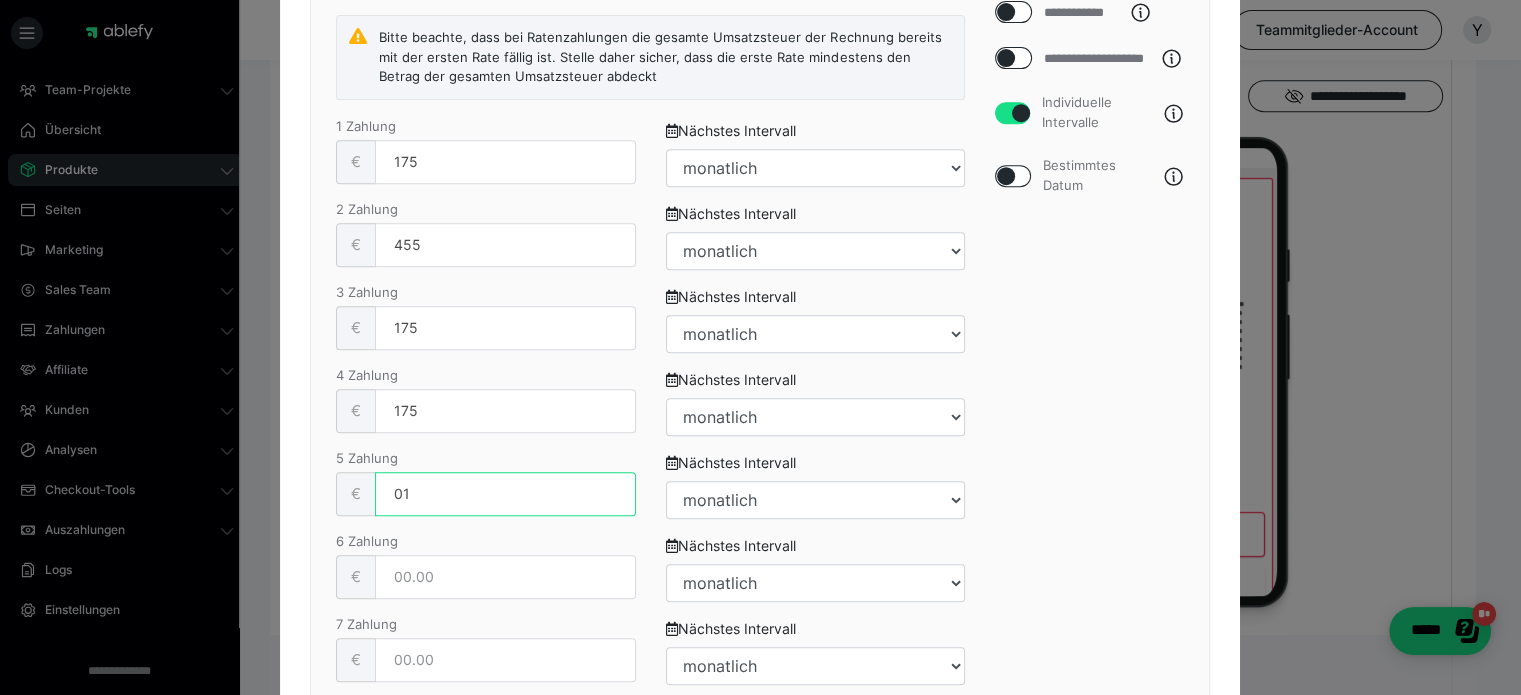 type on "0" 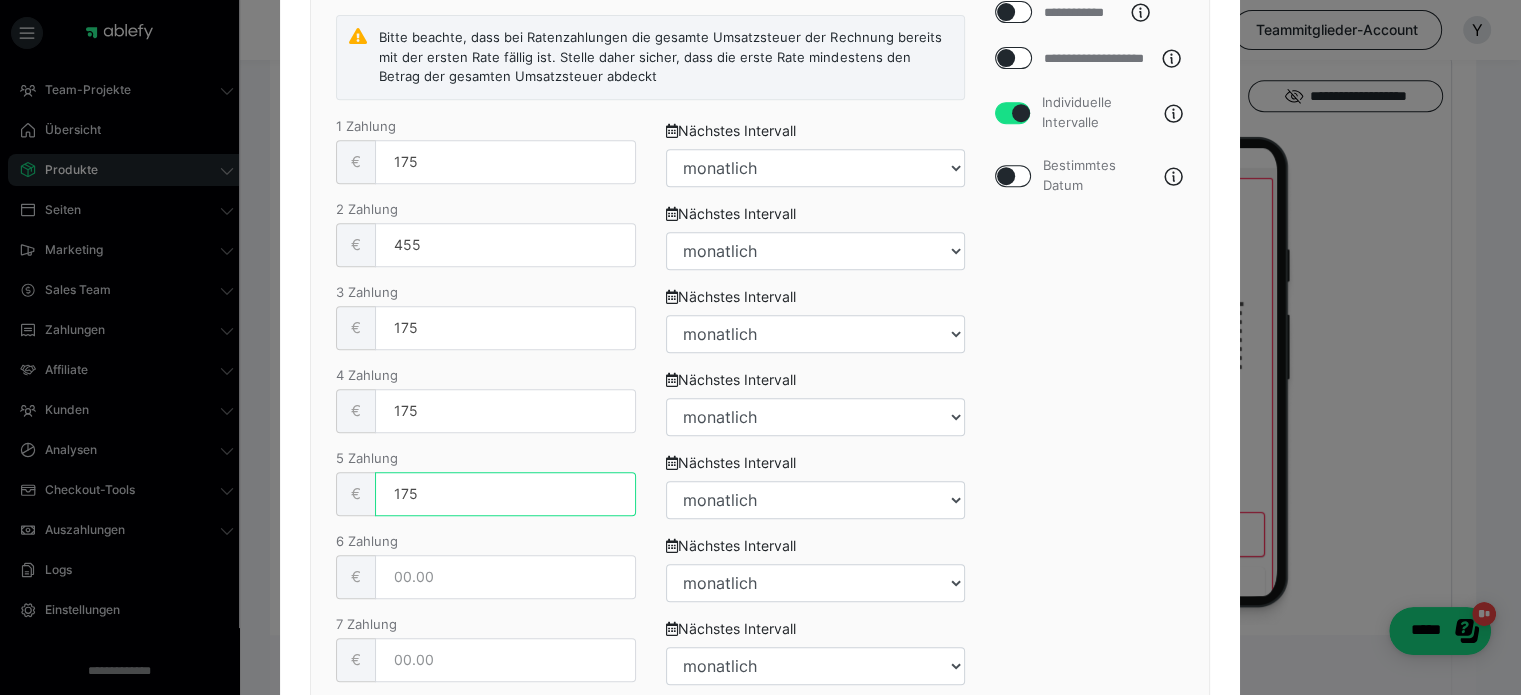 type on "175" 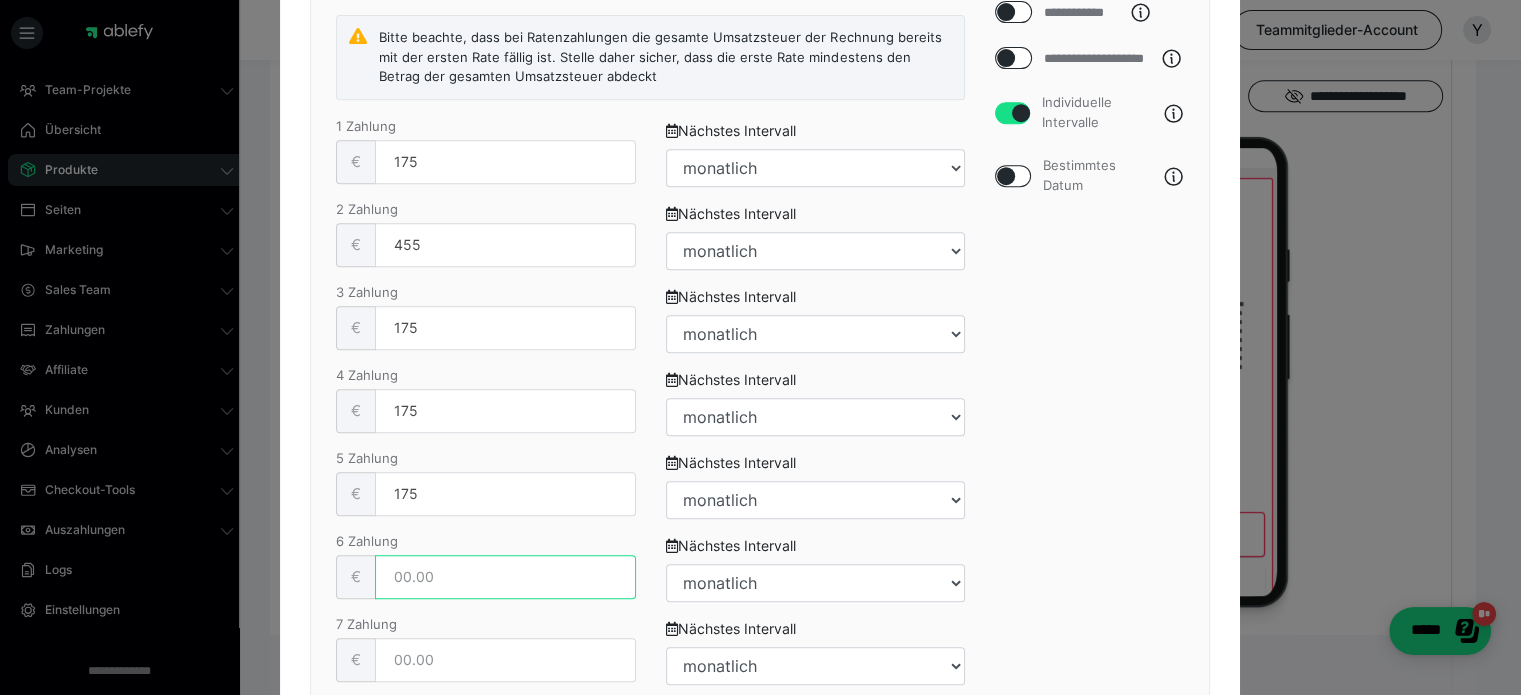 click at bounding box center [505, 577] 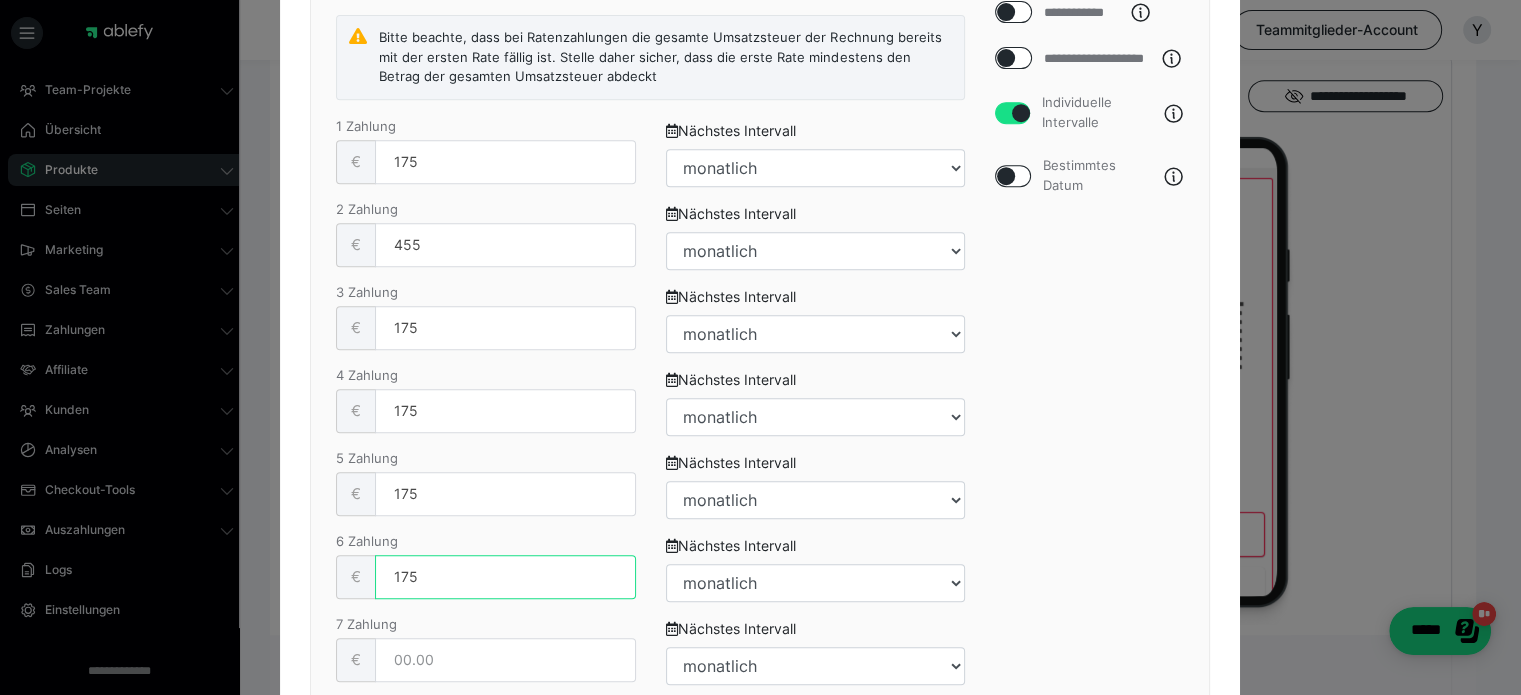 type on "175" 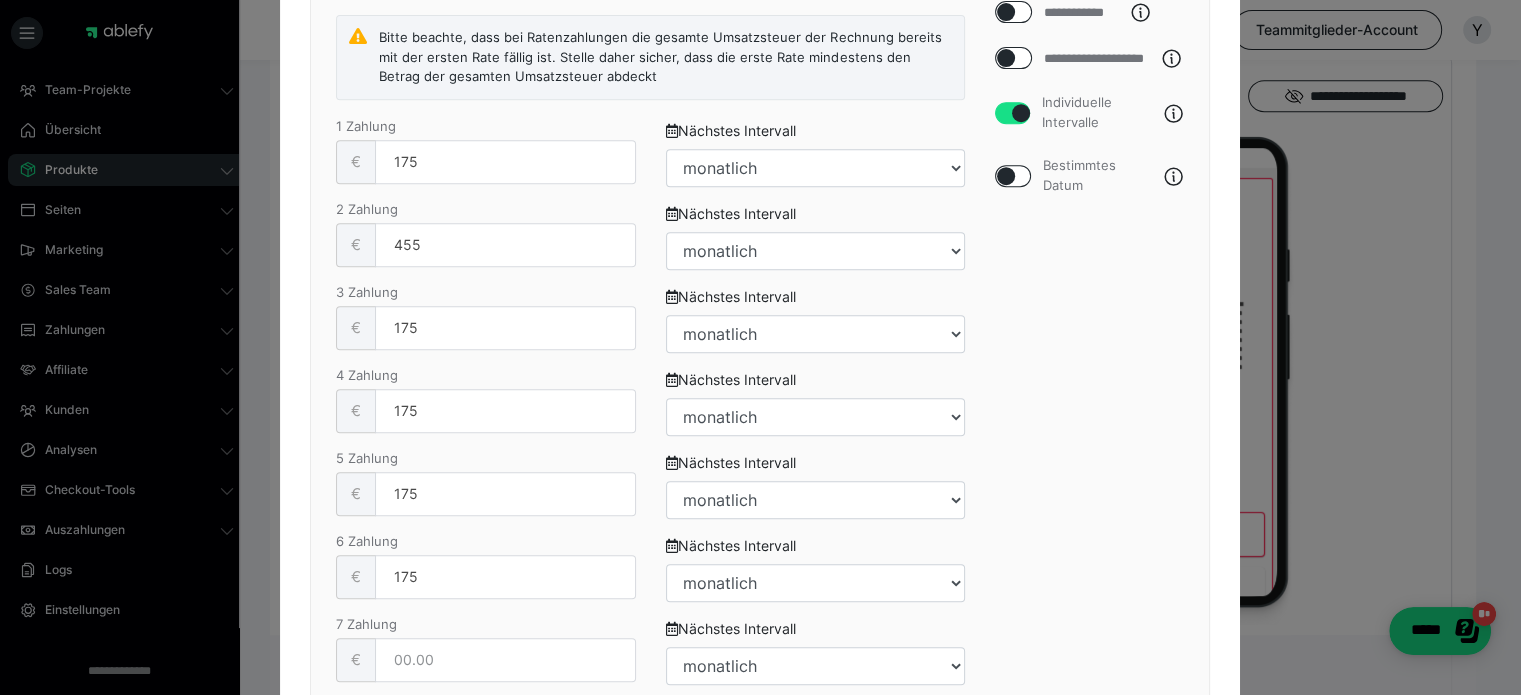 scroll, scrollTop: 1028, scrollLeft: 0, axis: vertical 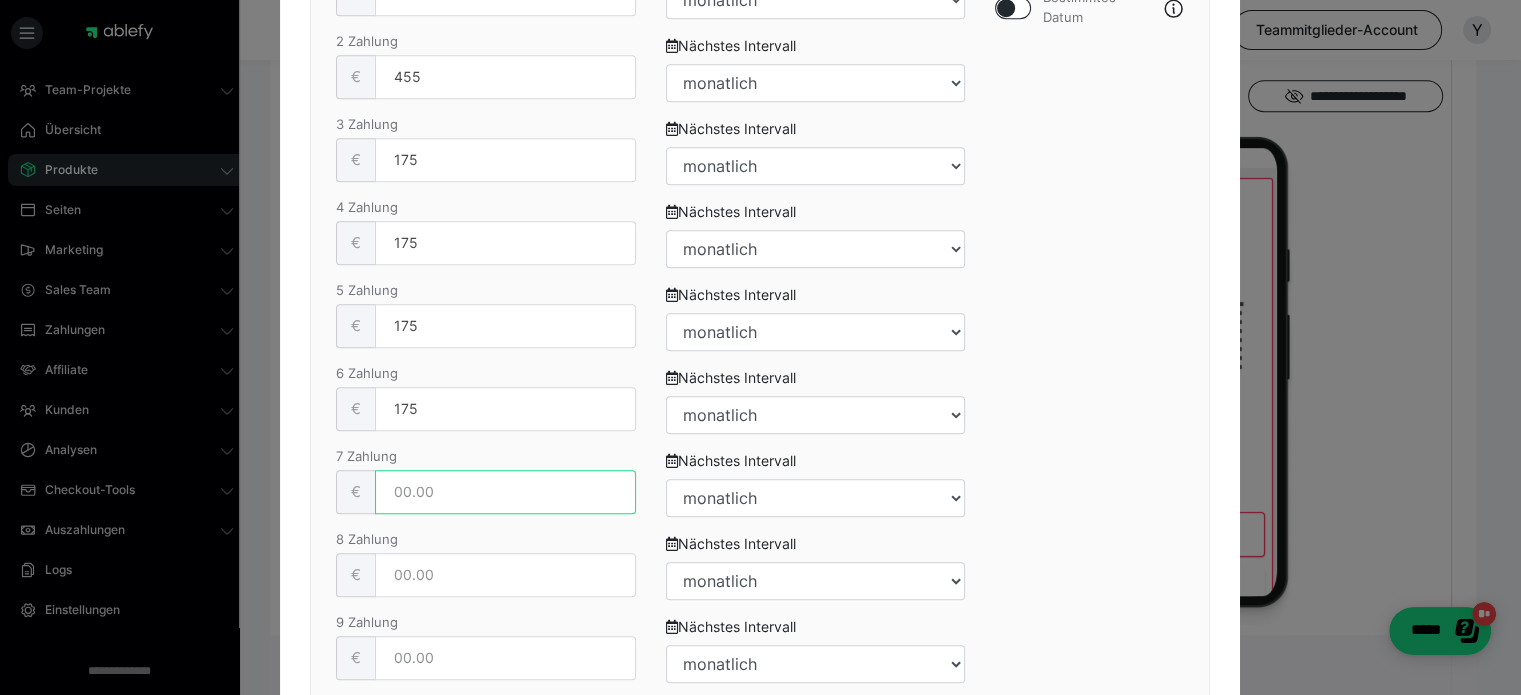click at bounding box center [505, 492] 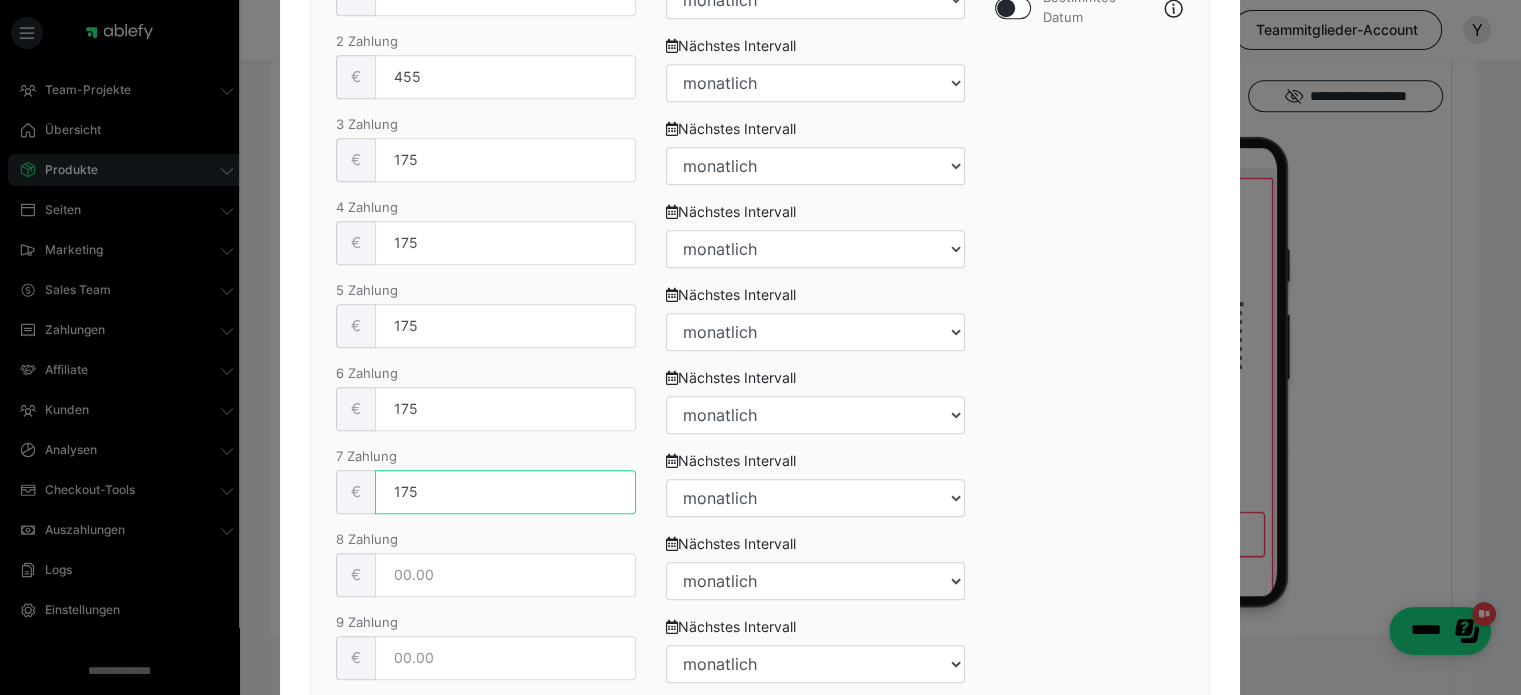 type on "175" 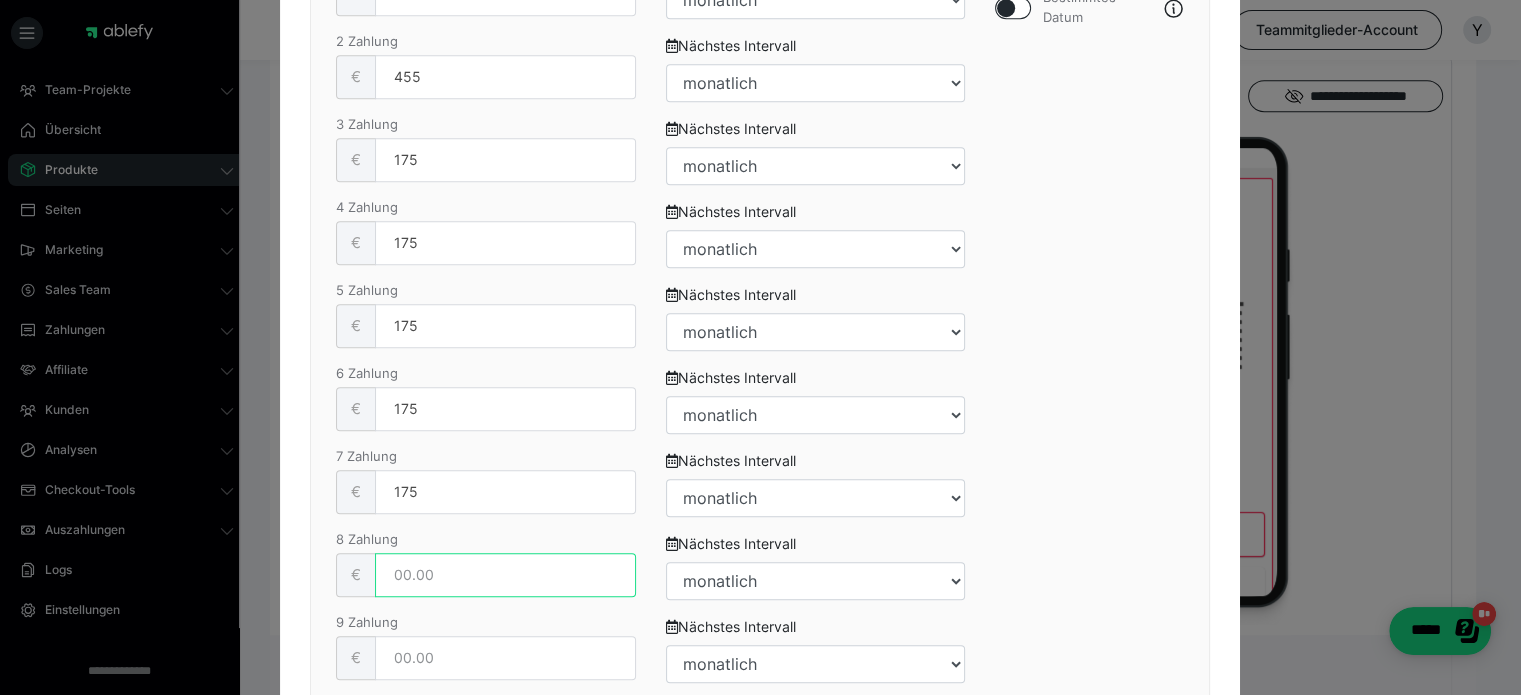 click at bounding box center [505, 575] 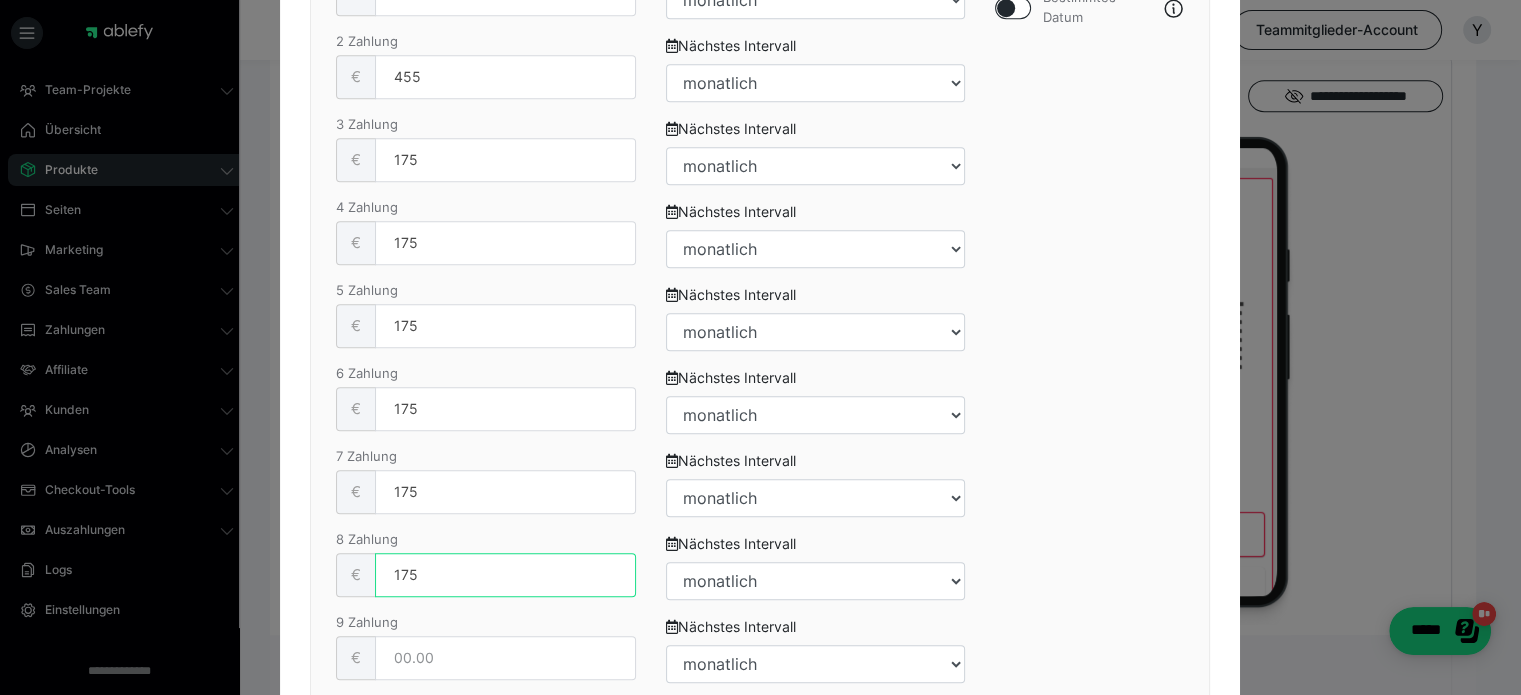 type on "175" 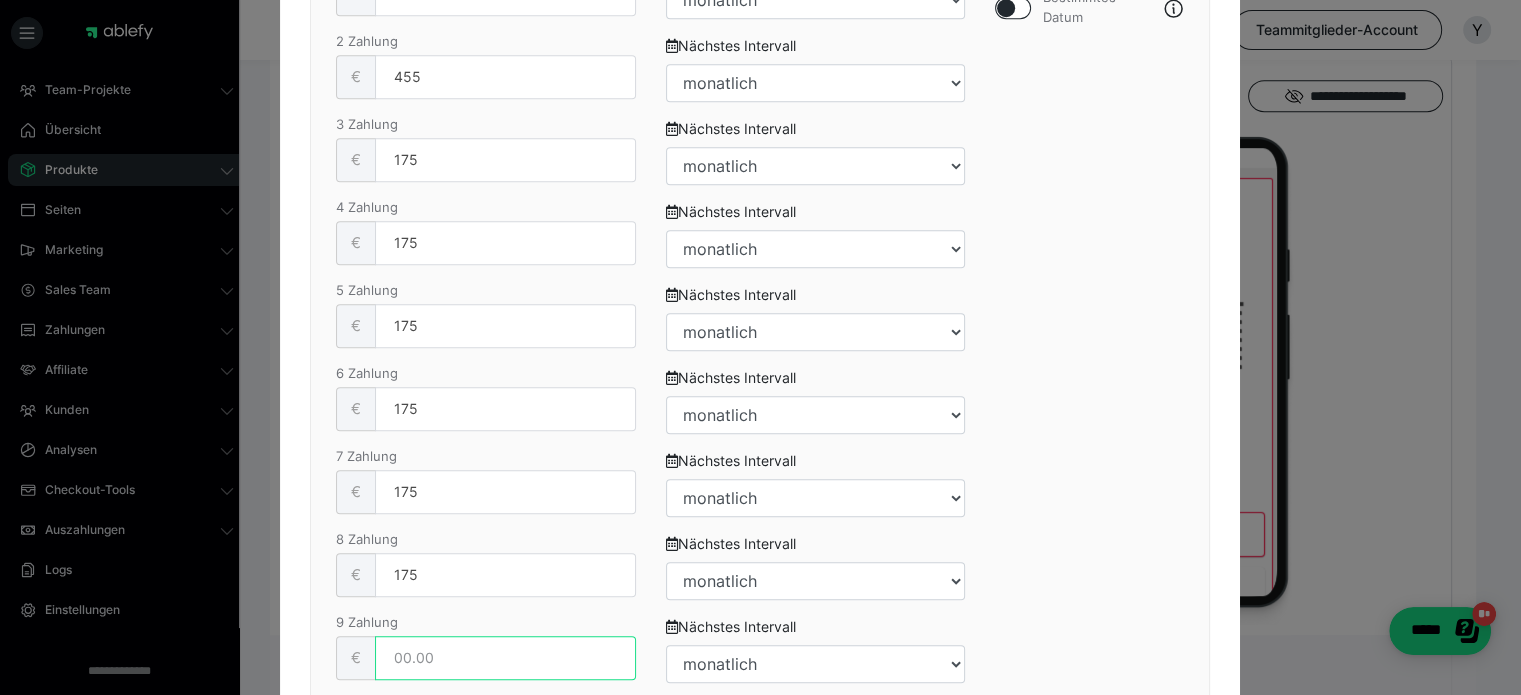 click at bounding box center [505, 658] 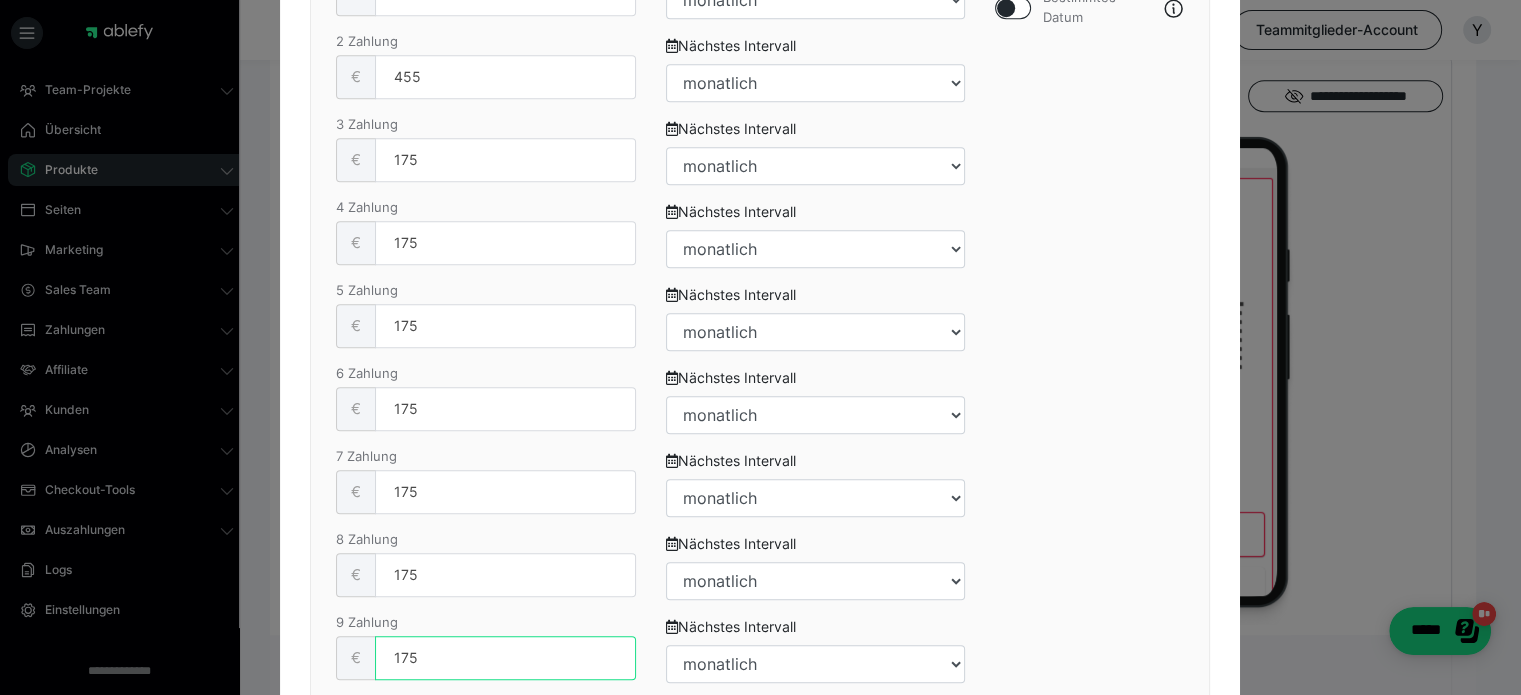 type on "175" 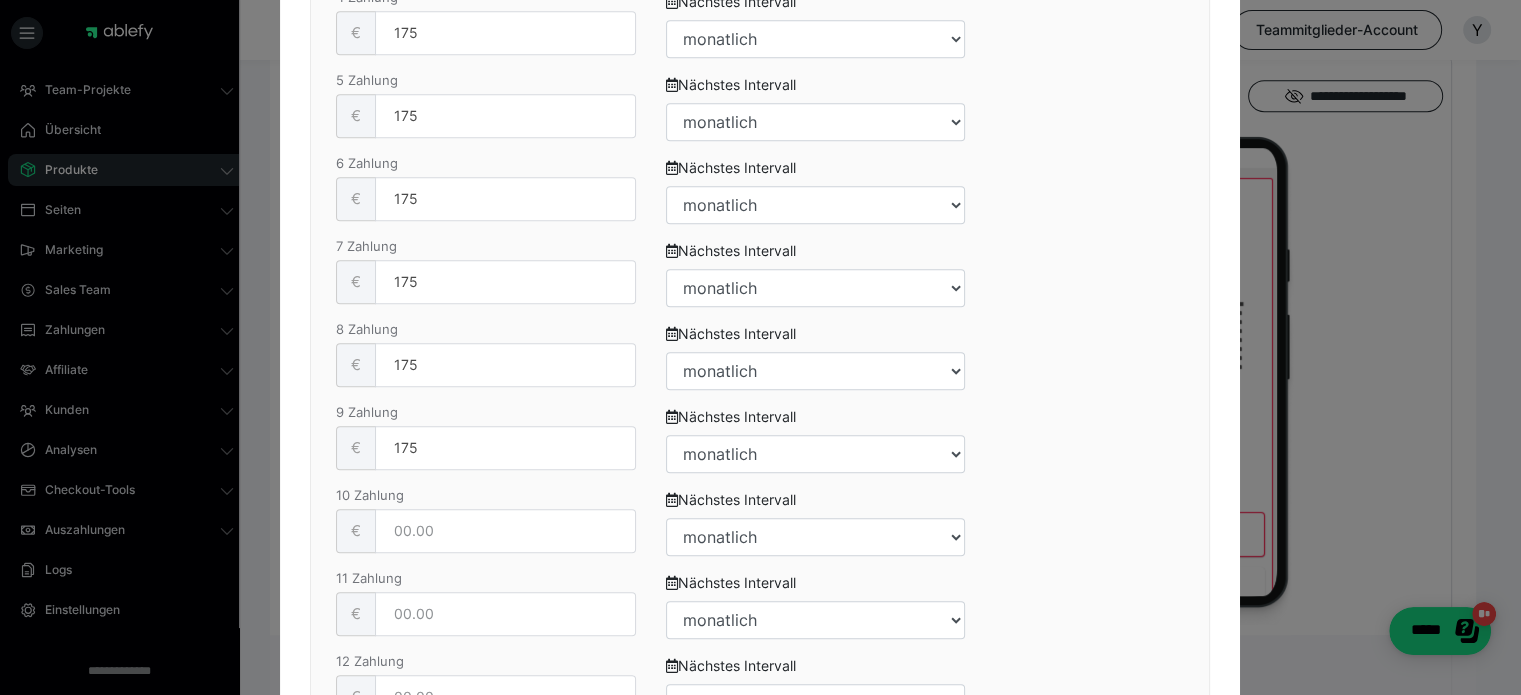 scroll, scrollTop: 1323, scrollLeft: 0, axis: vertical 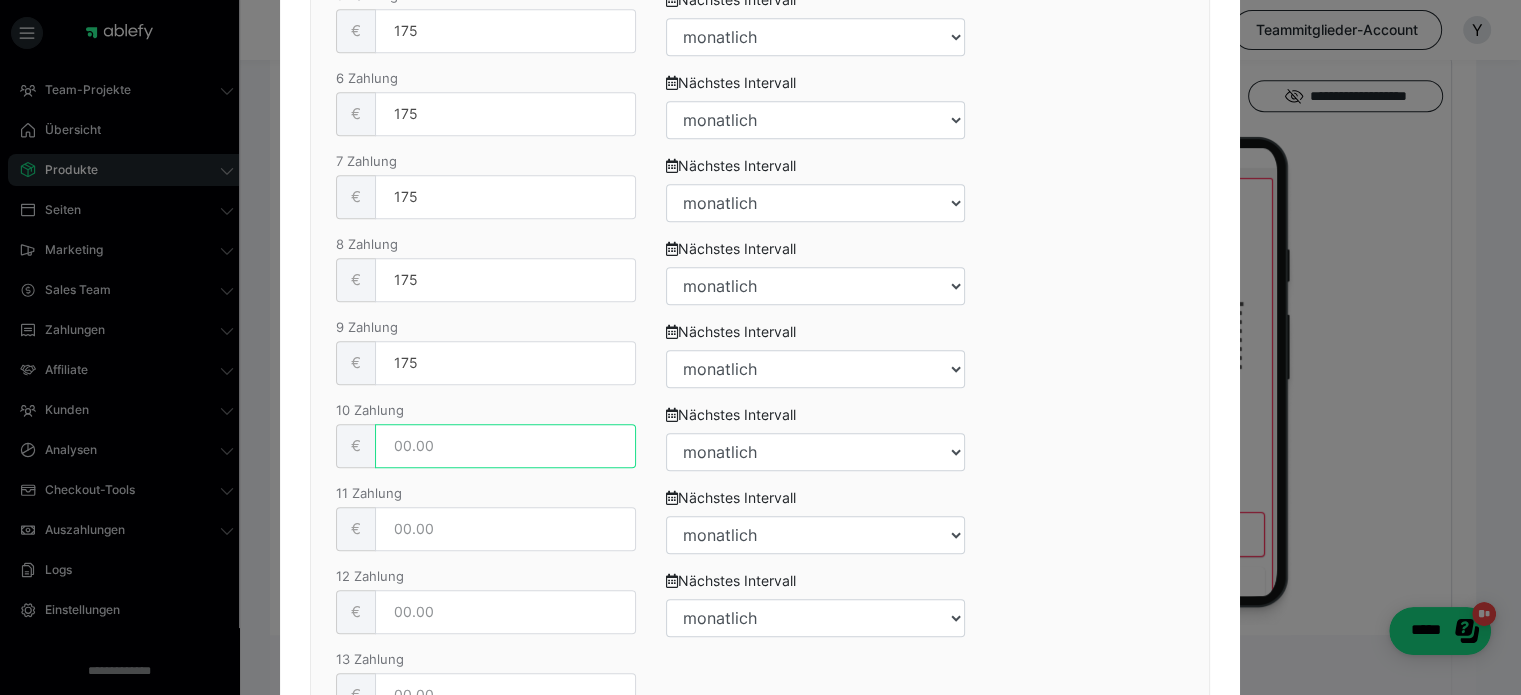 click at bounding box center (505, 446) 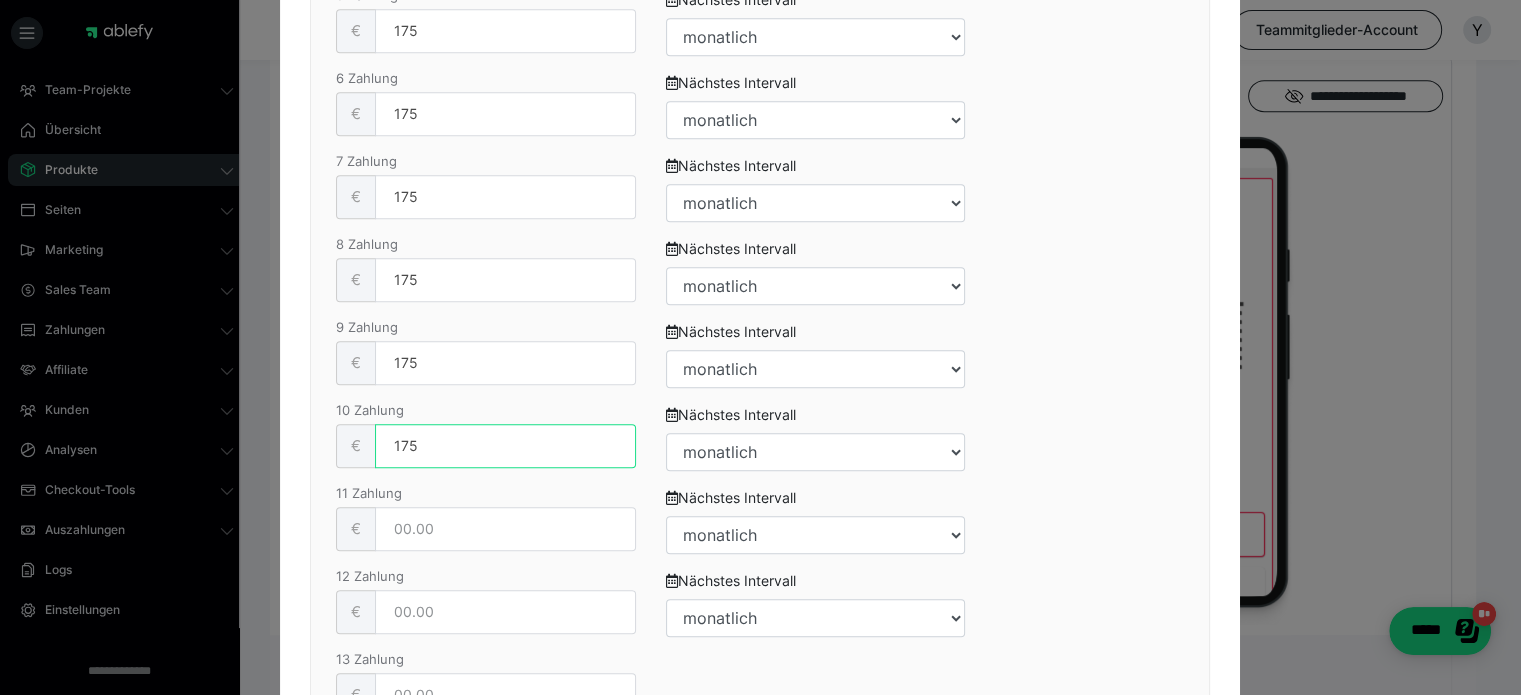type on "175" 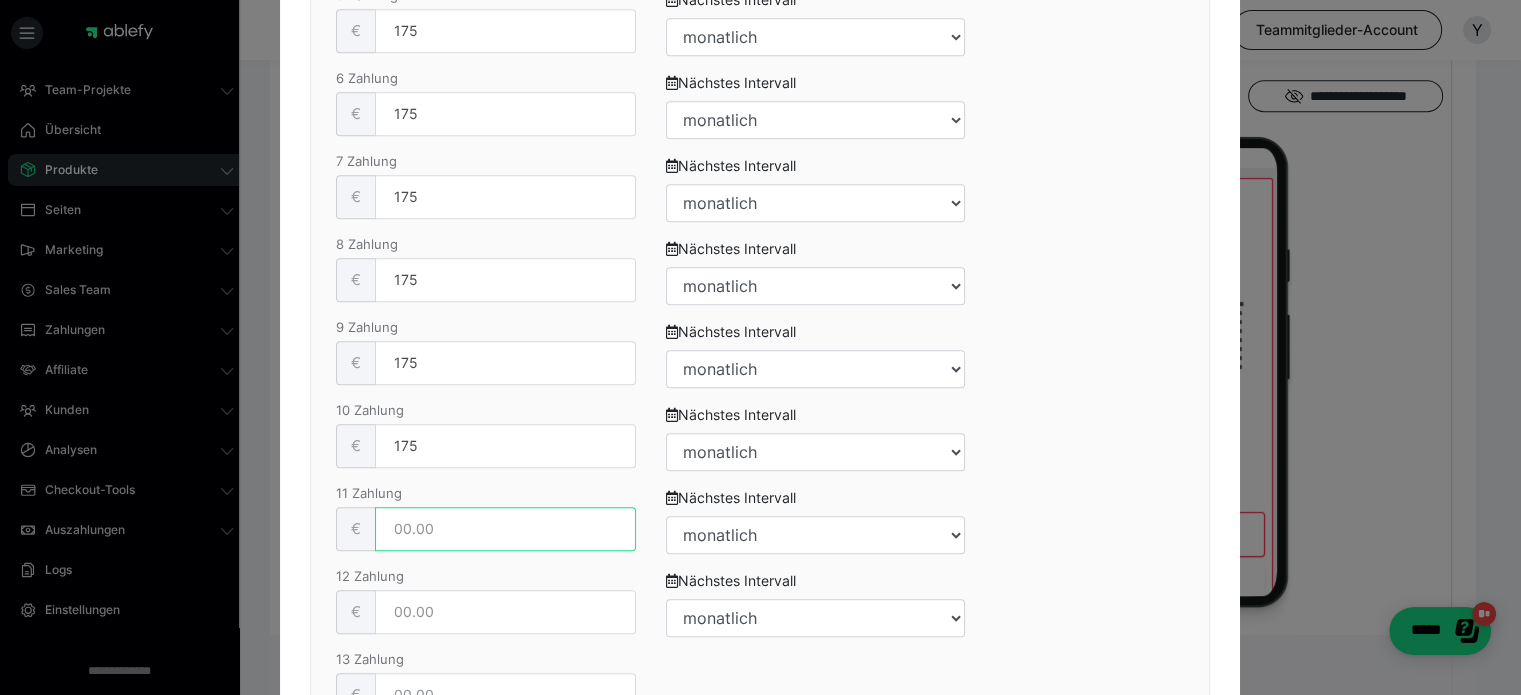 click at bounding box center [505, 529] 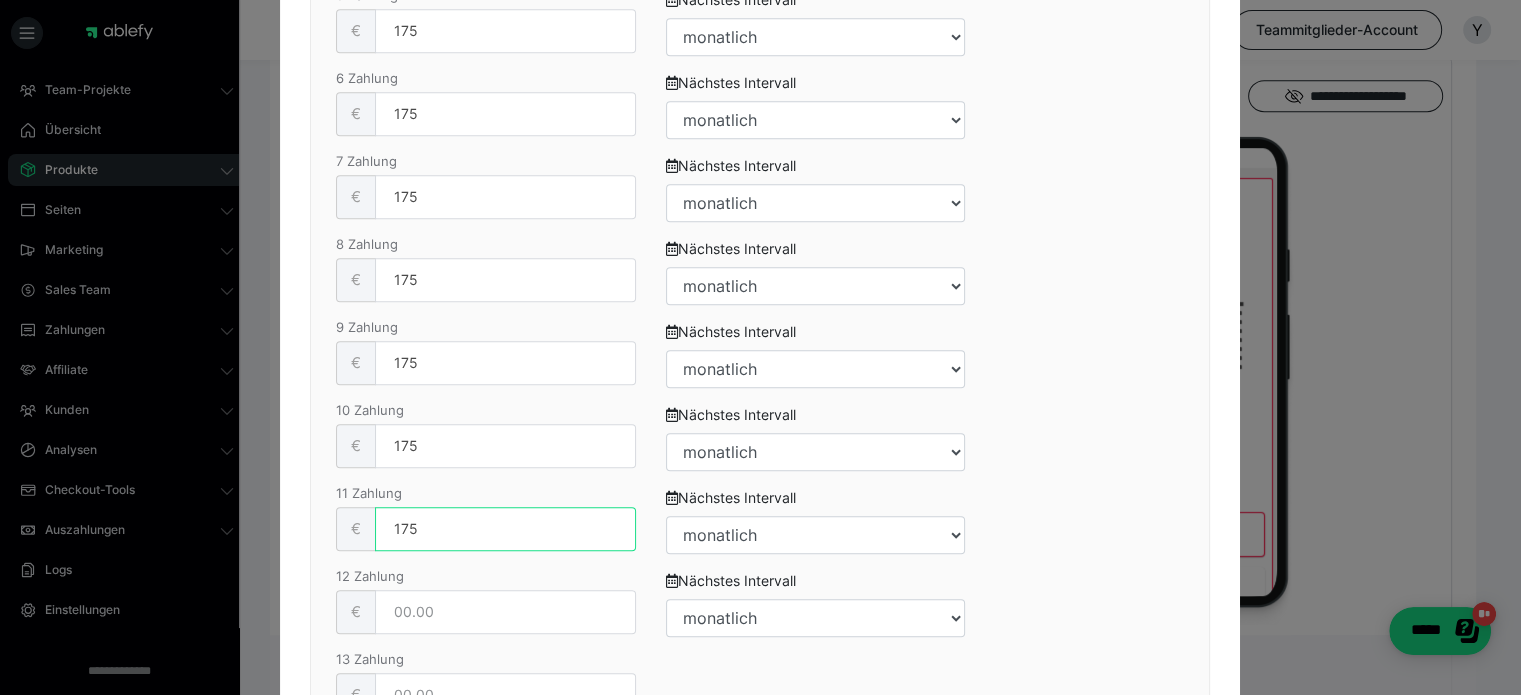 type on "175" 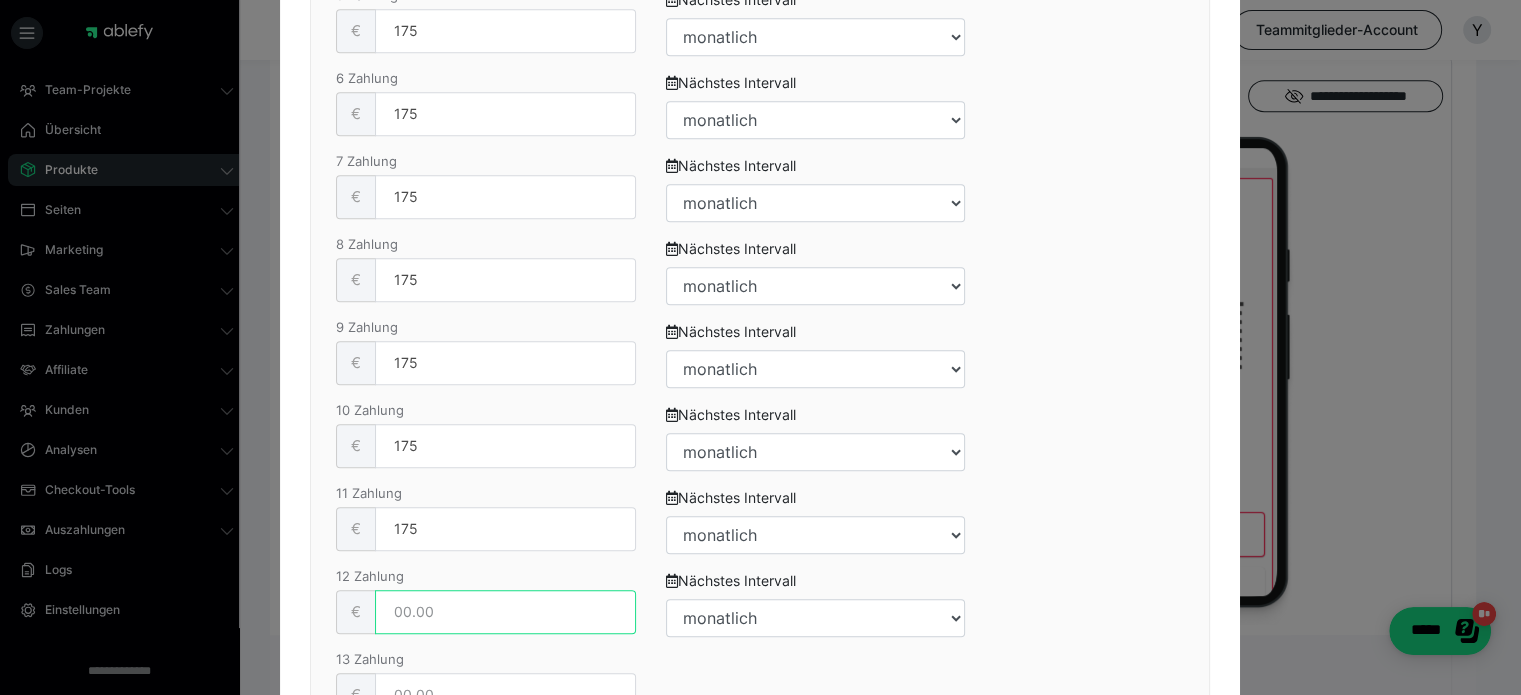 click at bounding box center (505, 612) 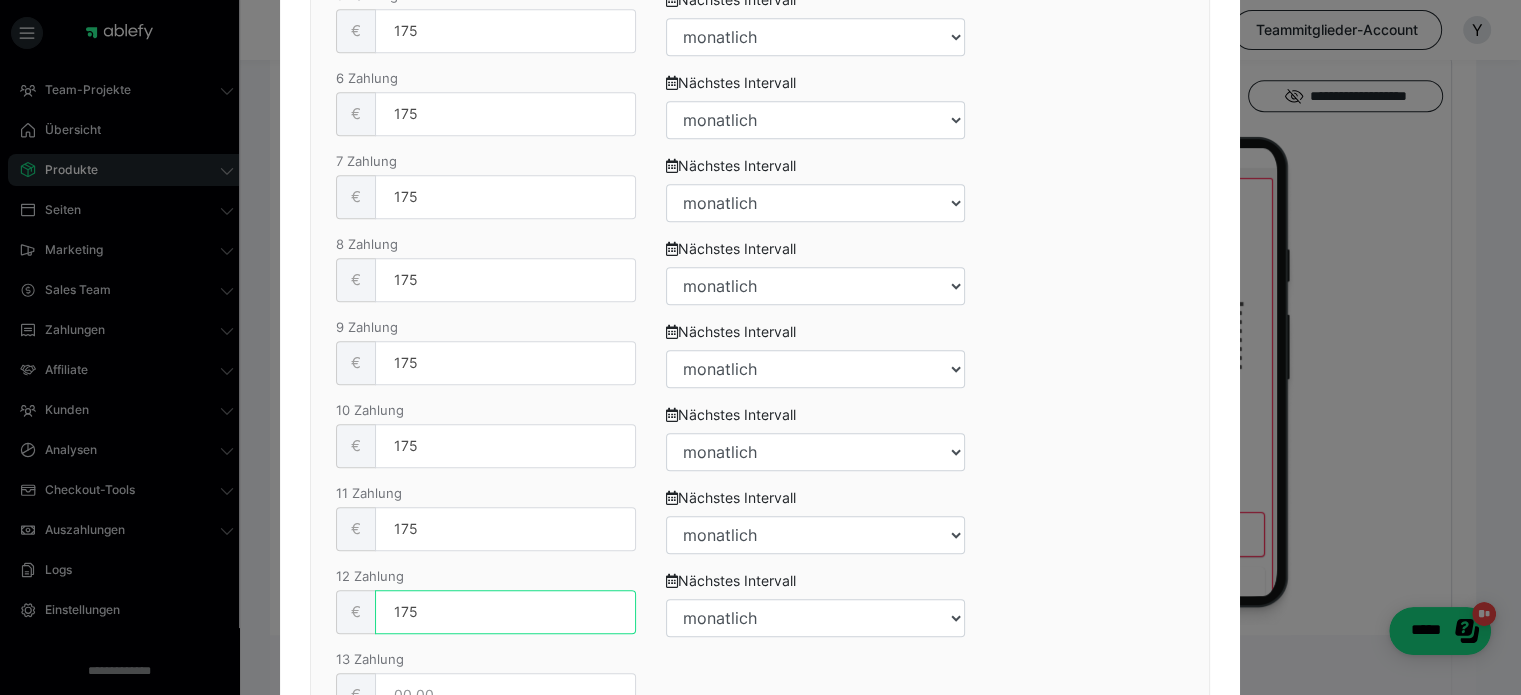type on "175" 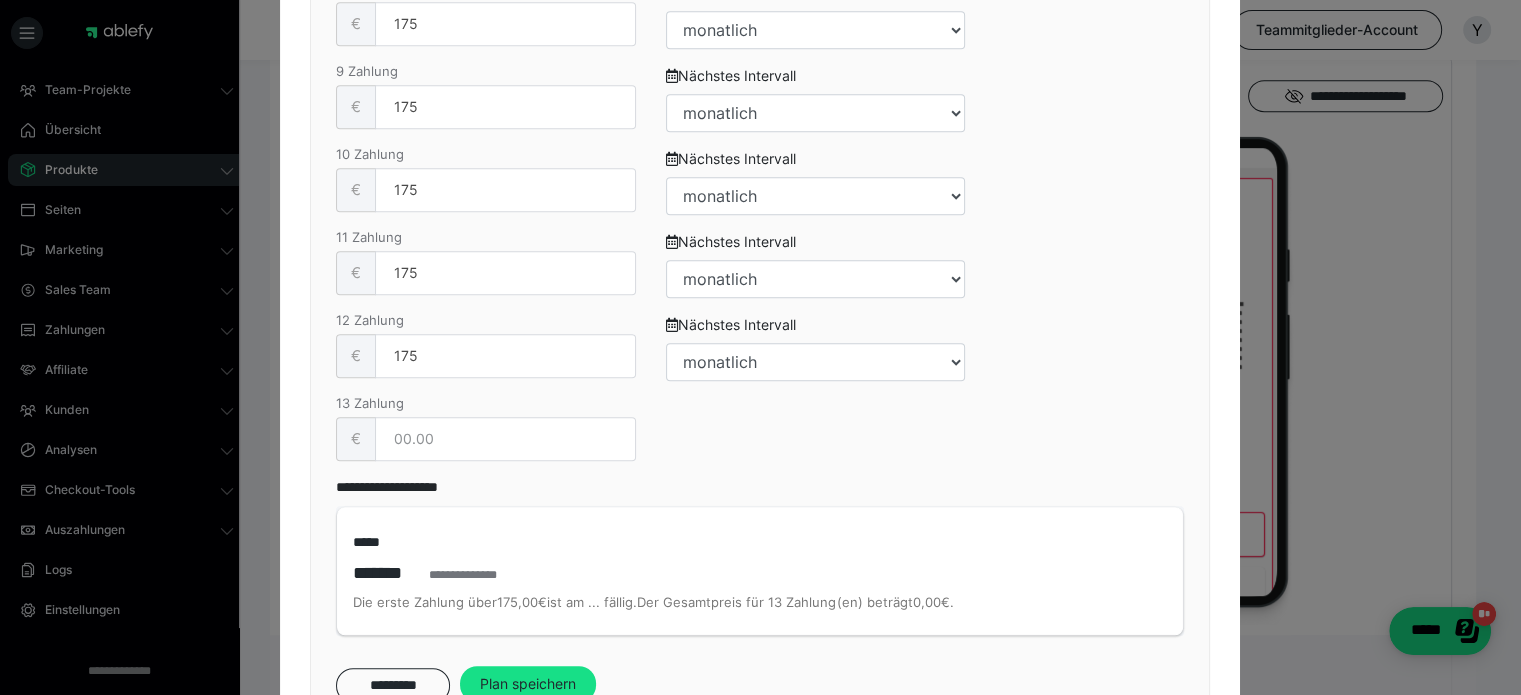 scroll, scrollTop: 1572, scrollLeft: 0, axis: vertical 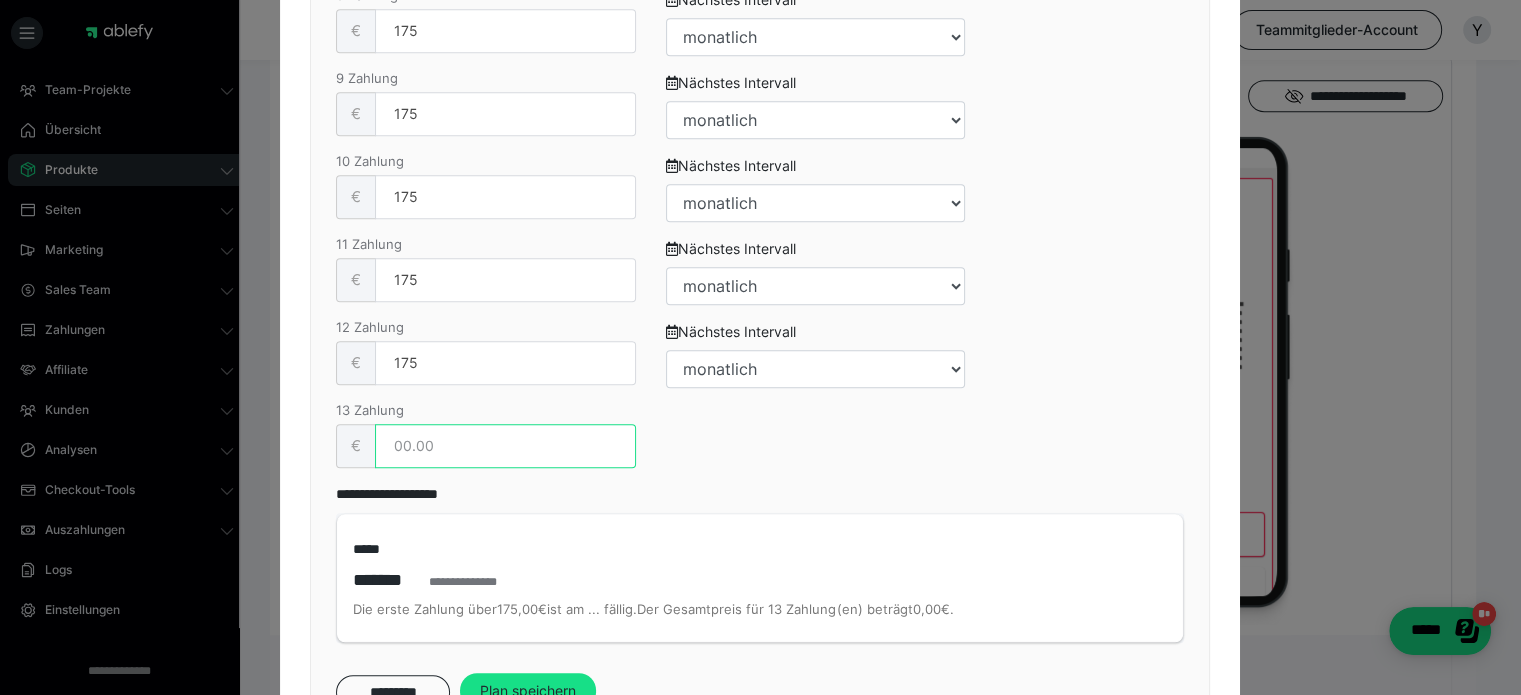 click at bounding box center [505, 446] 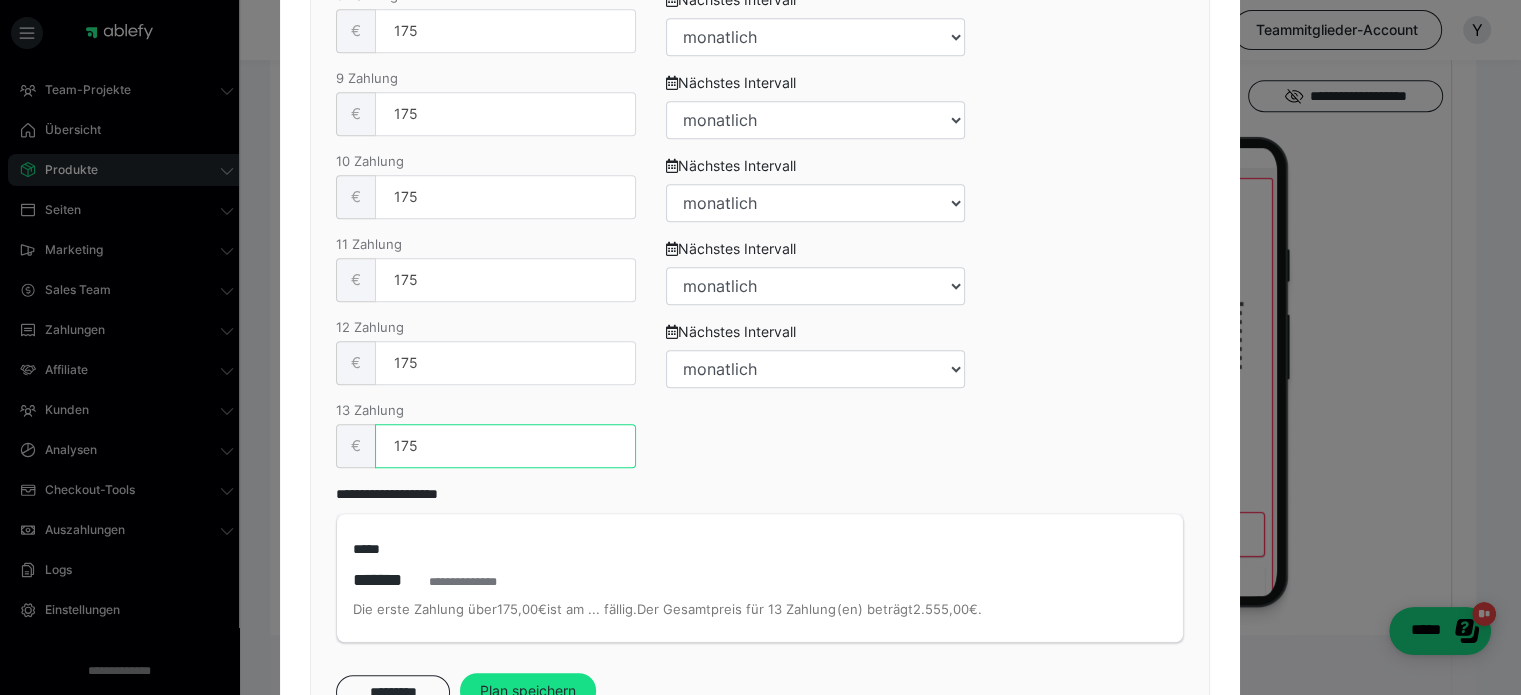 type on "175" 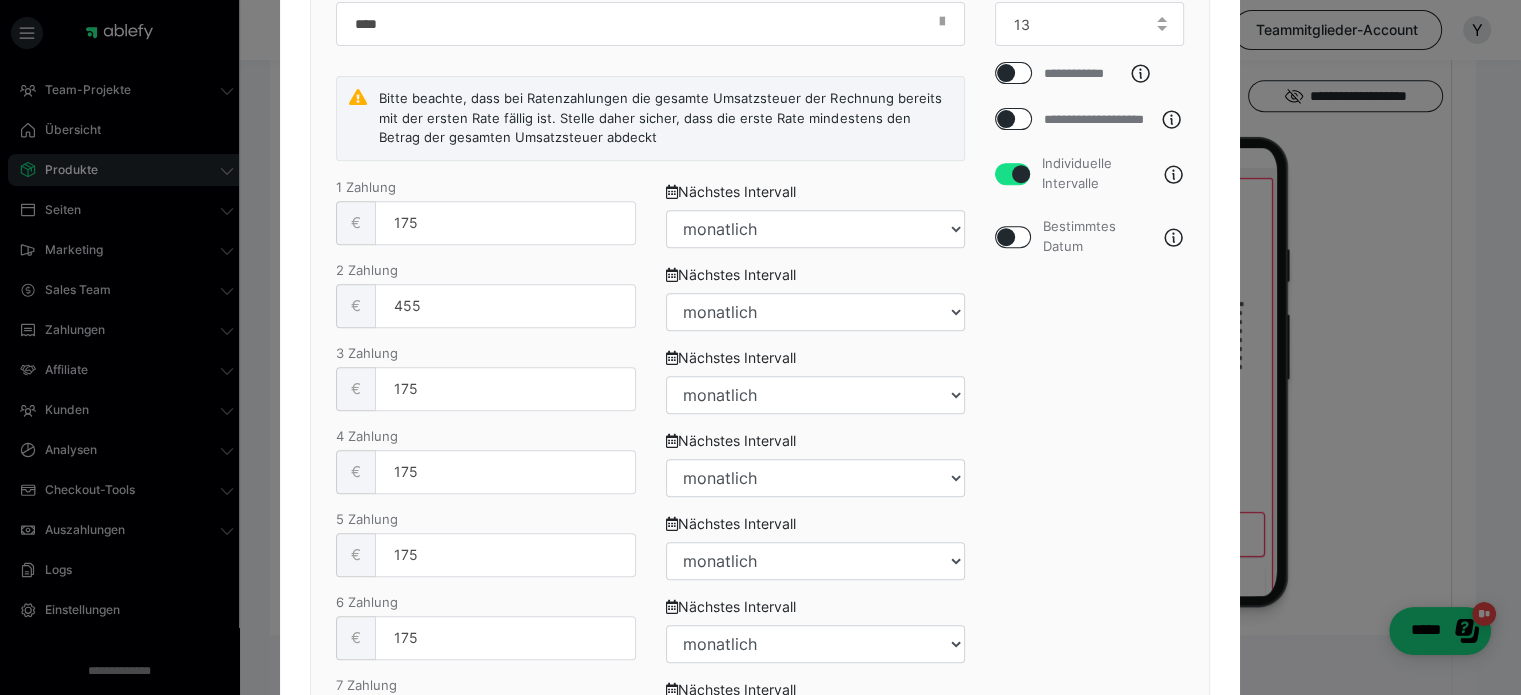 scroll, scrollTop: 761, scrollLeft: 0, axis: vertical 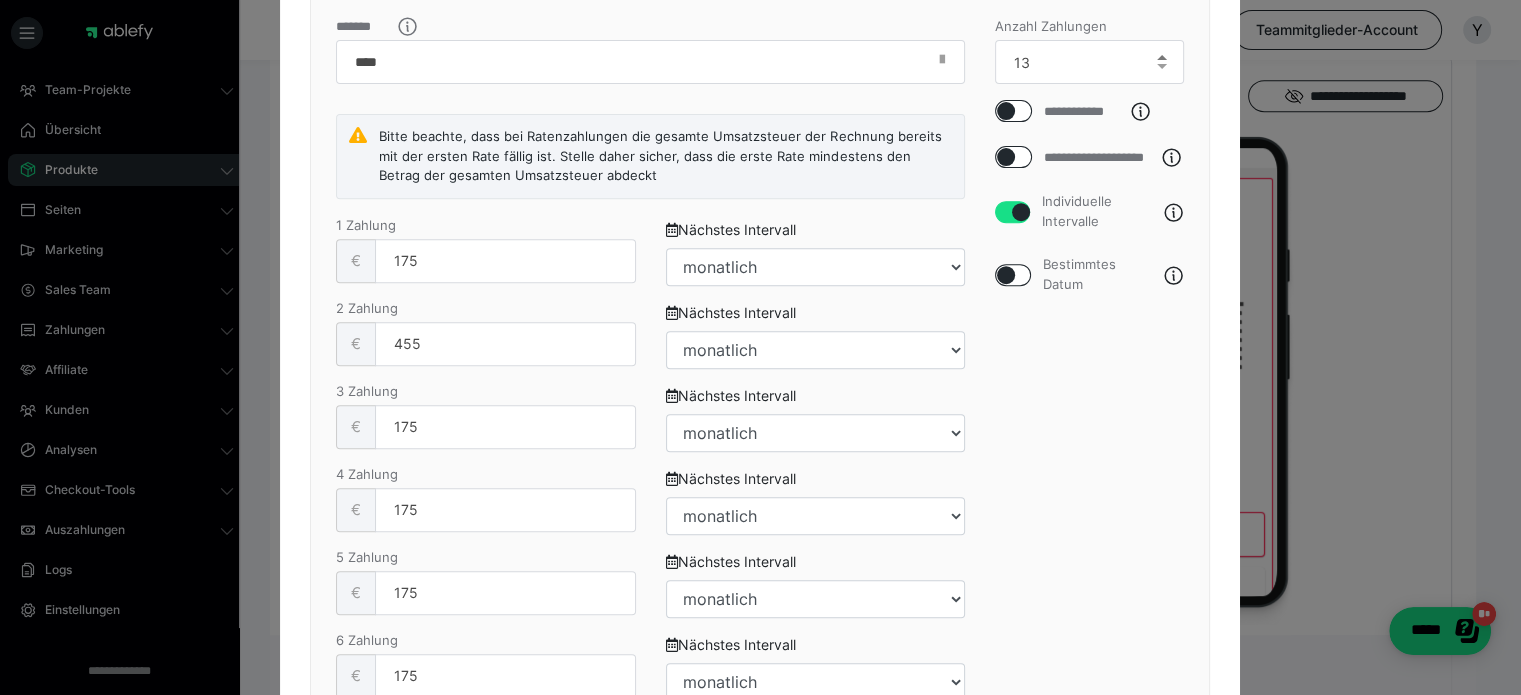 click at bounding box center (1162, 57) 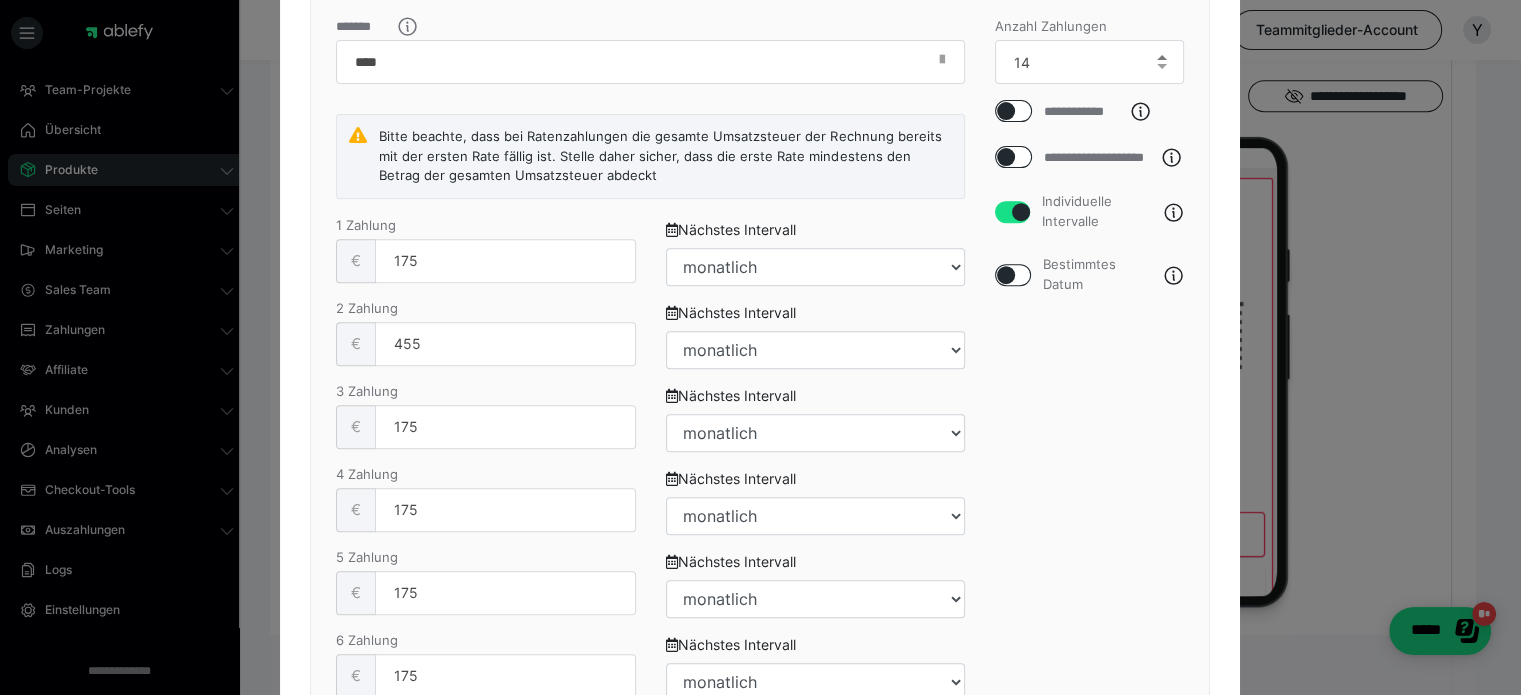 select on "1m" 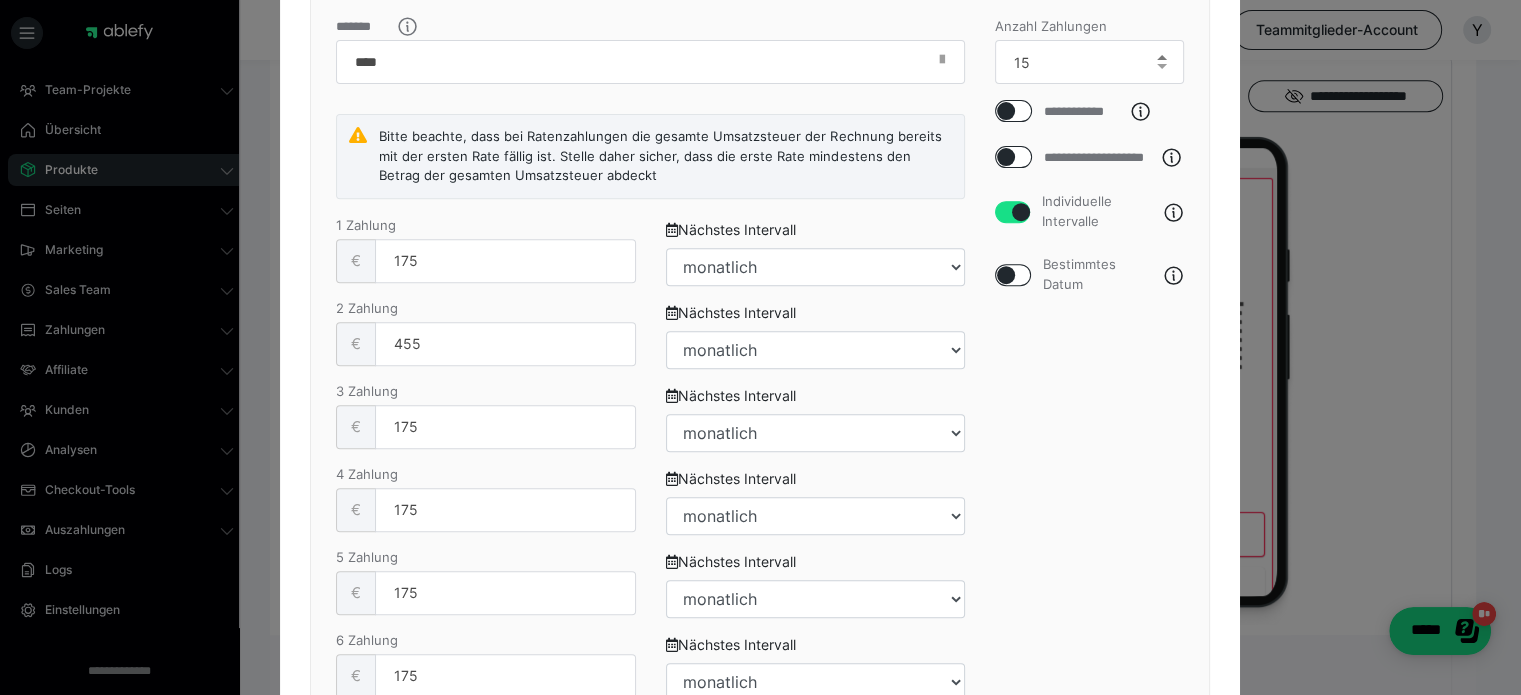 select on "1m" 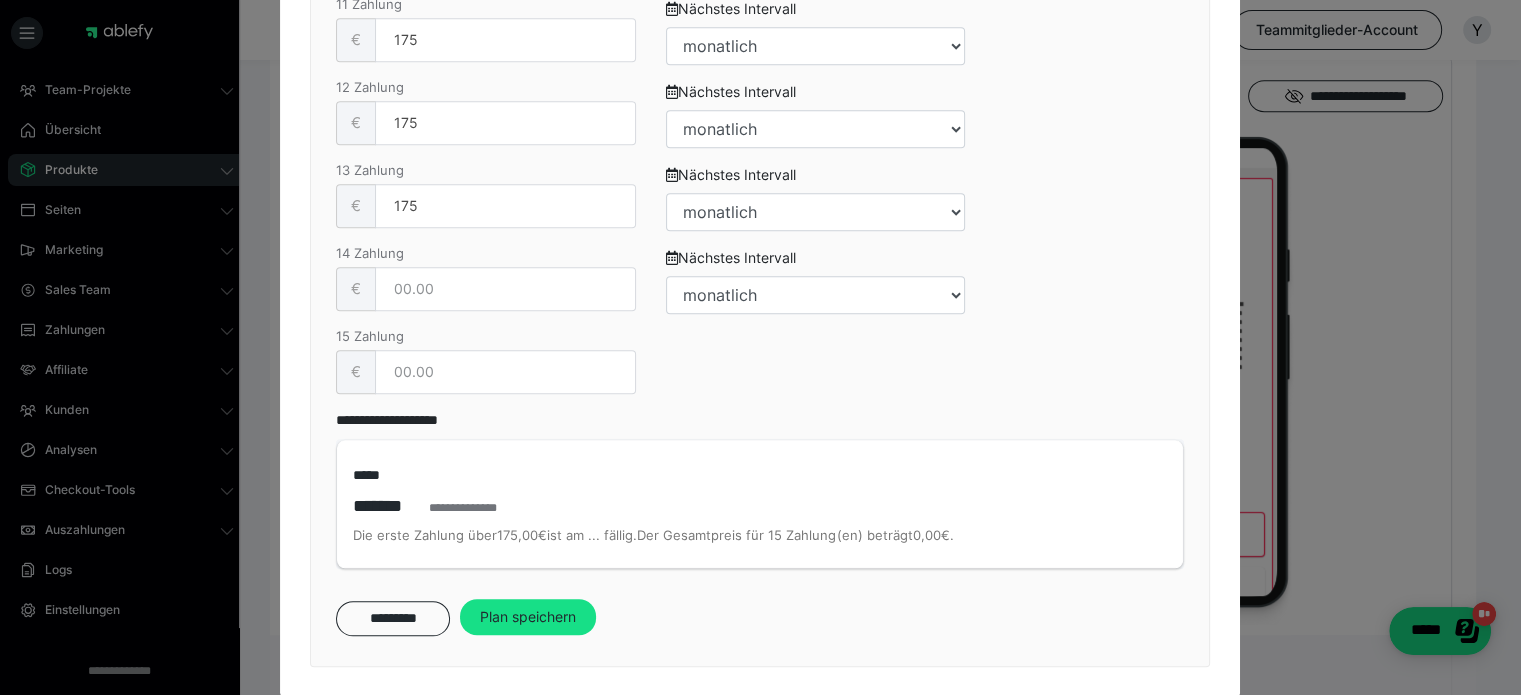 scroll, scrollTop: 1833, scrollLeft: 0, axis: vertical 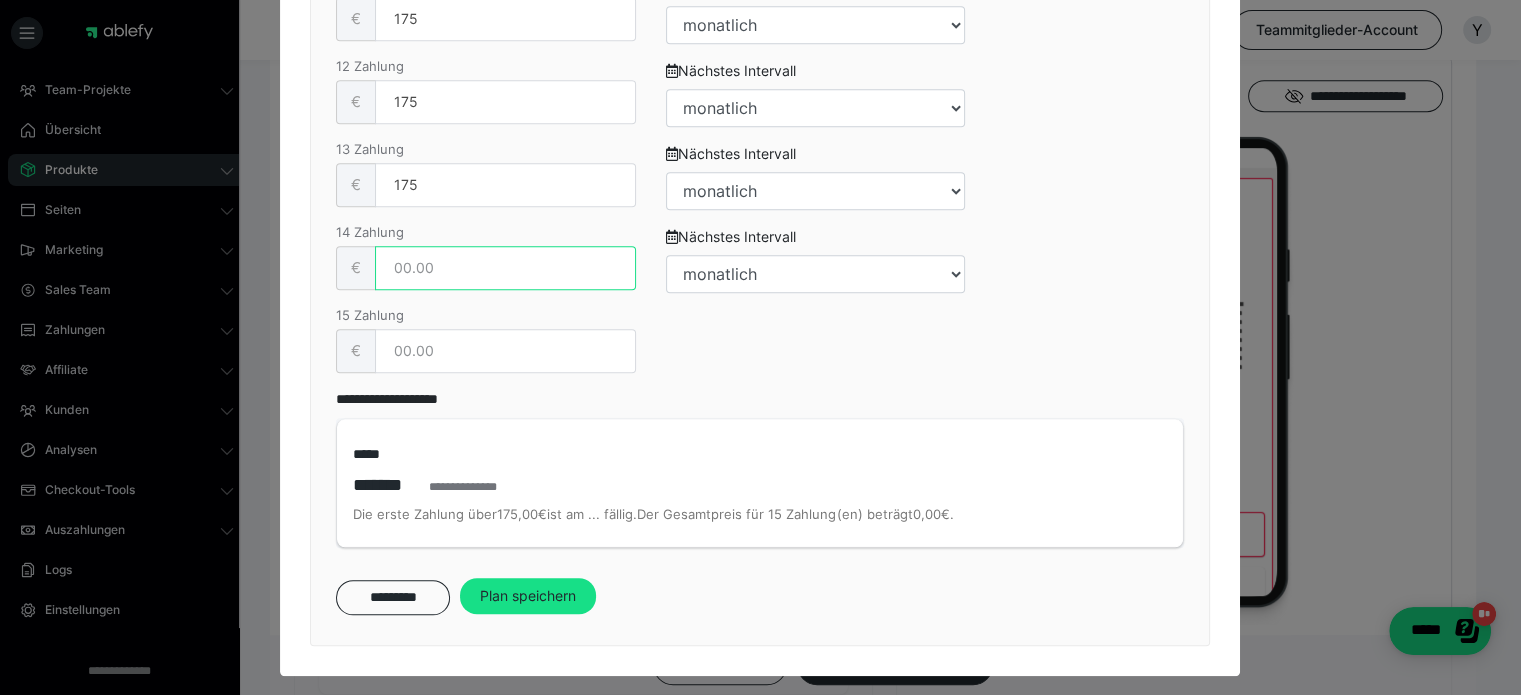 click at bounding box center [505, 268] 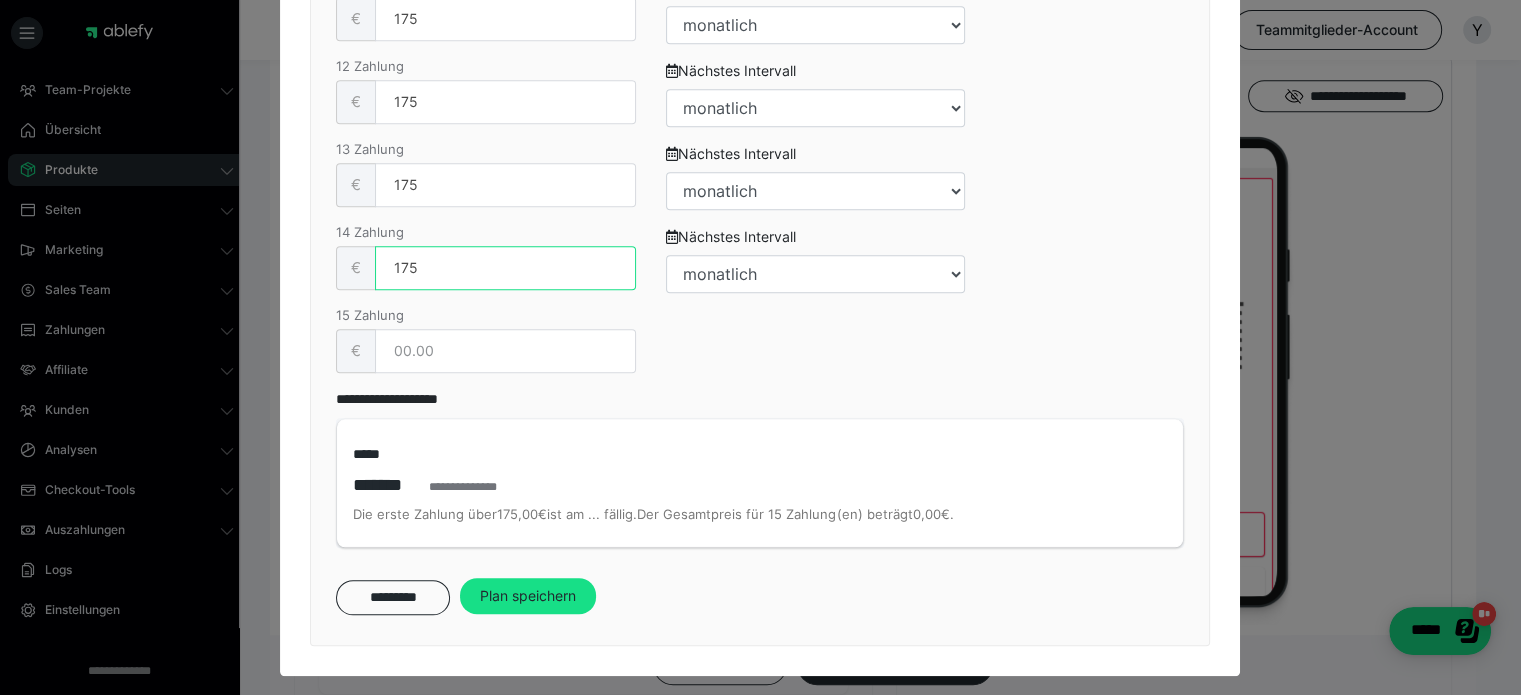 type on "175" 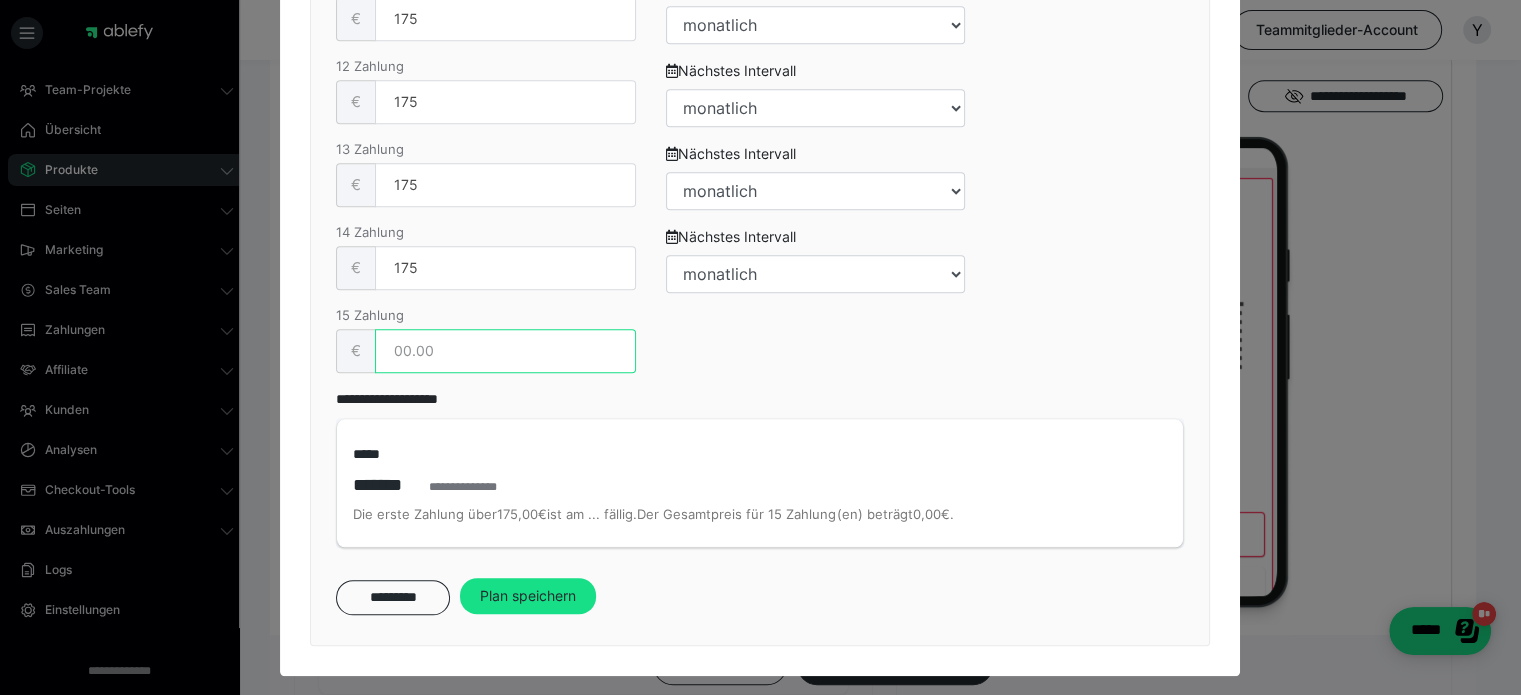 click at bounding box center (505, 351) 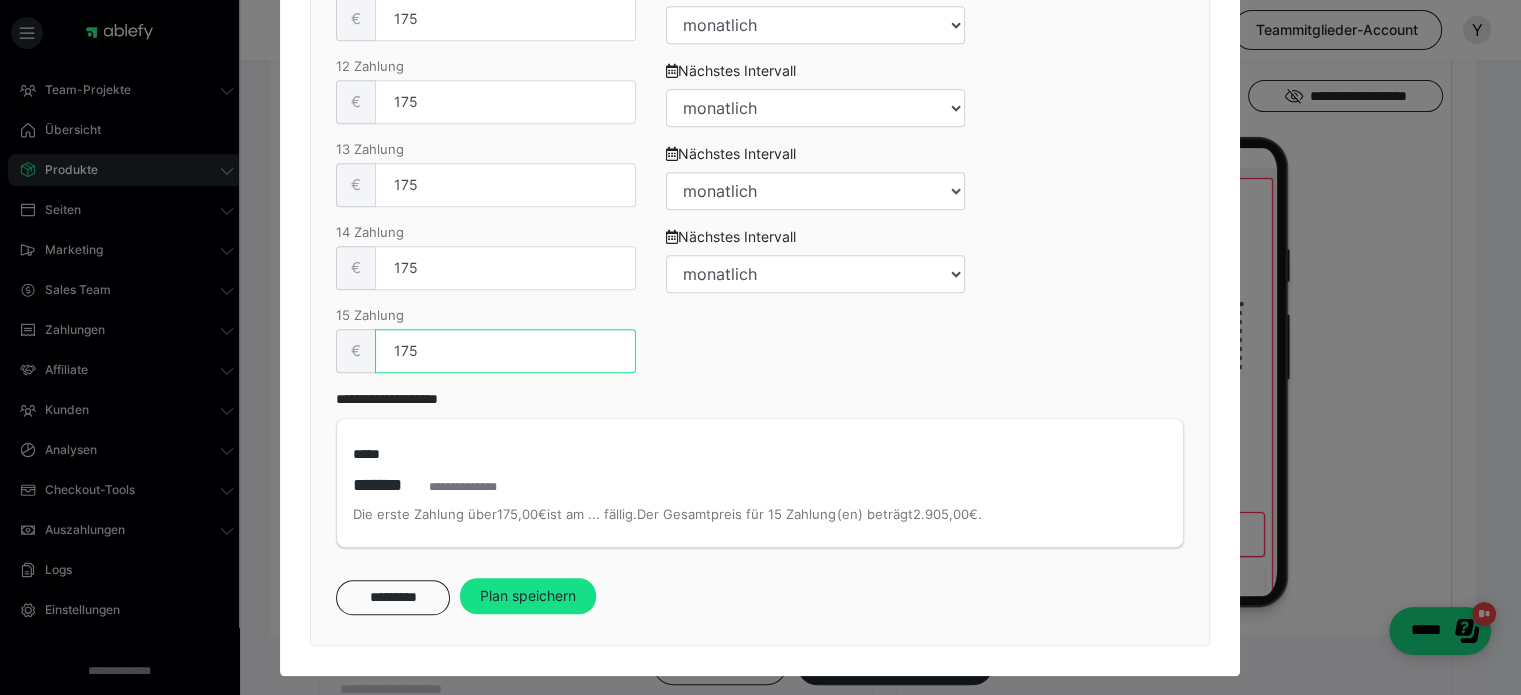 scroll, scrollTop: 379, scrollLeft: 0, axis: vertical 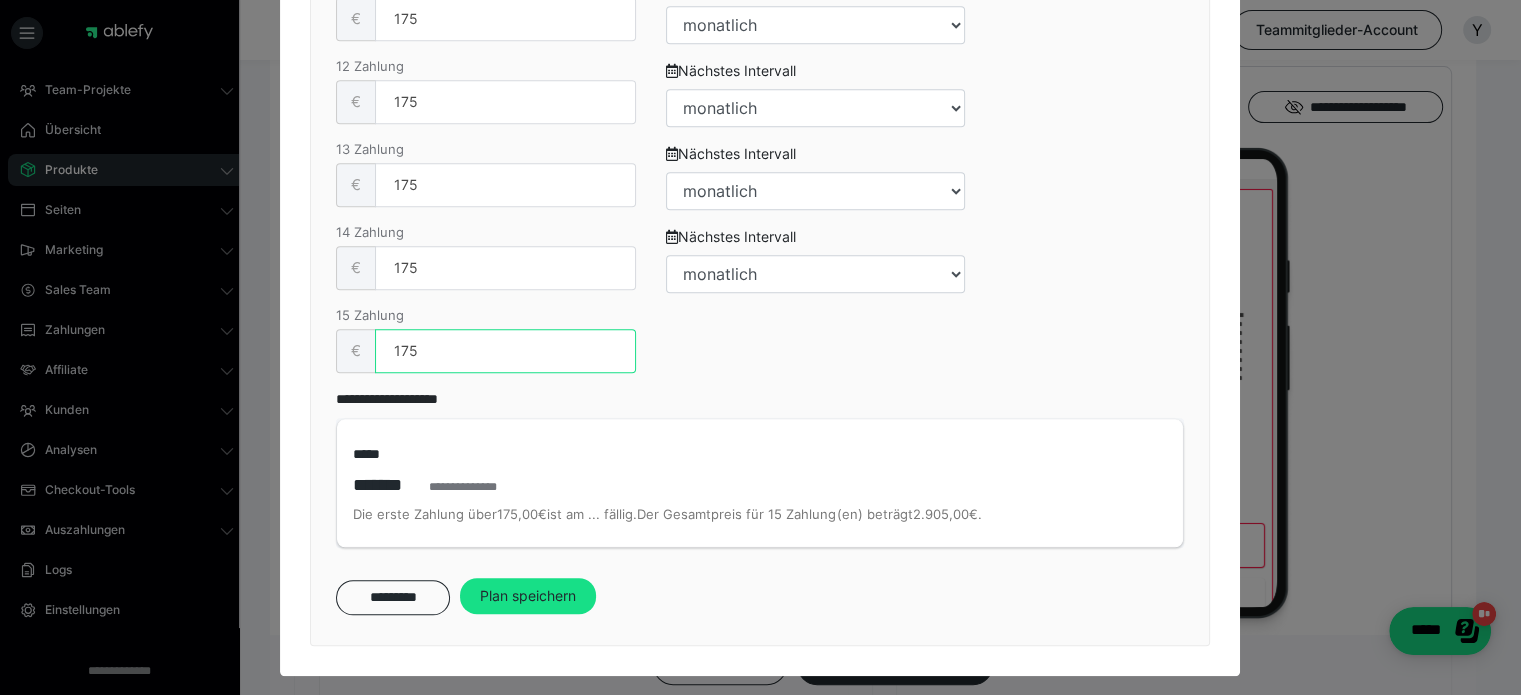 type on "175" 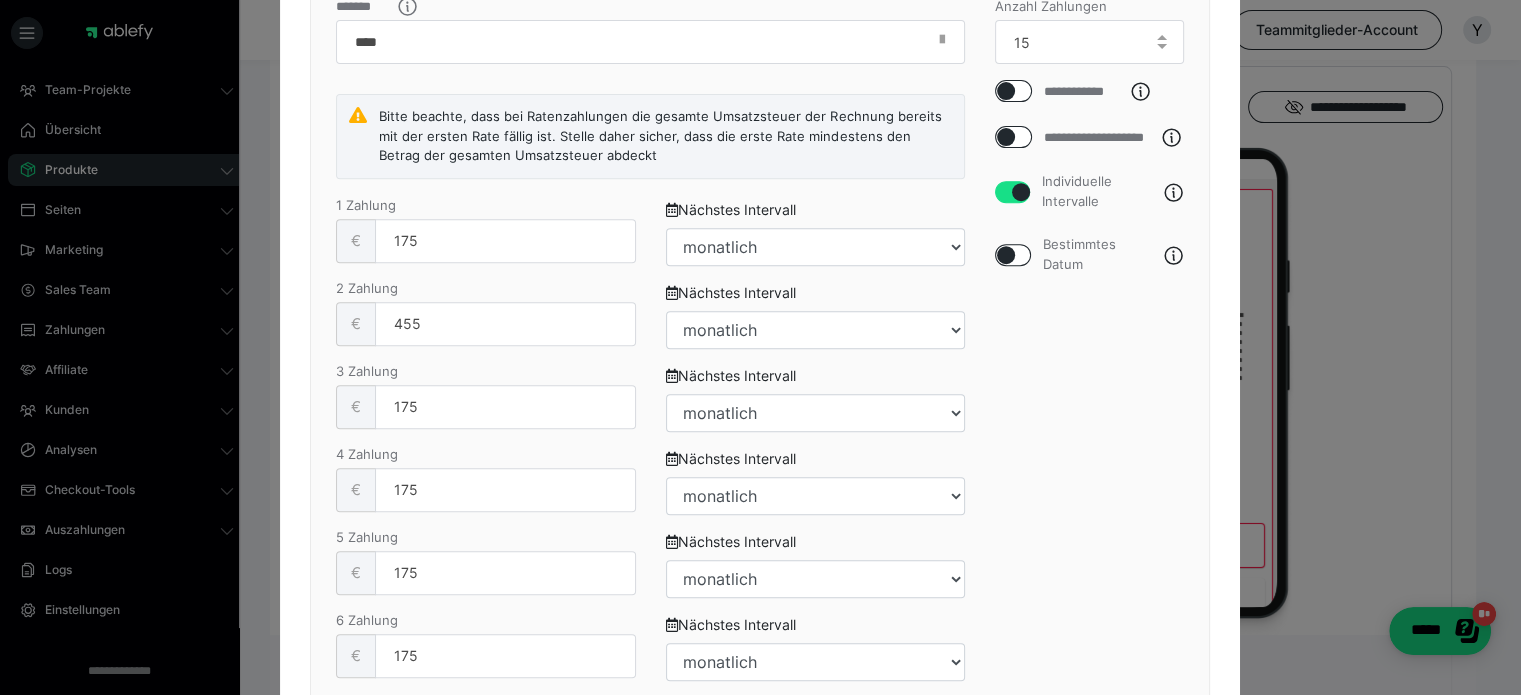 scroll, scrollTop: 710, scrollLeft: 0, axis: vertical 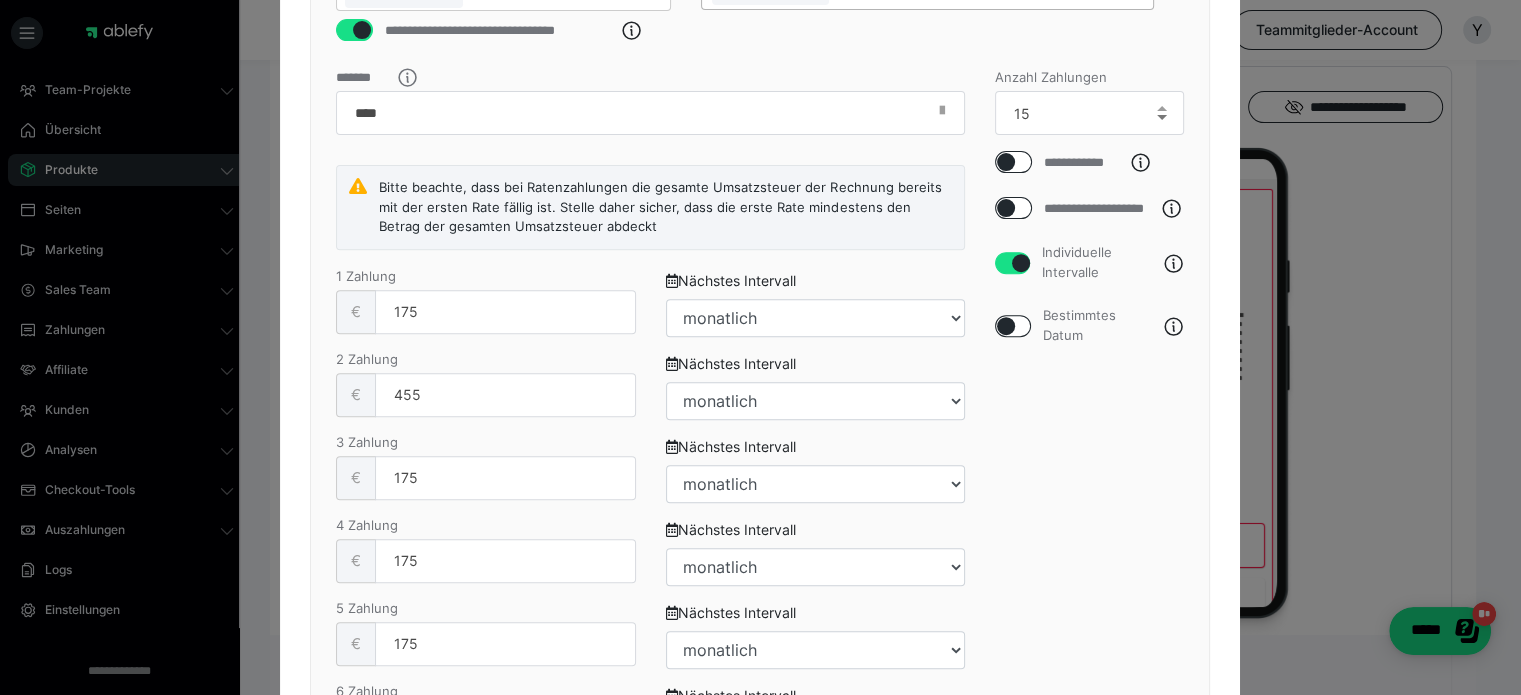 click at bounding box center (1162, 117) 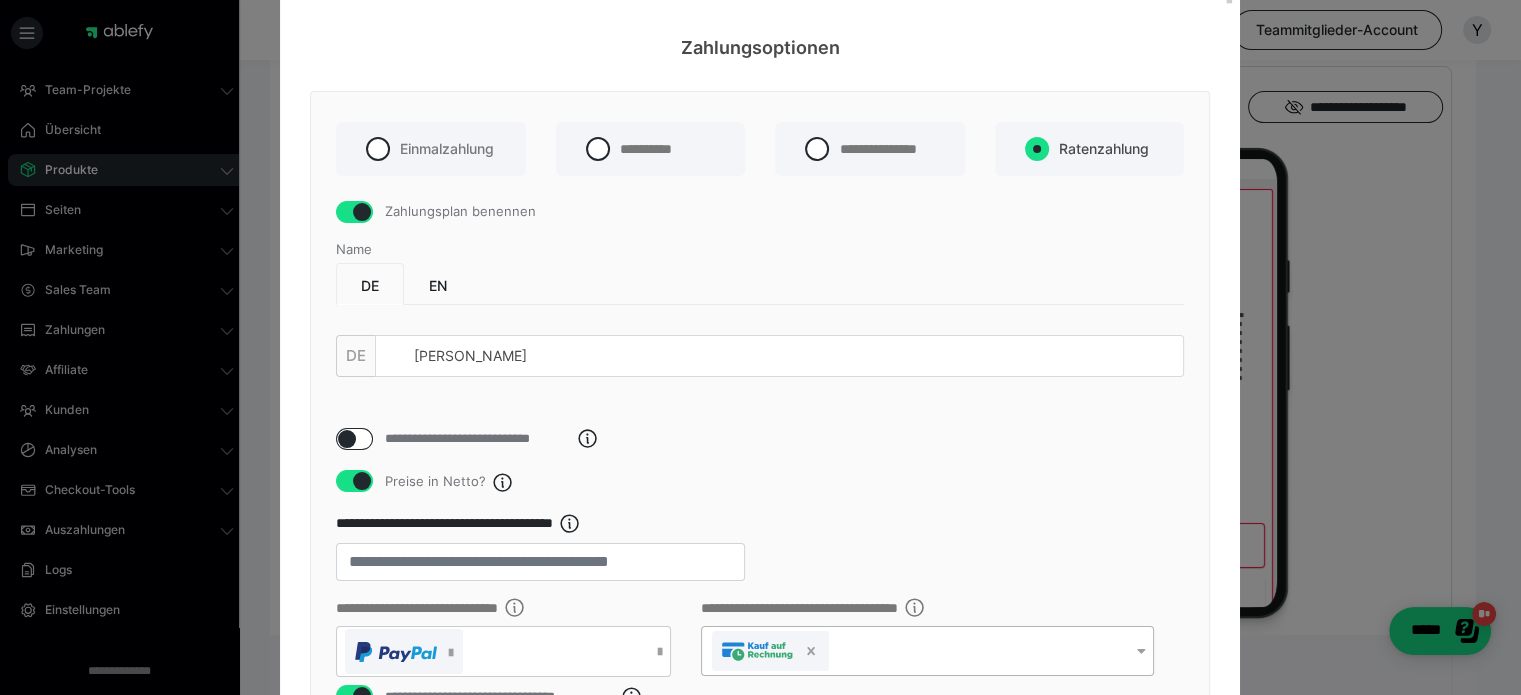 scroll, scrollTop: 35, scrollLeft: 0, axis: vertical 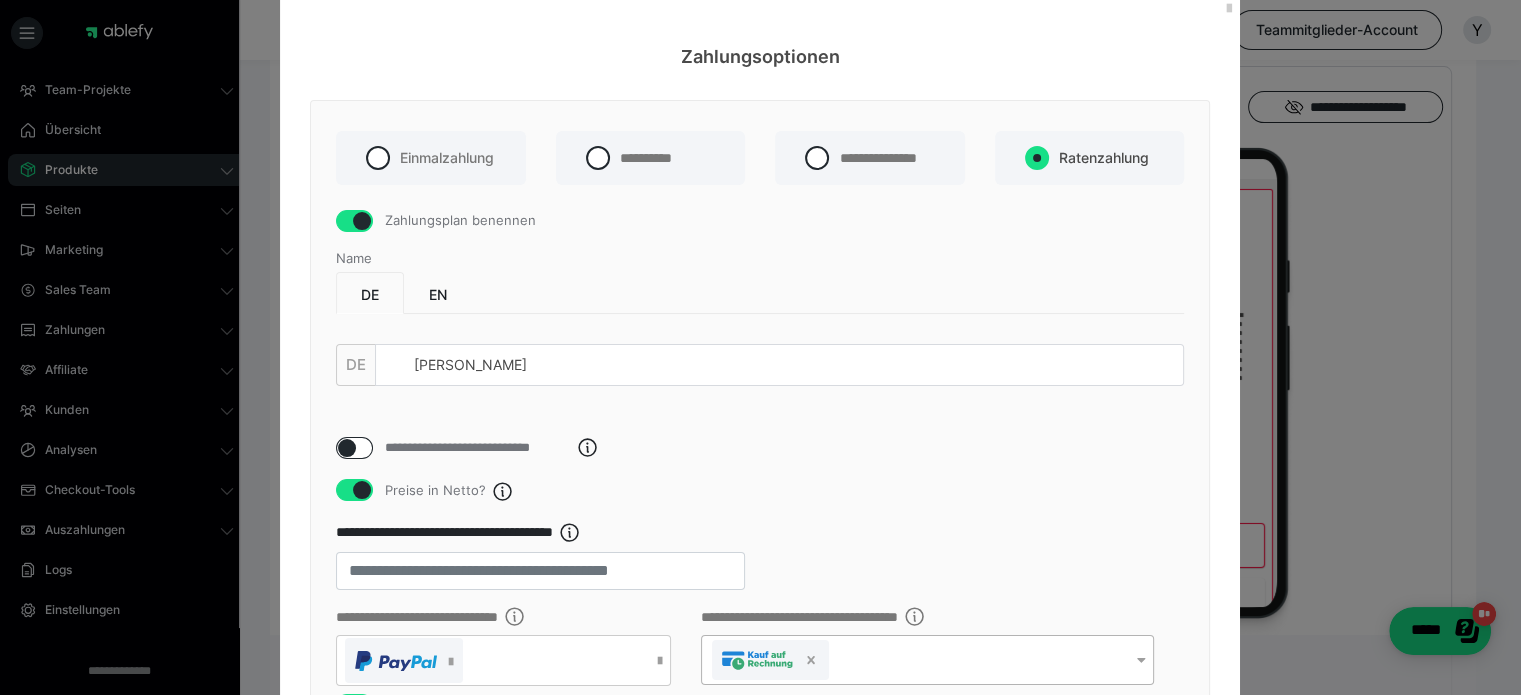 drag, startPoint x: 1508, startPoint y: 272, endPoint x: 1144, endPoint y: 229, distance: 366.53104 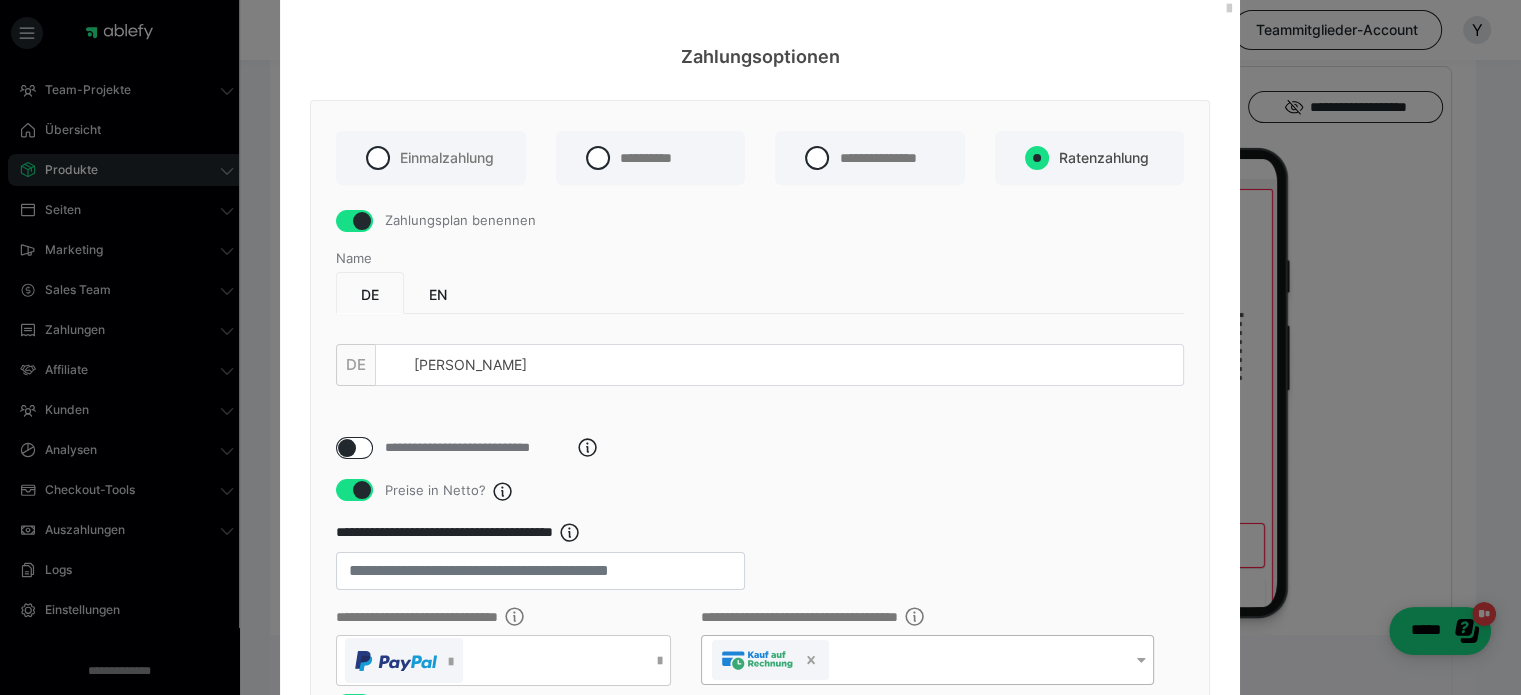 click on "**********" at bounding box center (760, 1230) 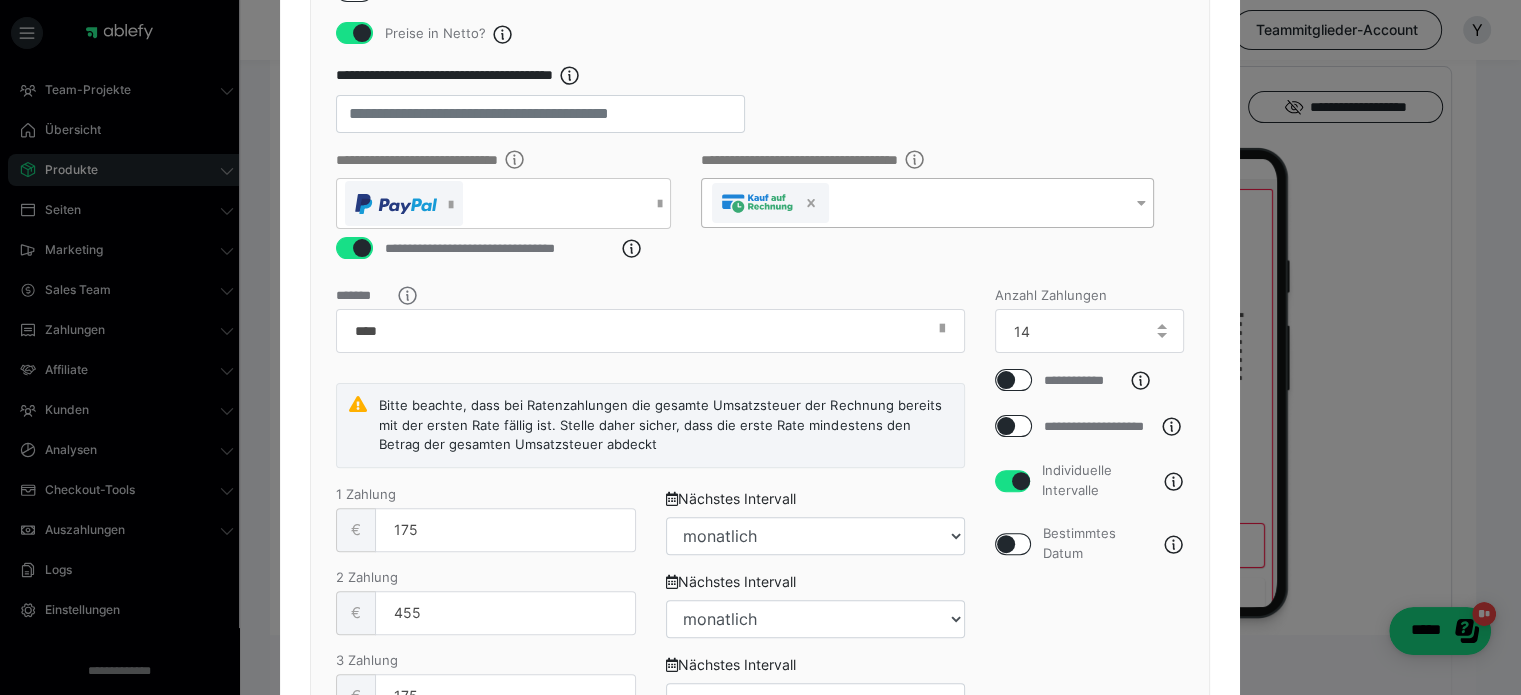 scroll, scrollTop: 581, scrollLeft: 0, axis: vertical 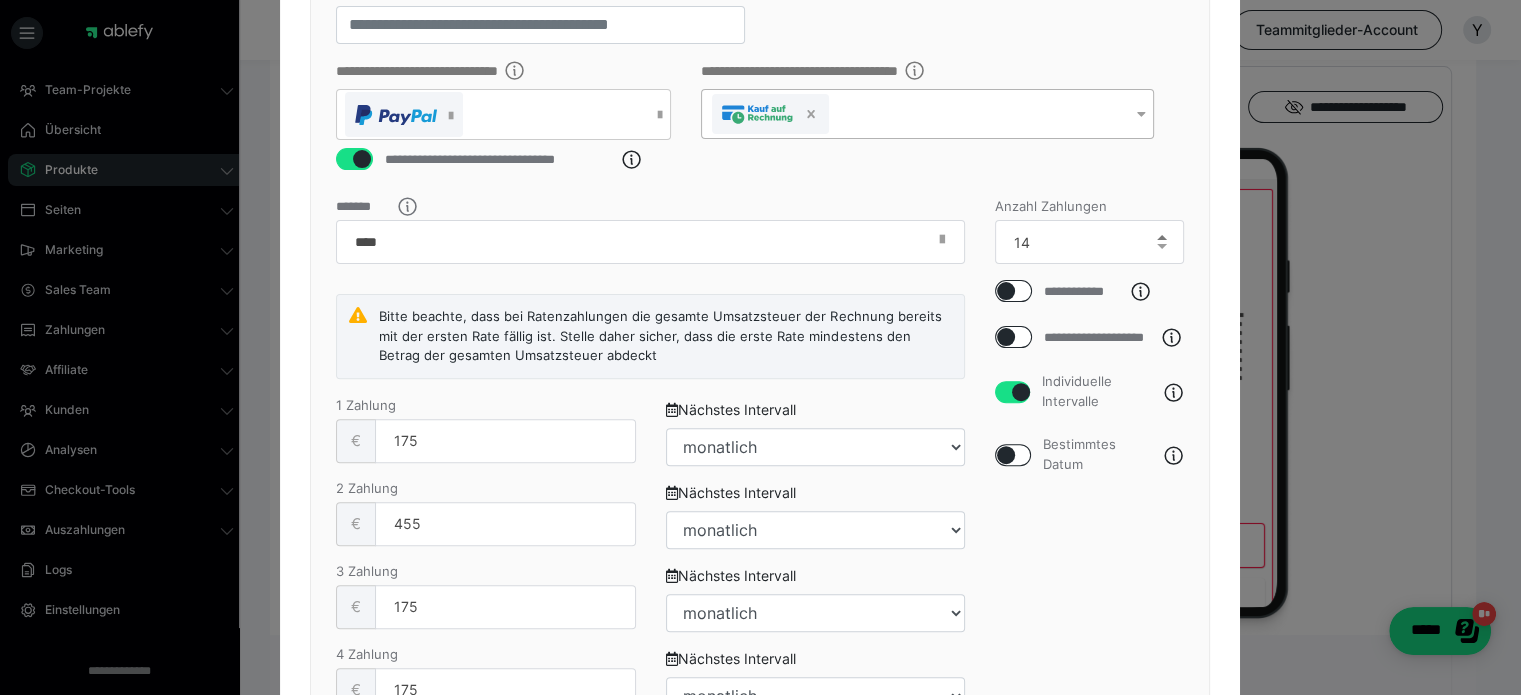 click at bounding box center (1162, 237) 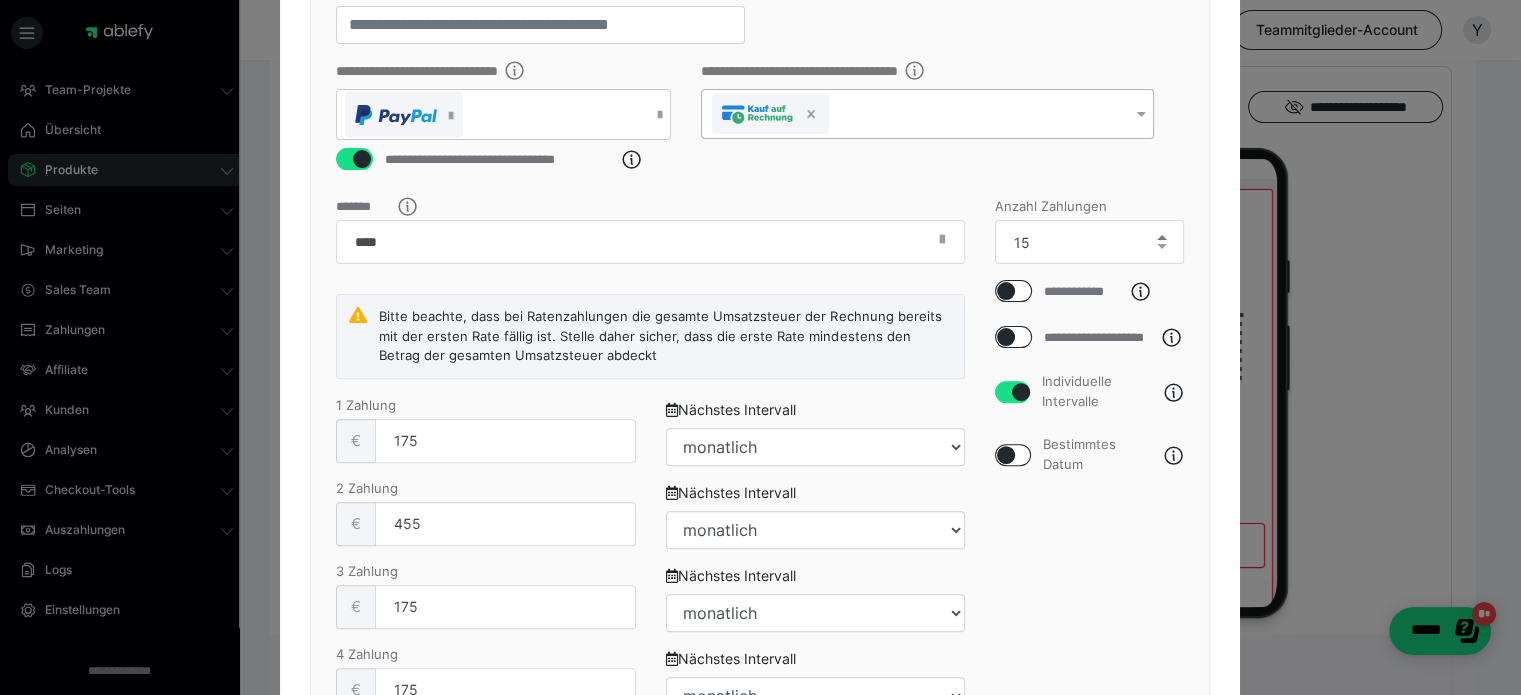 select on "1m" 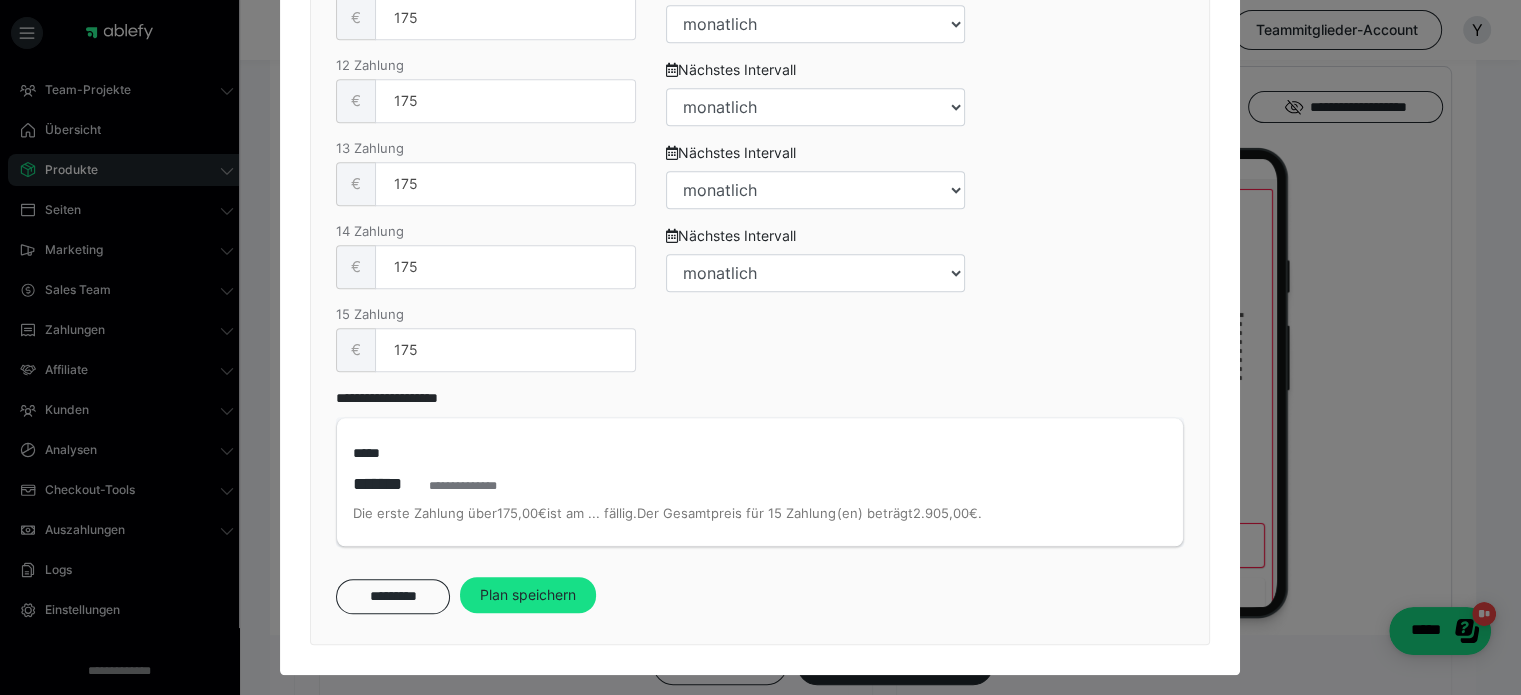 scroll, scrollTop: 1837, scrollLeft: 0, axis: vertical 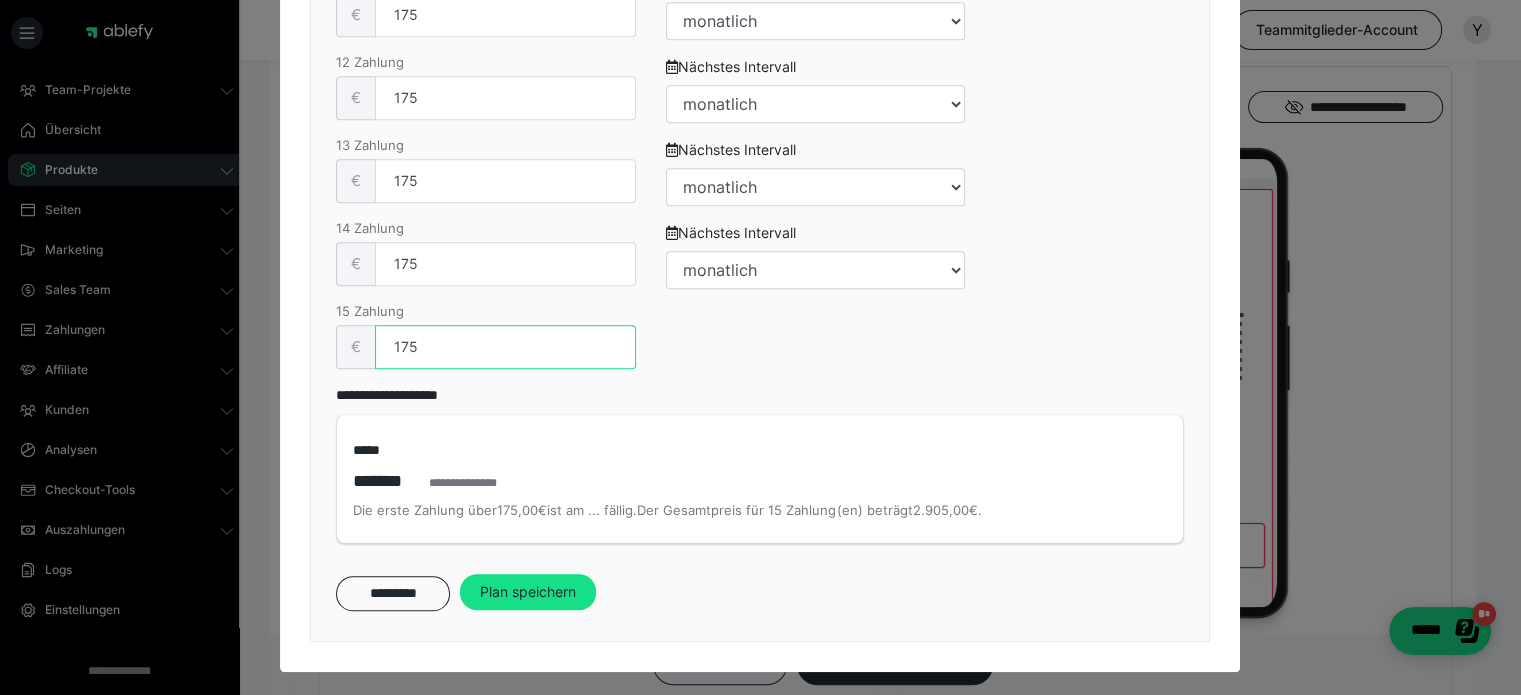 click on "175" at bounding box center [505, 347] 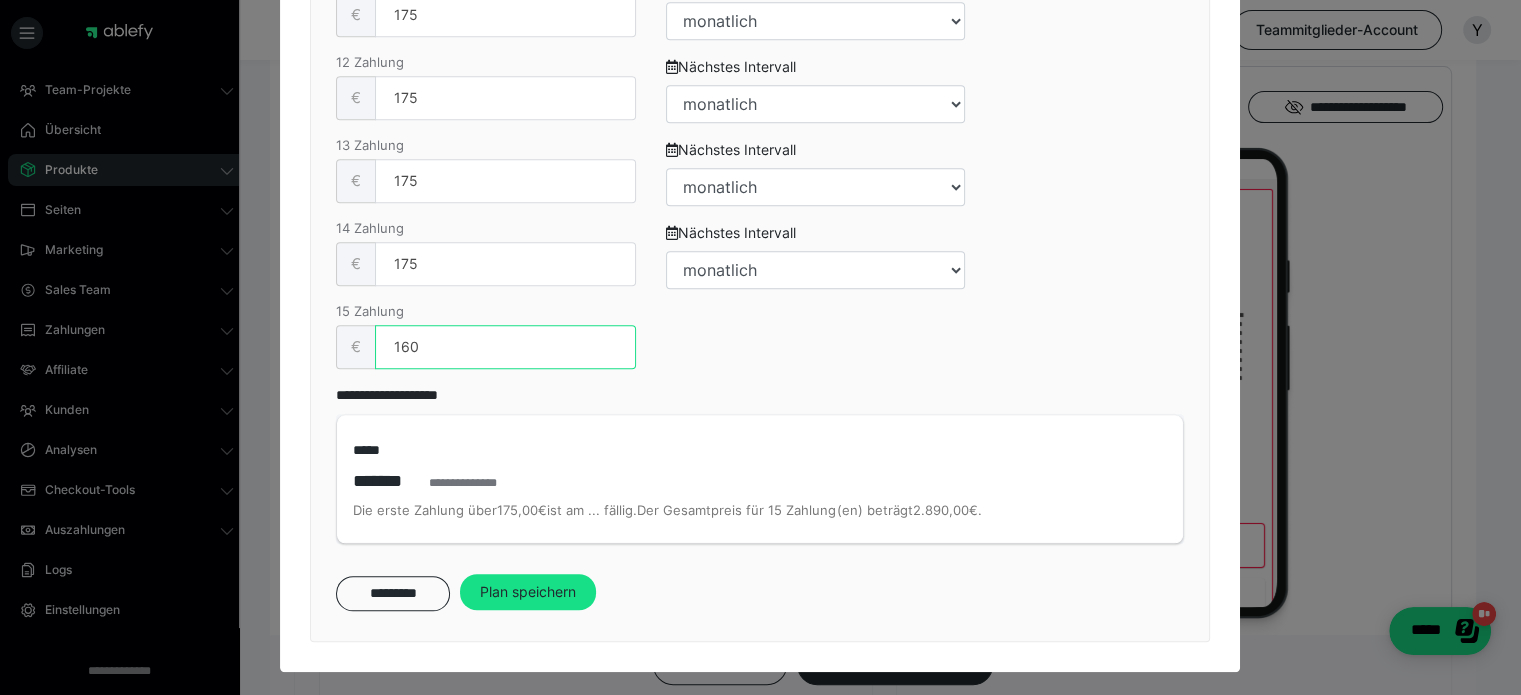 type on "160" 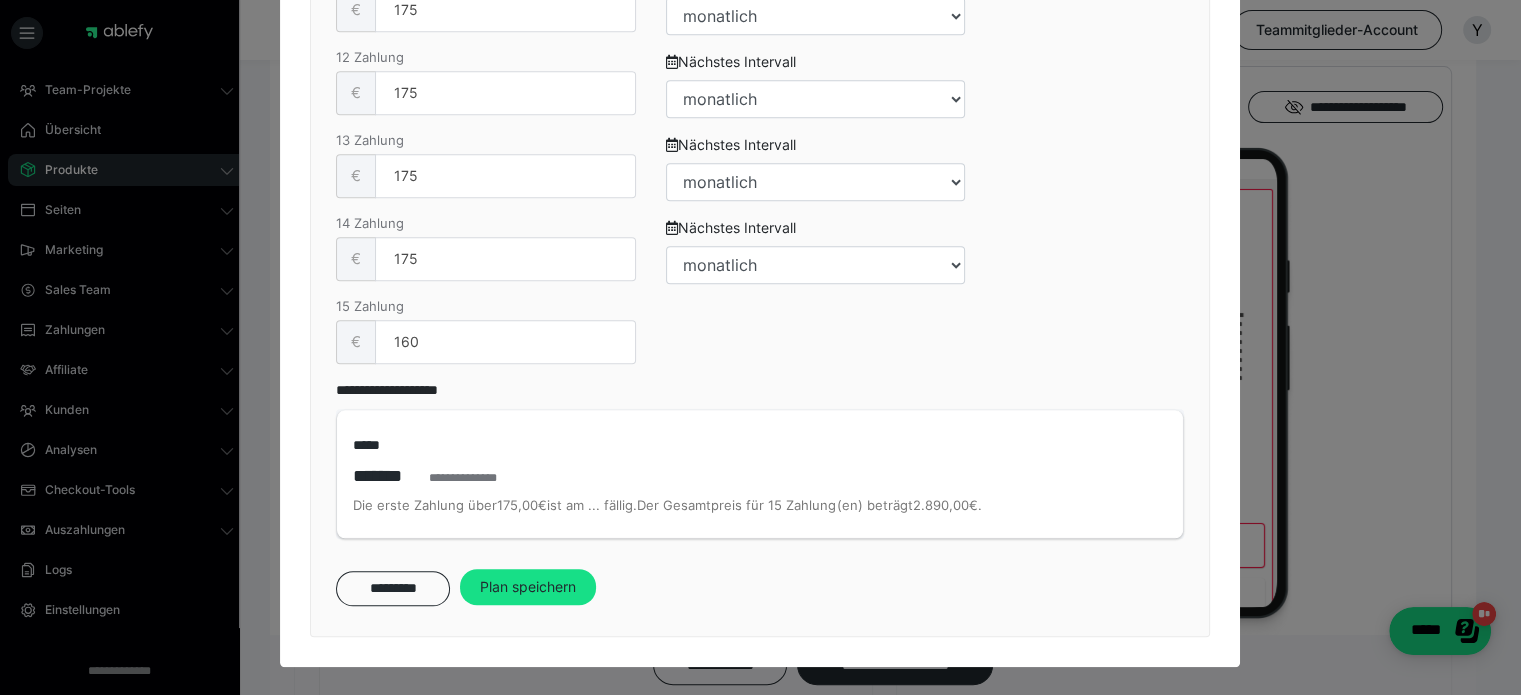 scroll, scrollTop: 1860, scrollLeft: 0, axis: vertical 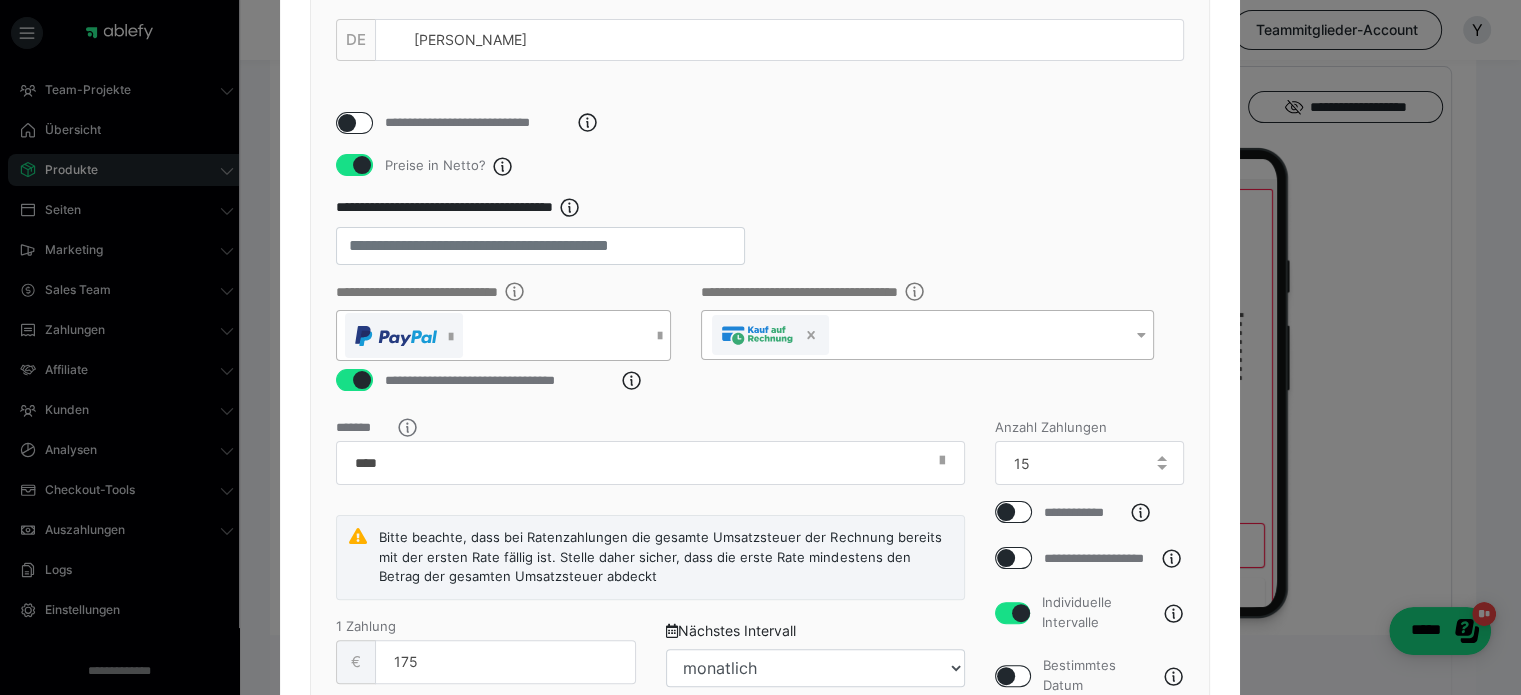 click at bounding box center (660, 336) 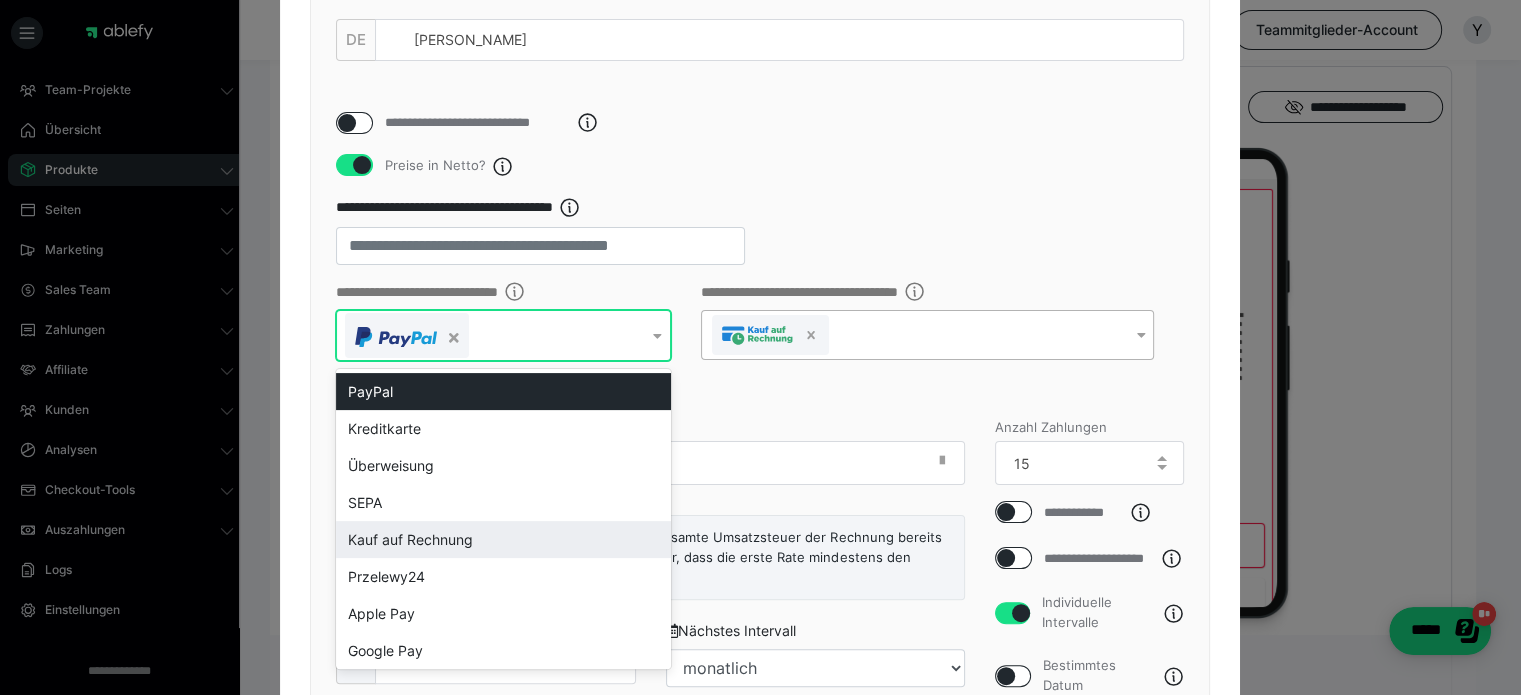click on "Kauf auf Rechnung" at bounding box center [503, 539] 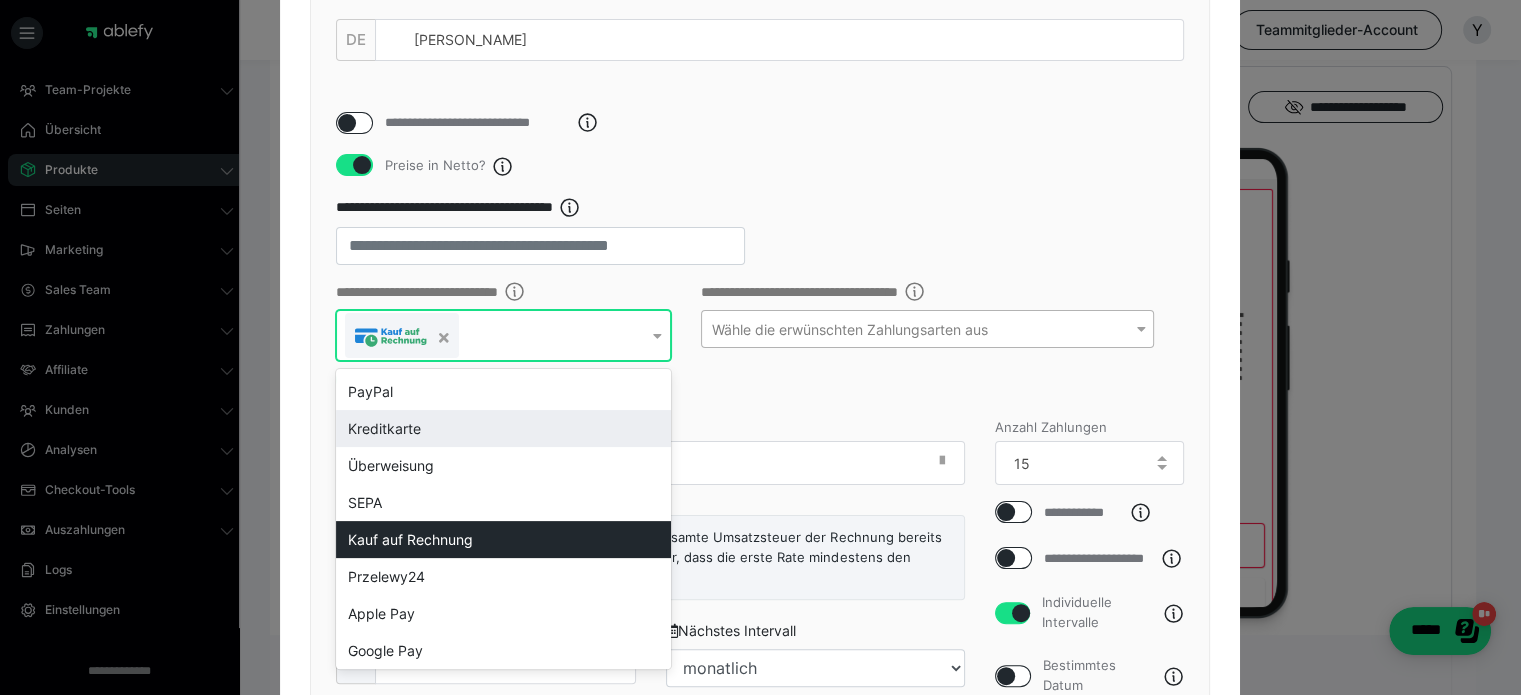click on "Preise in Netto?" at bounding box center (760, 165) 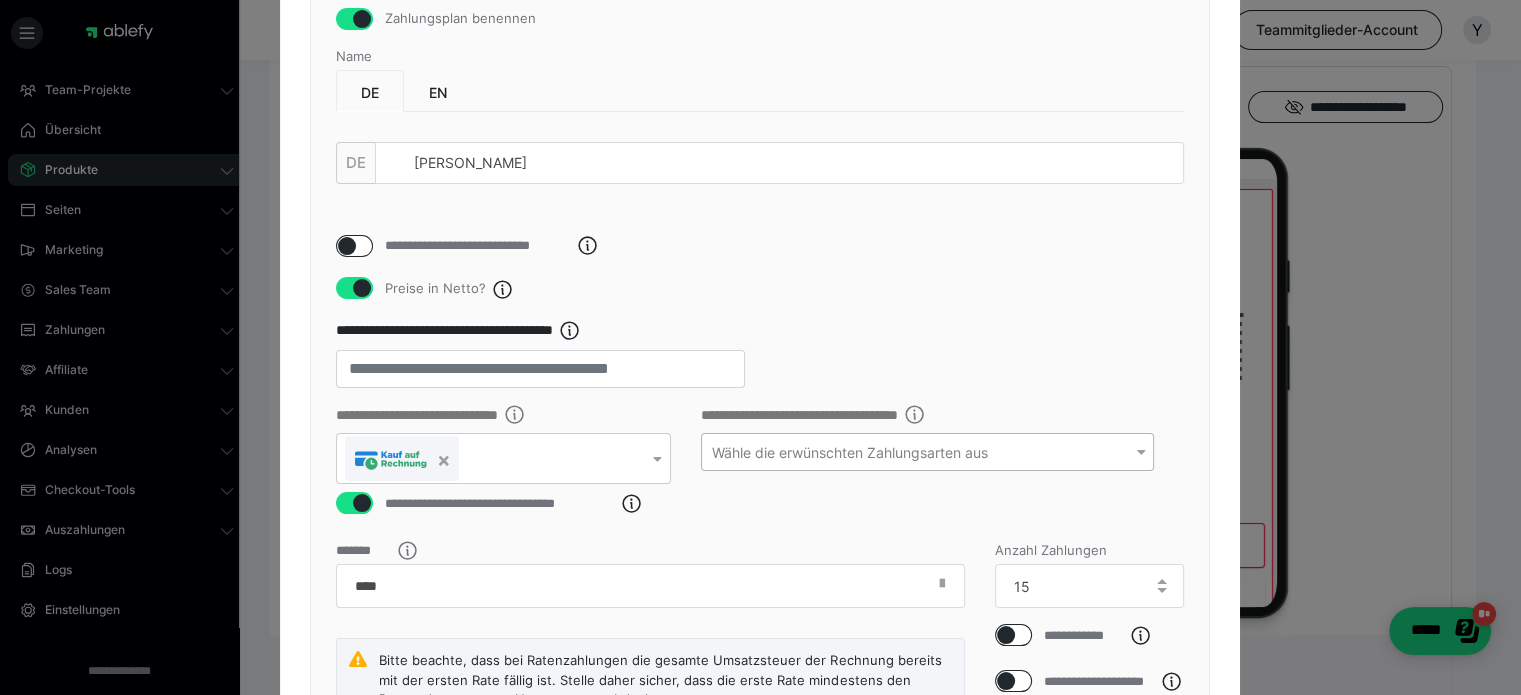 scroll, scrollTop: 212, scrollLeft: 0, axis: vertical 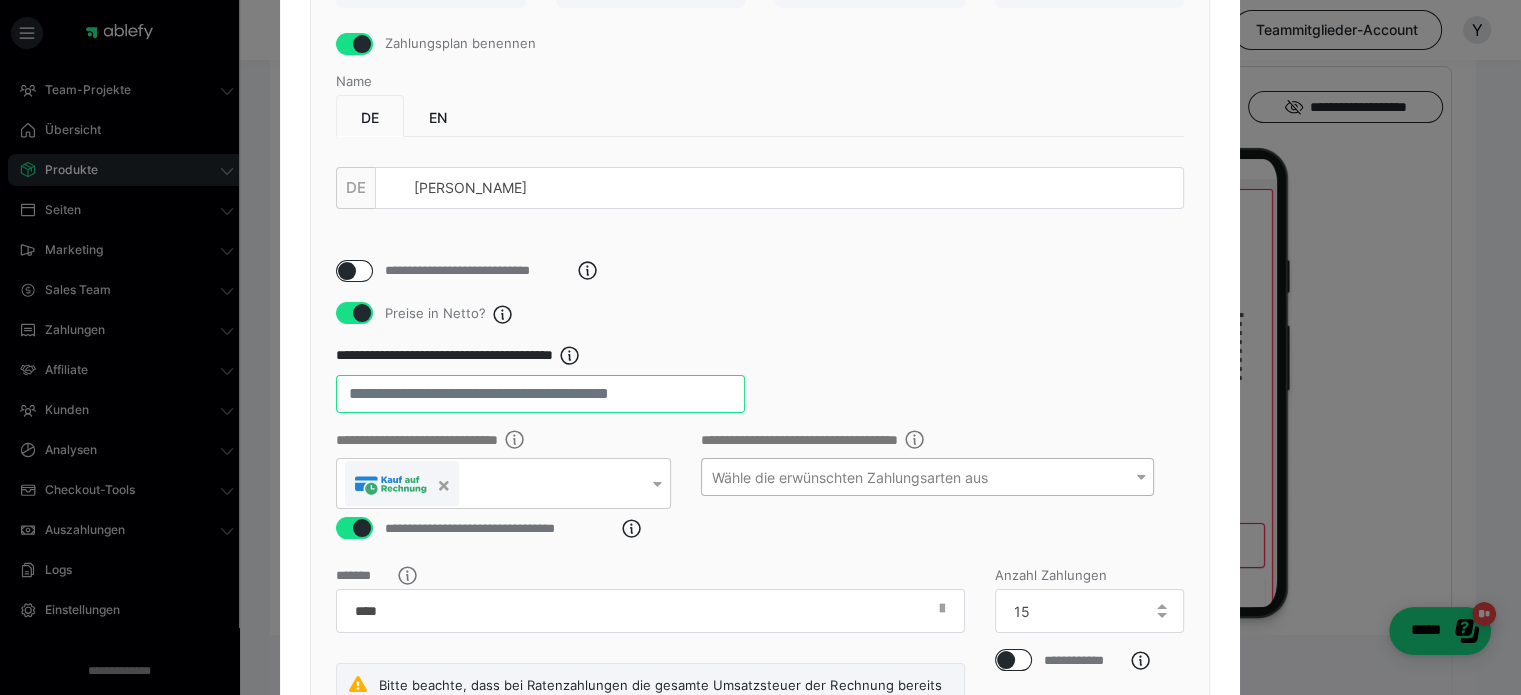 click on "**" at bounding box center [540, 394] 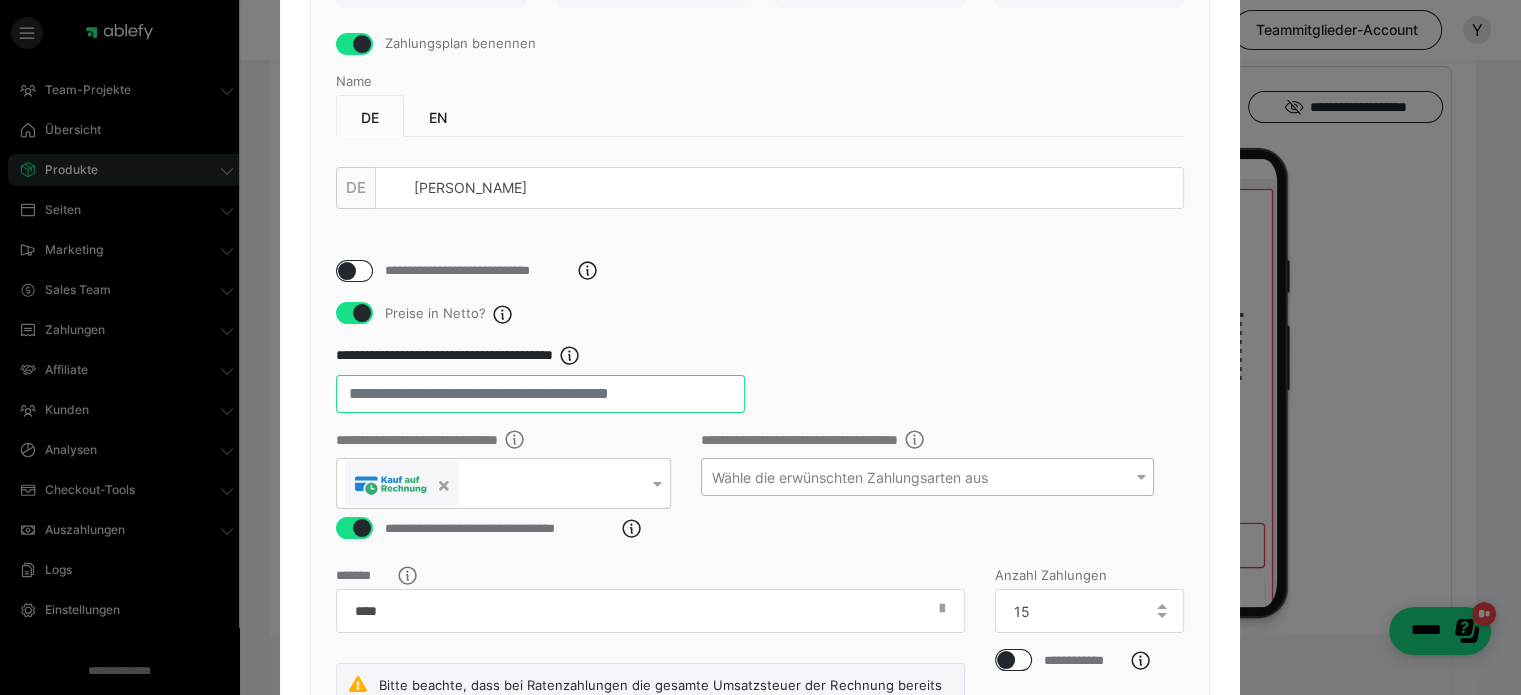 type on "*" 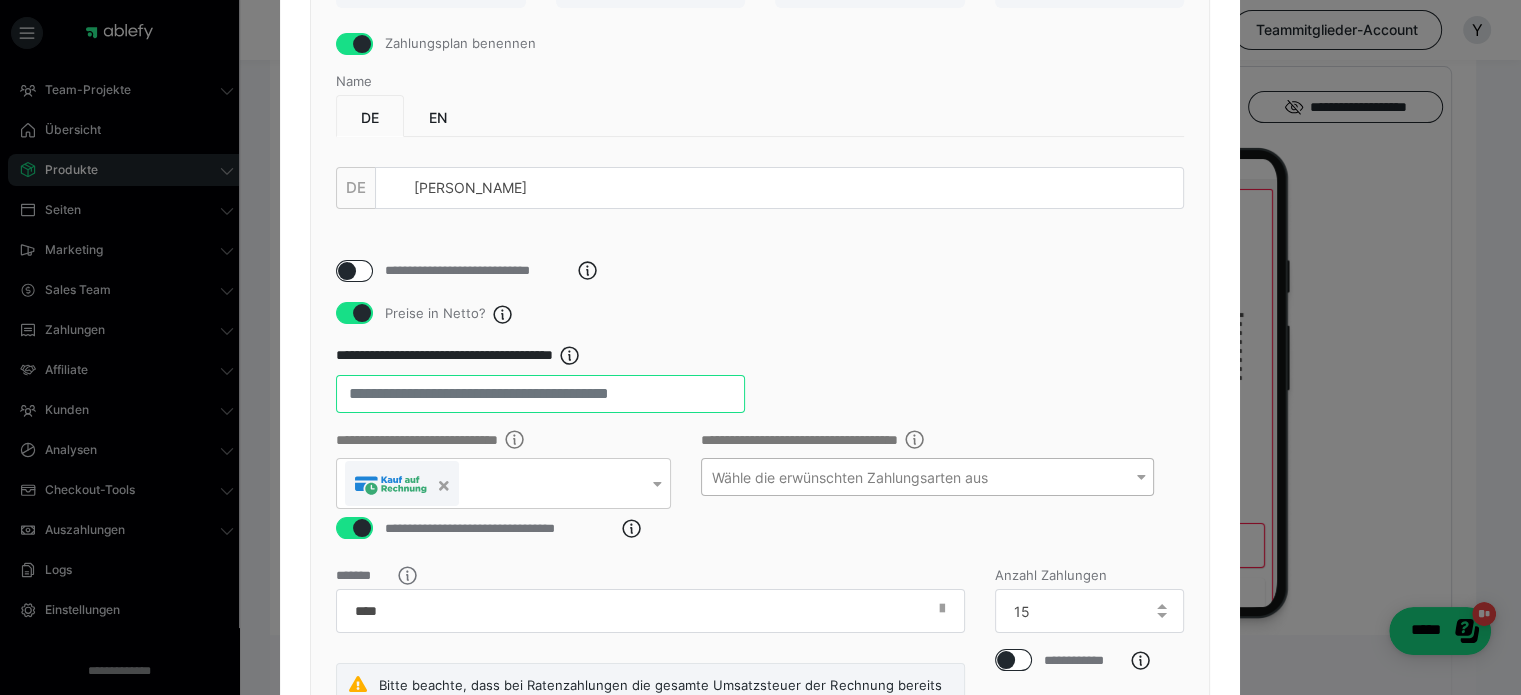 type on "*" 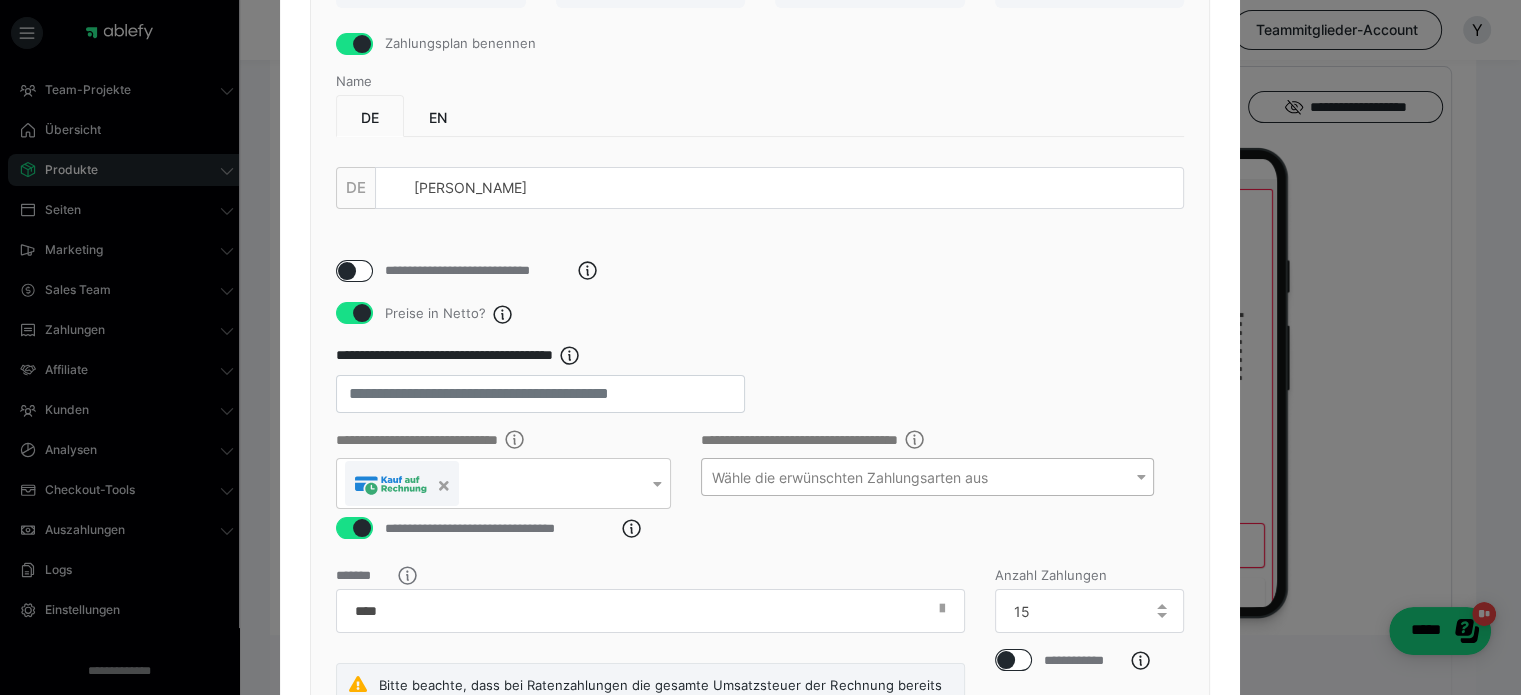 click on "DE EN DE David" at bounding box center [760, 177] 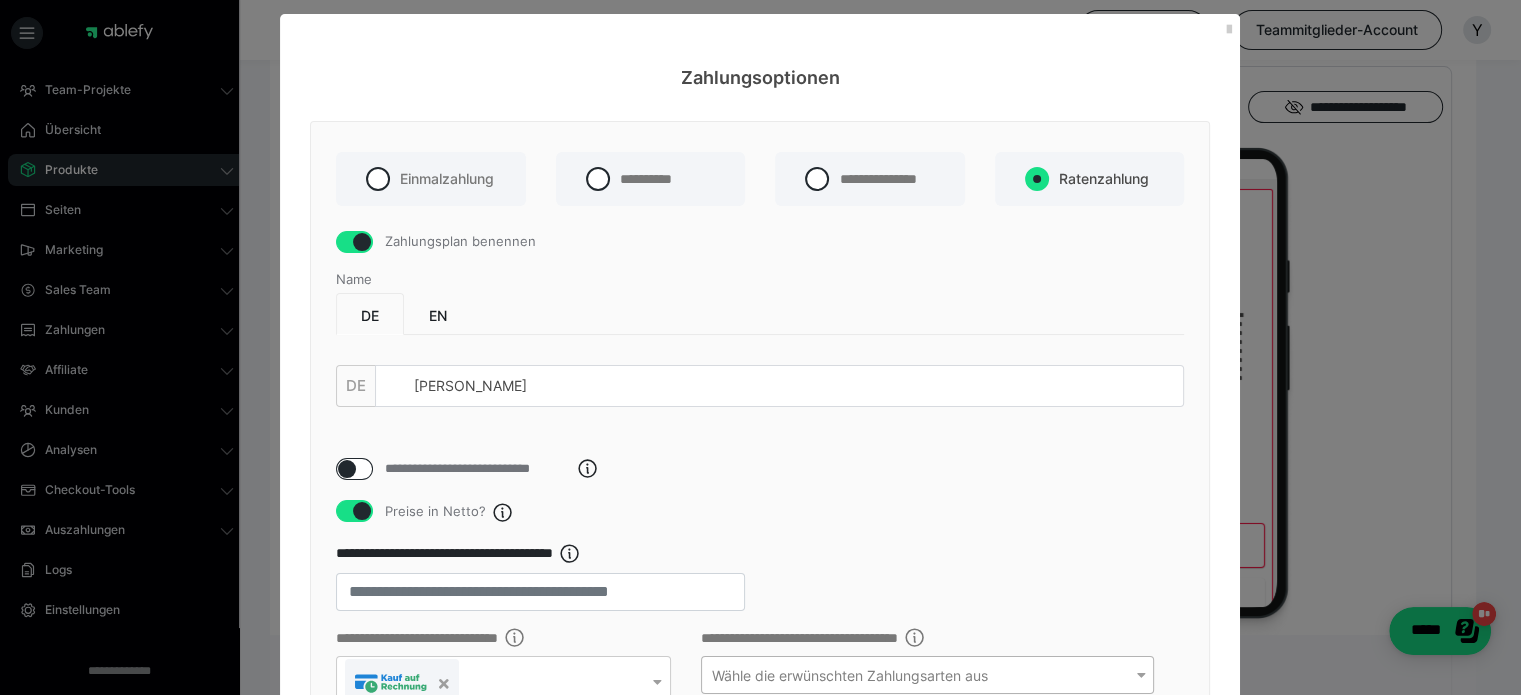 scroll, scrollTop: 0, scrollLeft: 0, axis: both 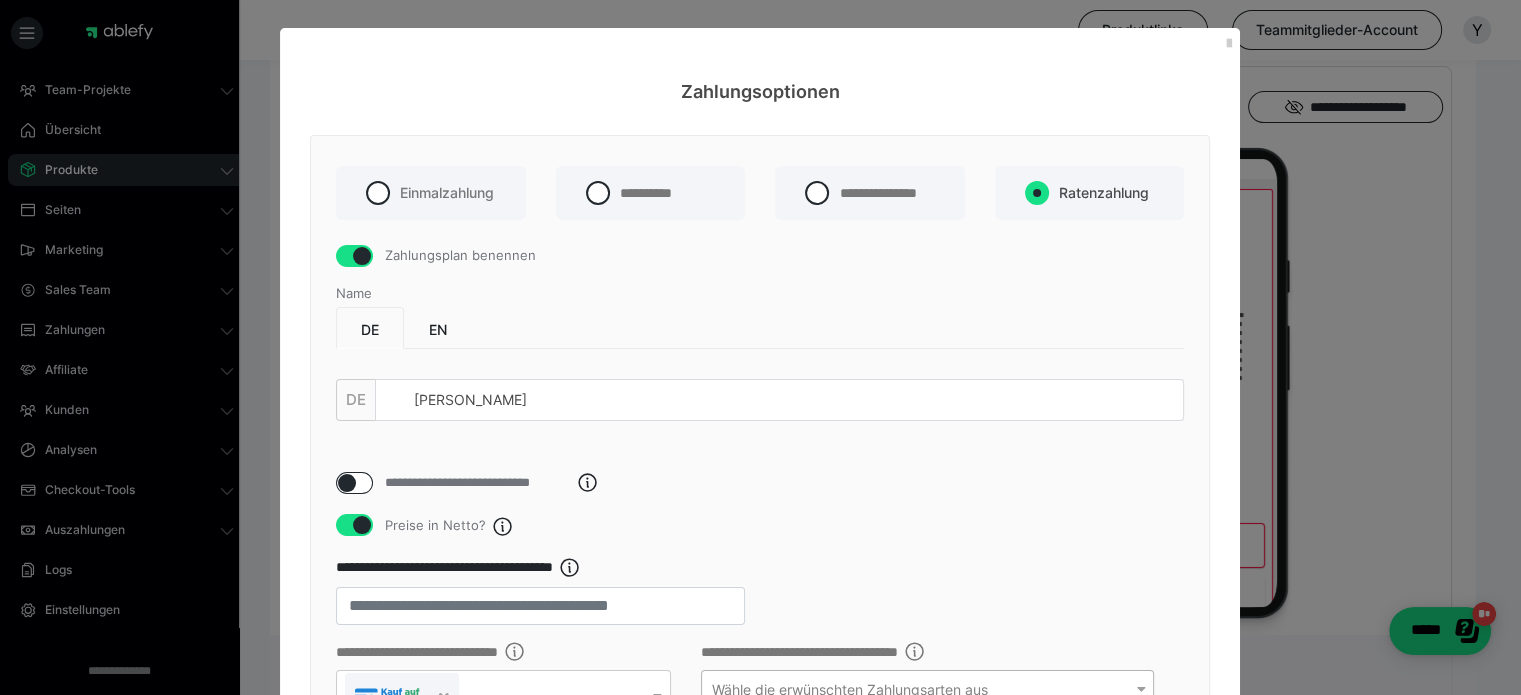 click on "Zahlungsplan benennen" at bounding box center (460, 256) 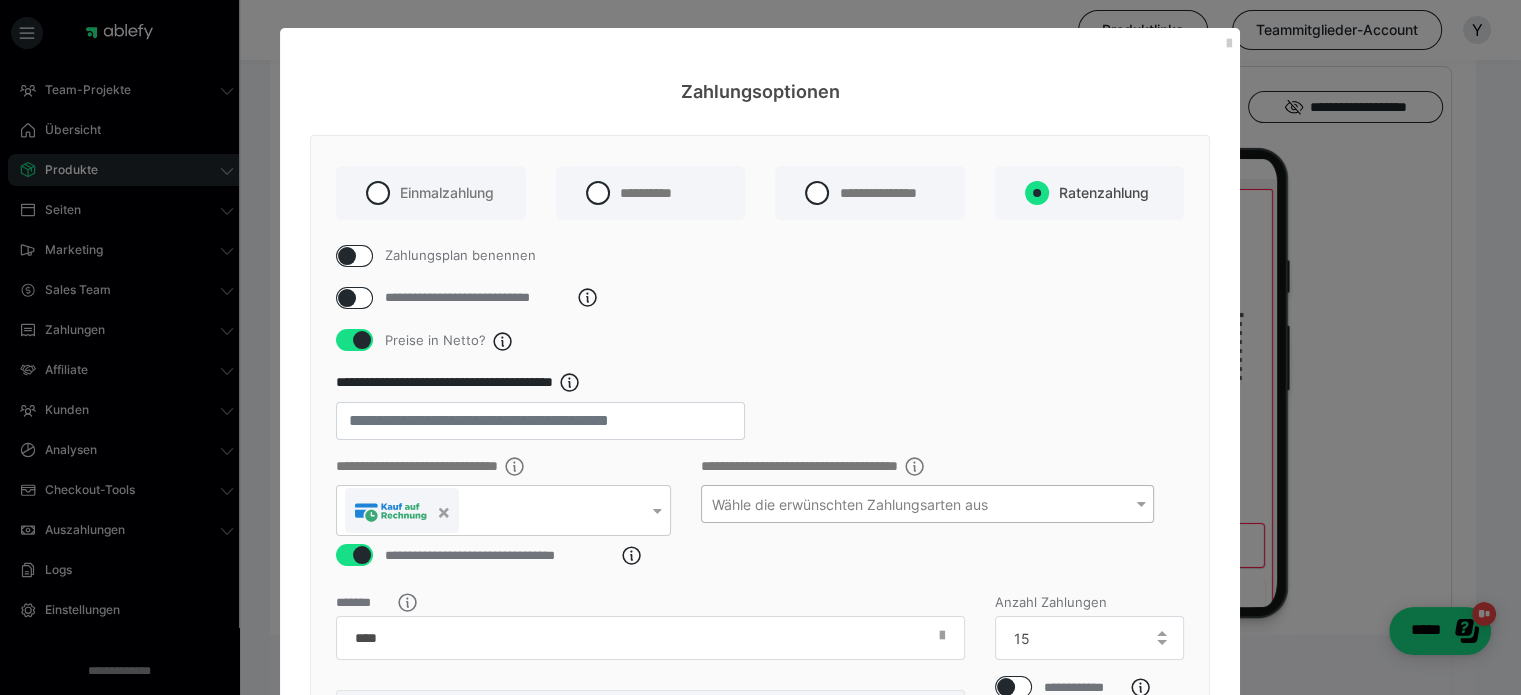 click at bounding box center (347, 256) 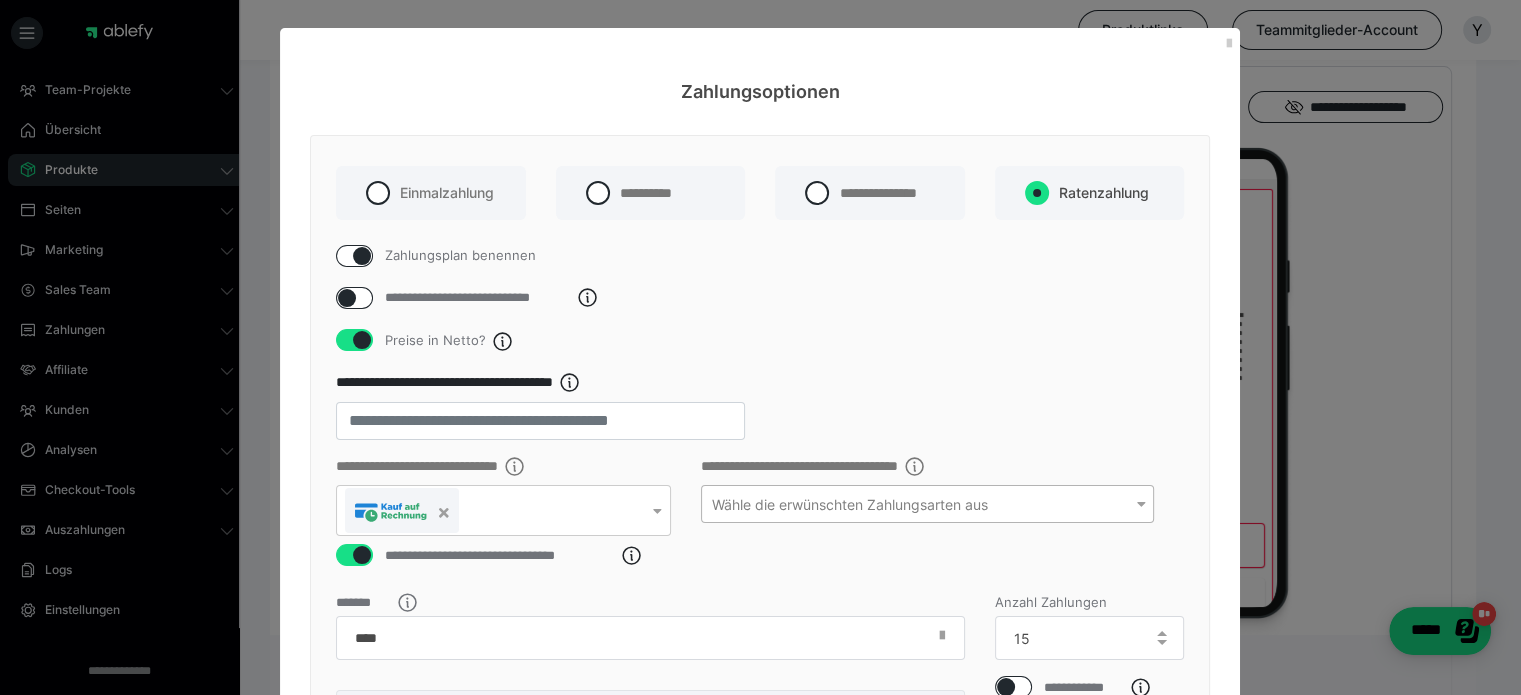 checkbox on "true" 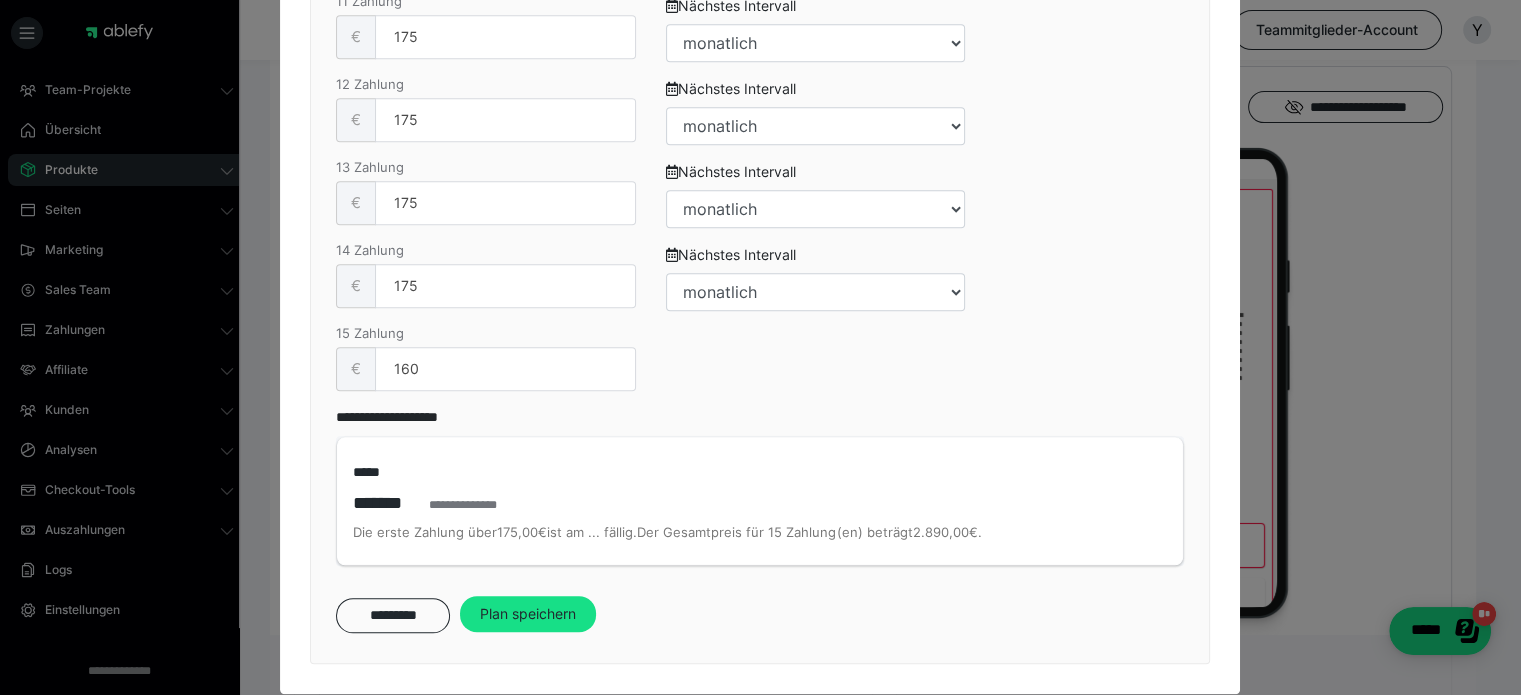 scroll, scrollTop: 1860, scrollLeft: 0, axis: vertical 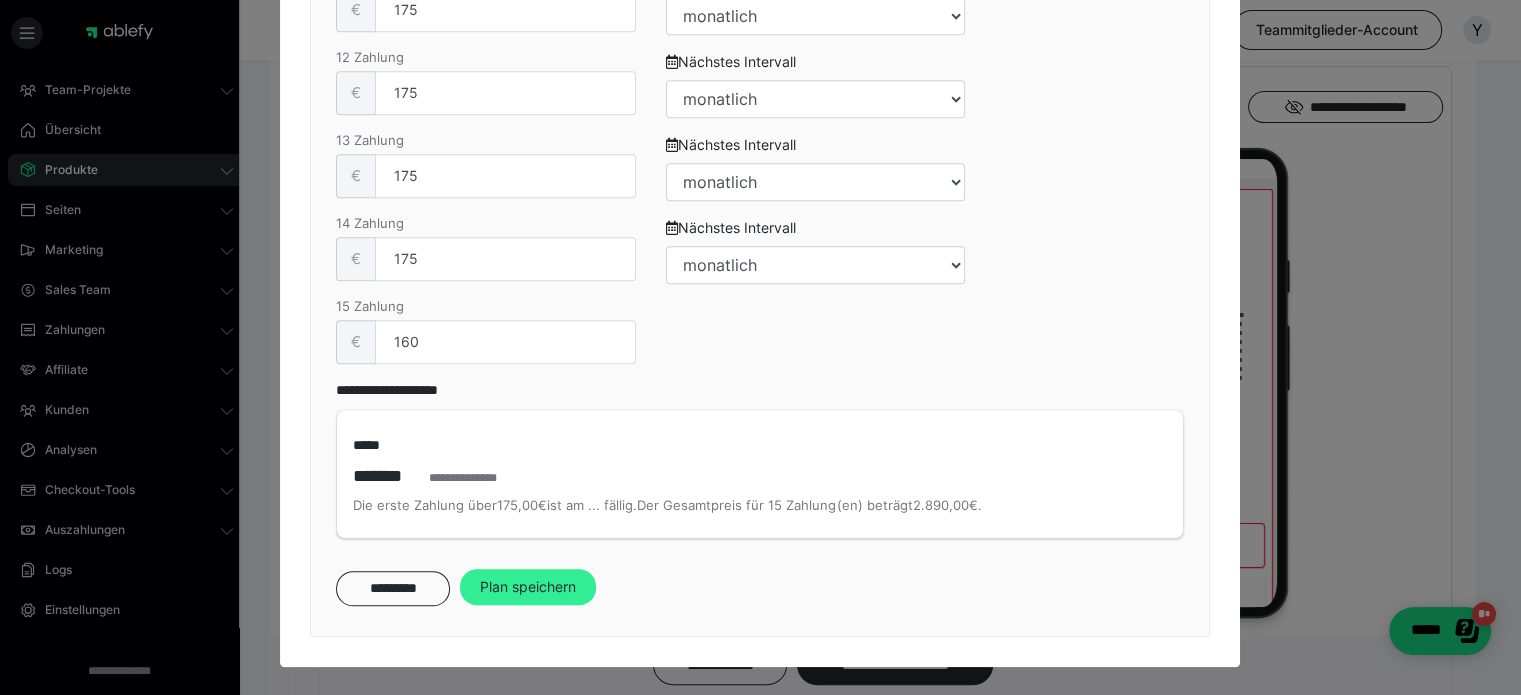 click on "Plan speichern" at bounding box center (528, 587) 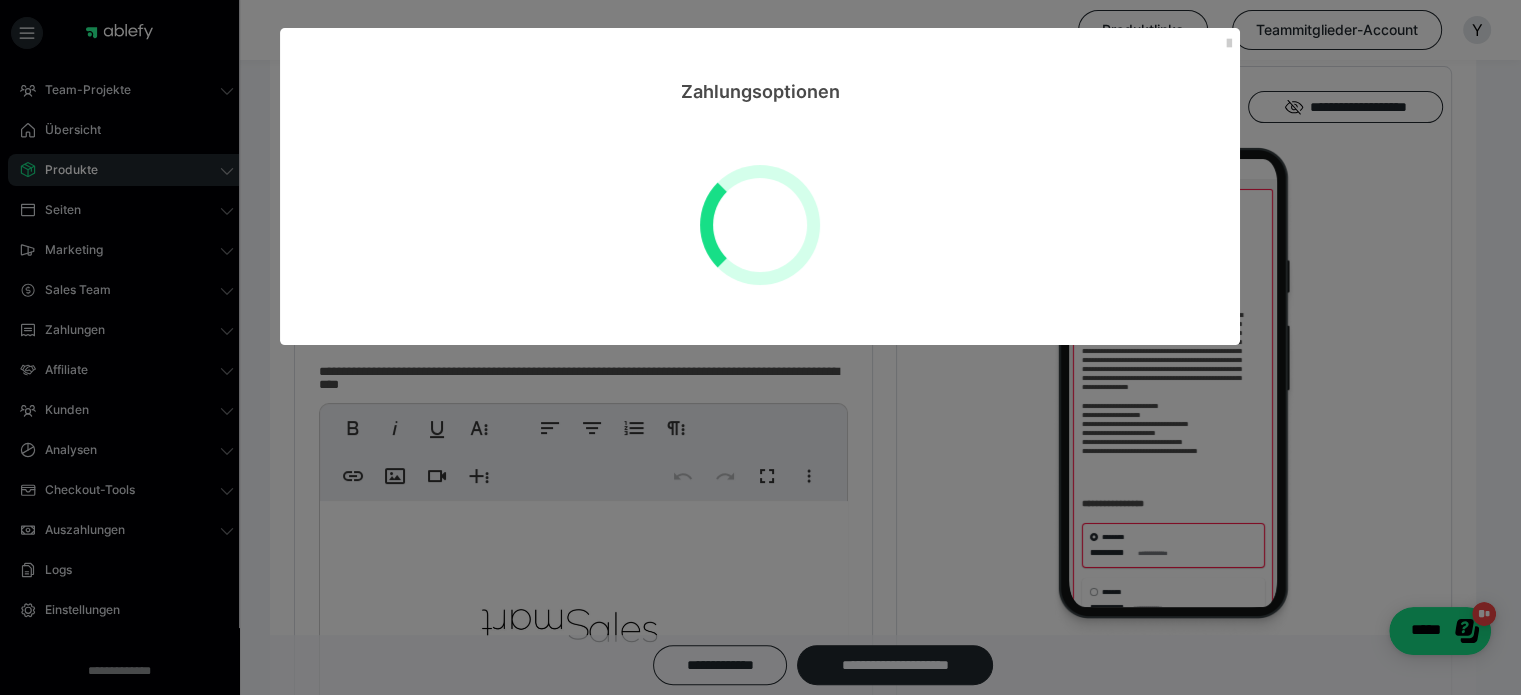 select on "**" 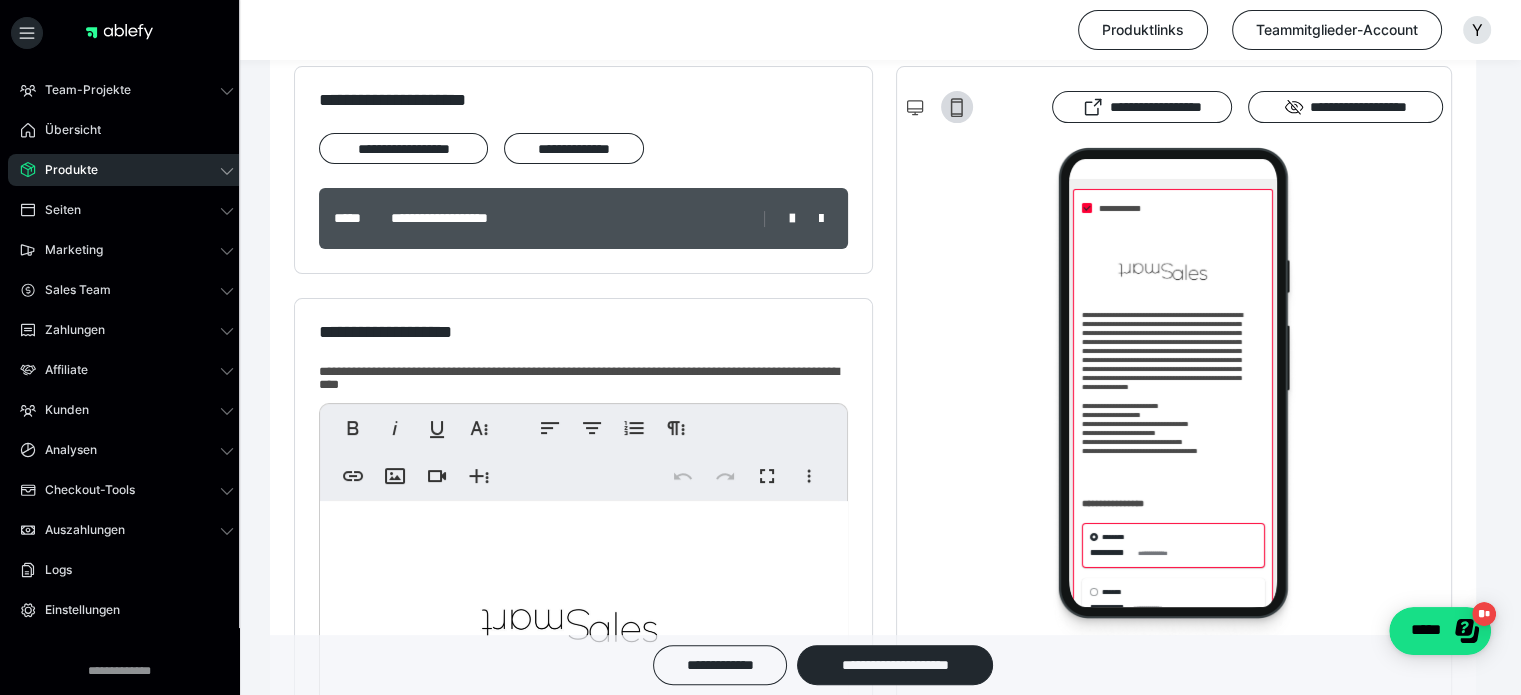 scroll, scrollTop: 1132, scrollLeft: 0, axis: vertical 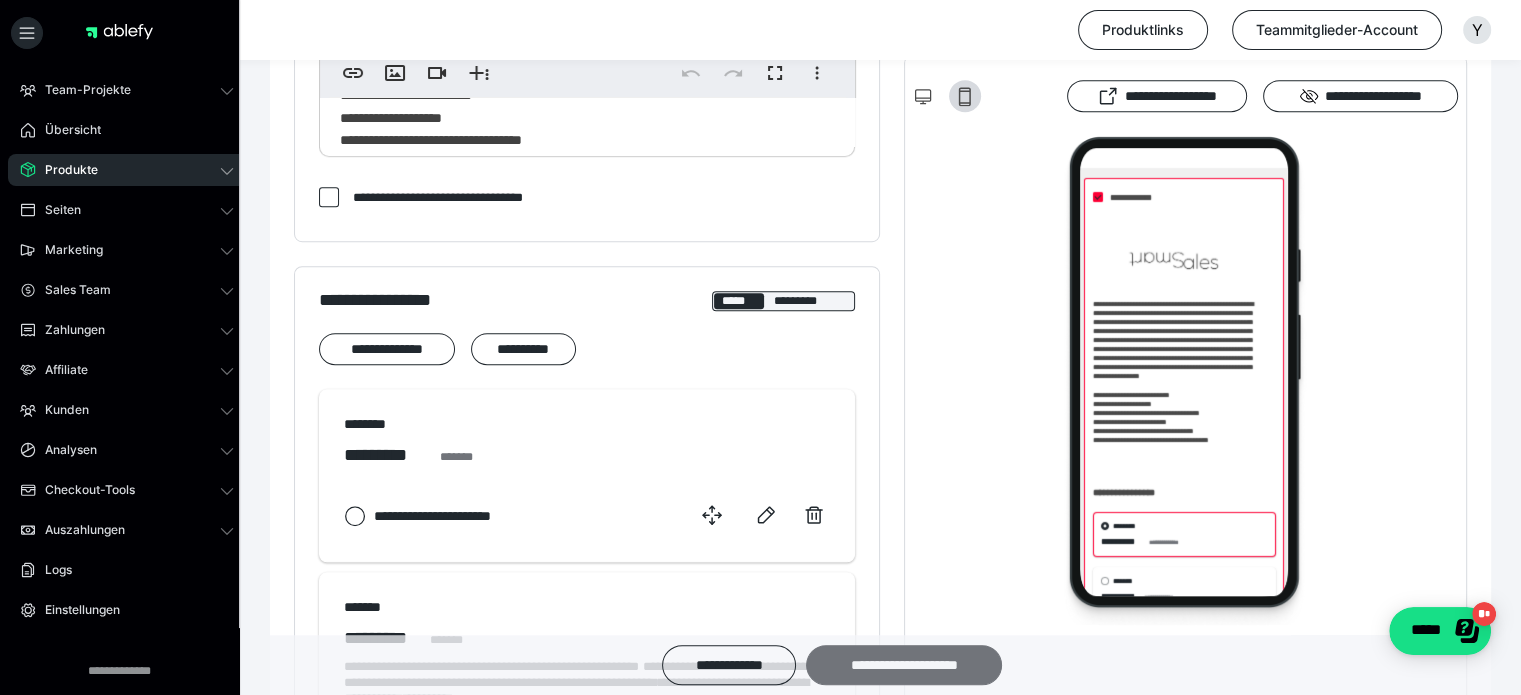 click on "**********" at bounding box center (904, 665) 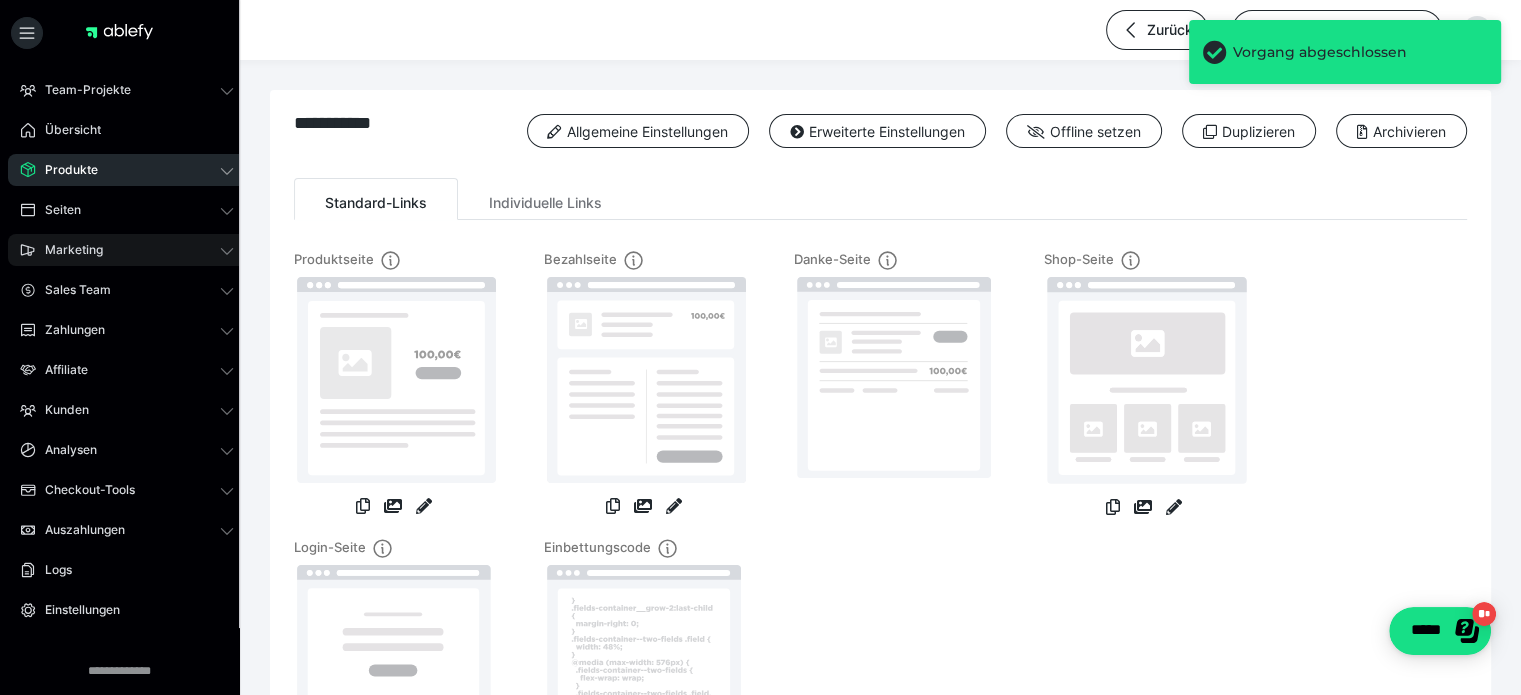 click 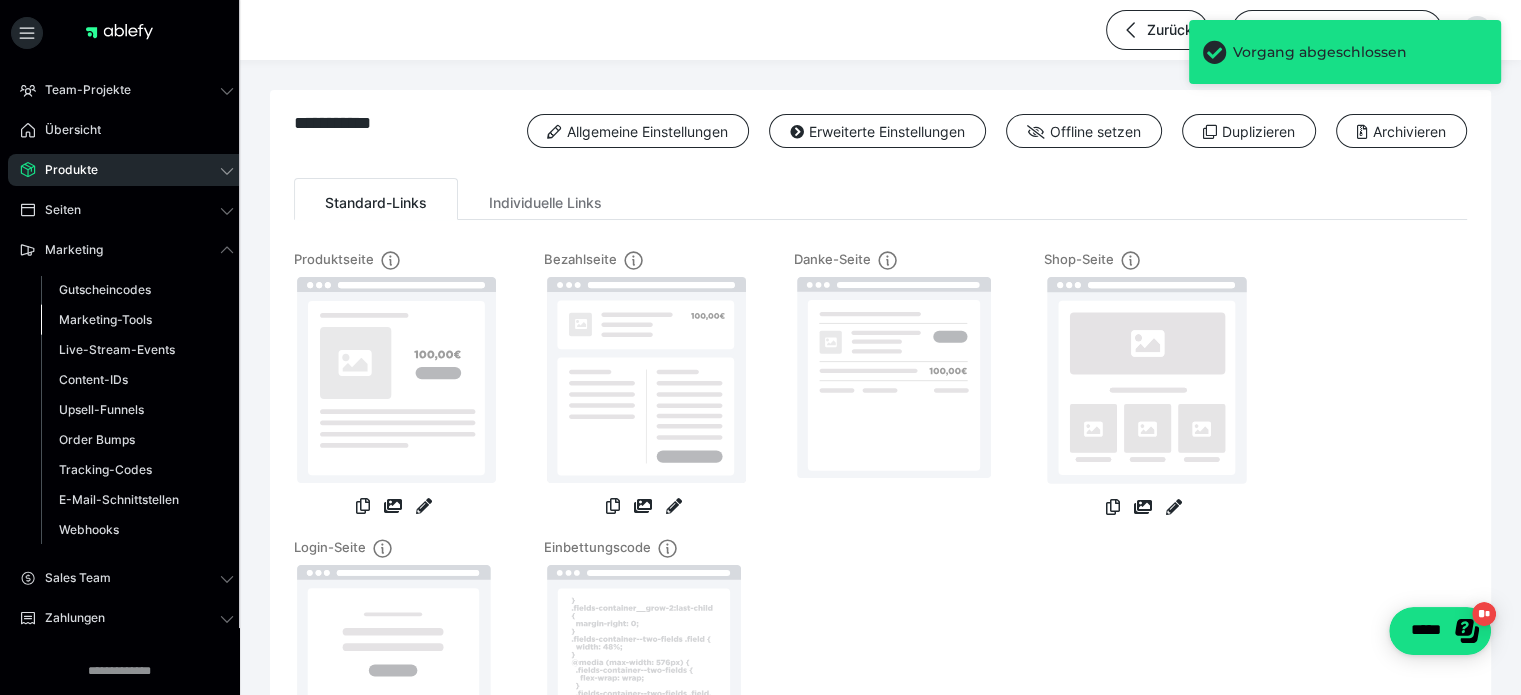 click on "Marketing-Tools" at bounding box center [105, 319] 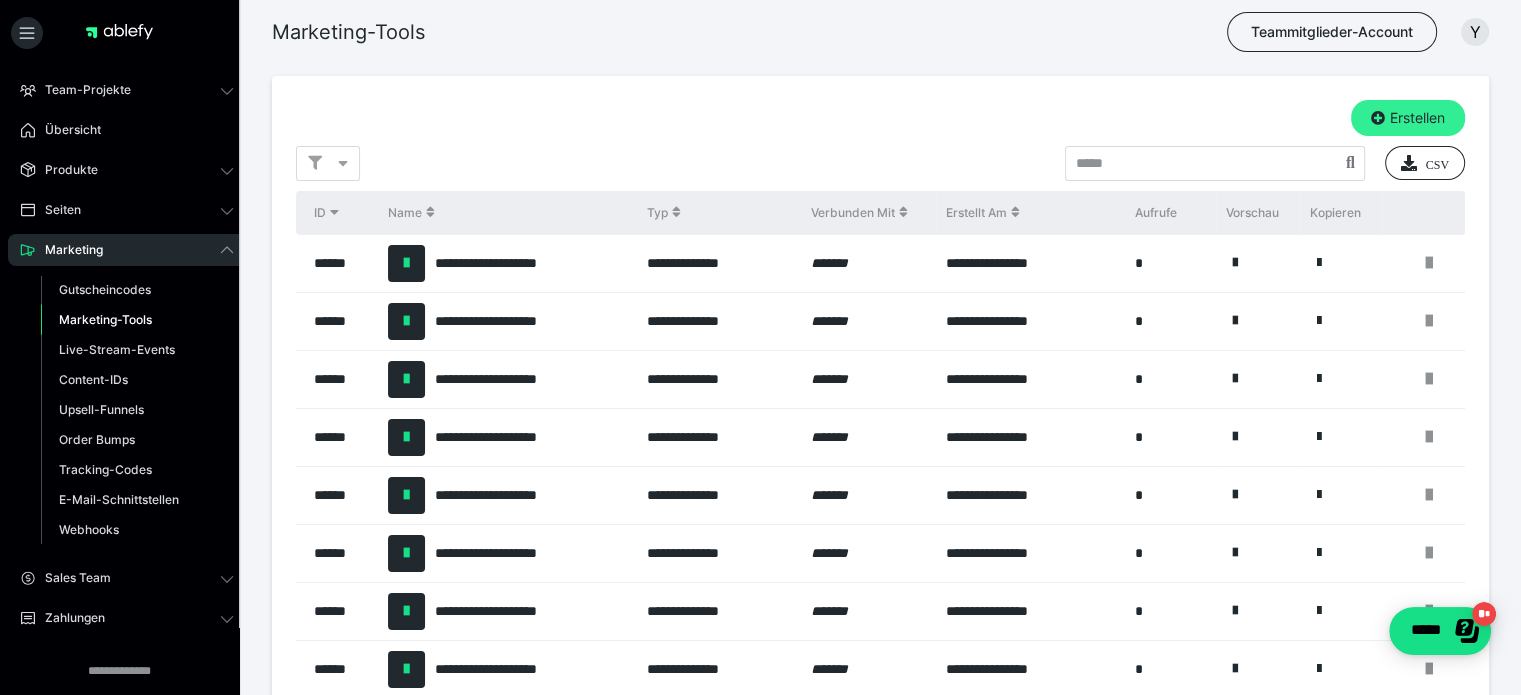 click on "Erstellen" at bounding box center [1408, 118] 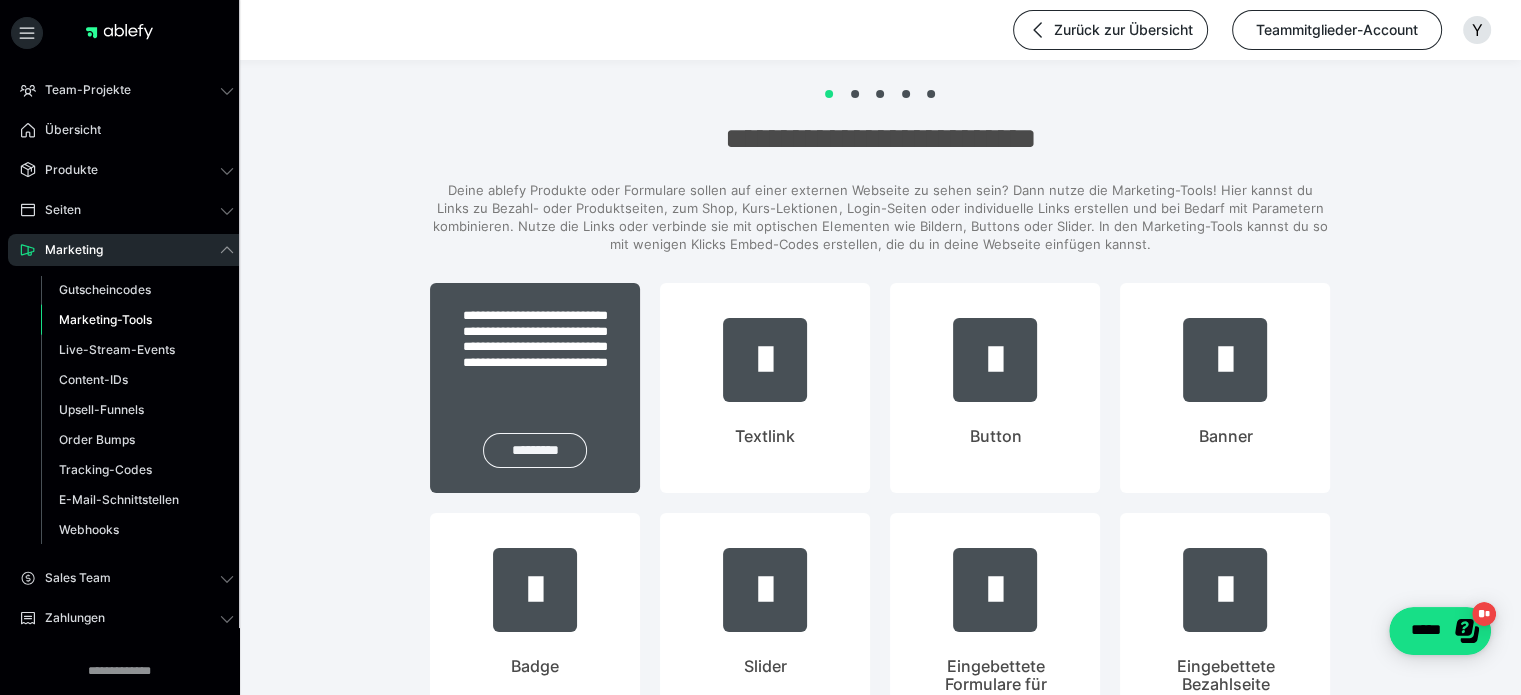 click on "*********" at bounding box center [535, 450] 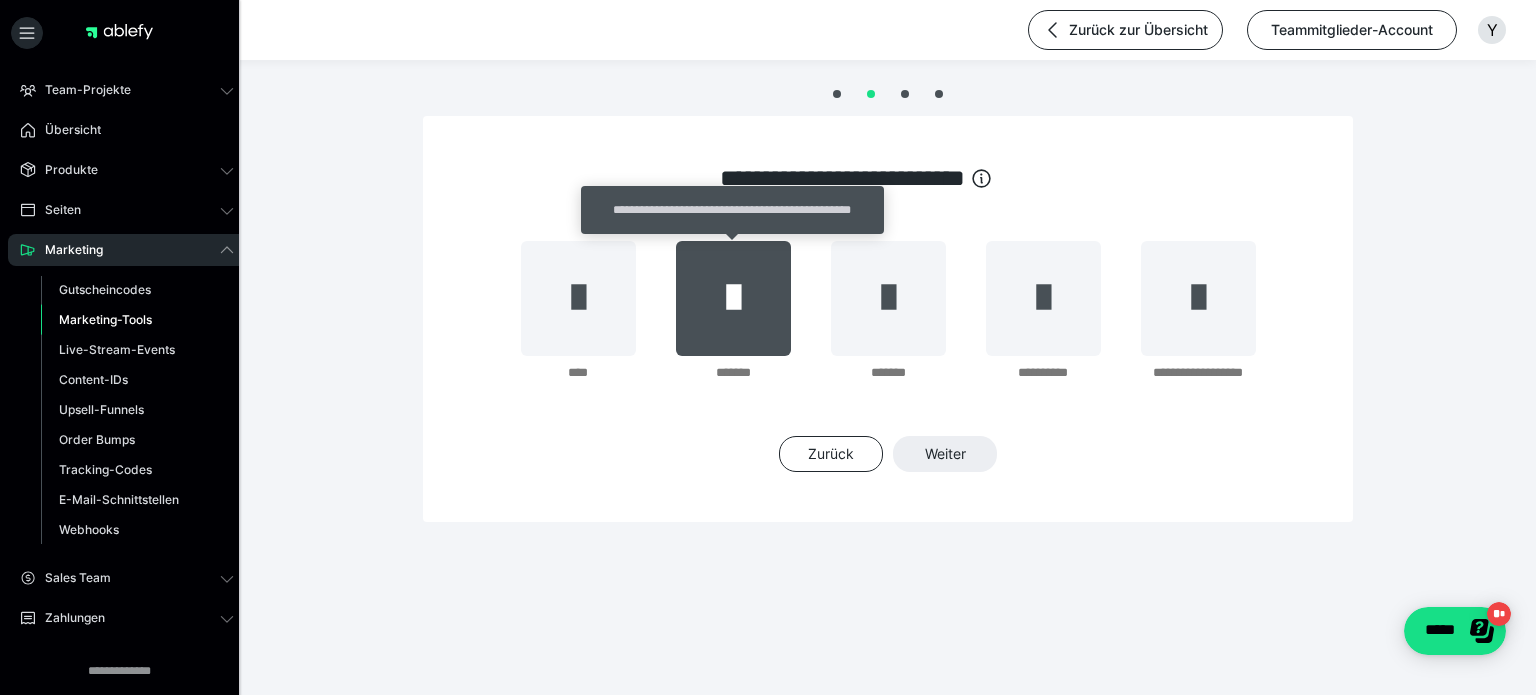 click at bounding box center (733, 298) 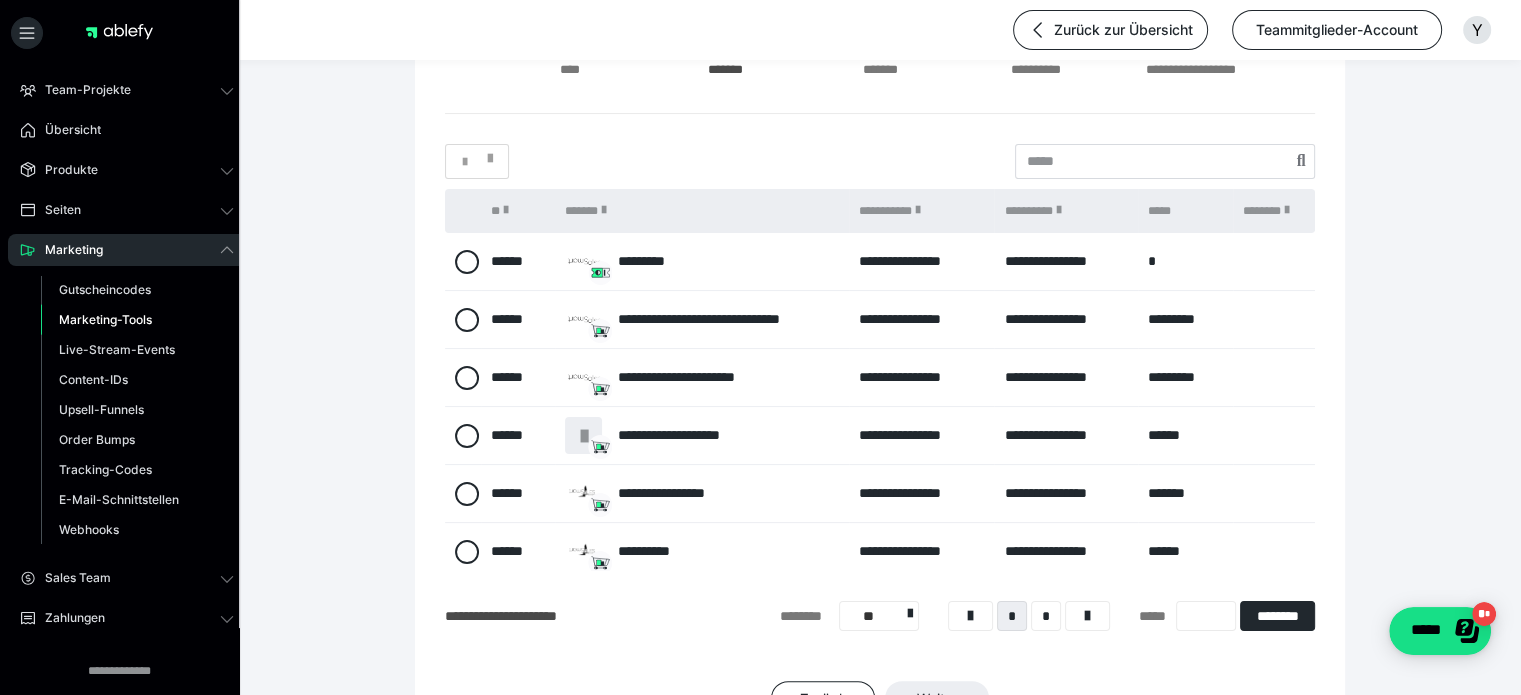scroll, scrollTop: 308, scrollLeft: 0, axis: vertical 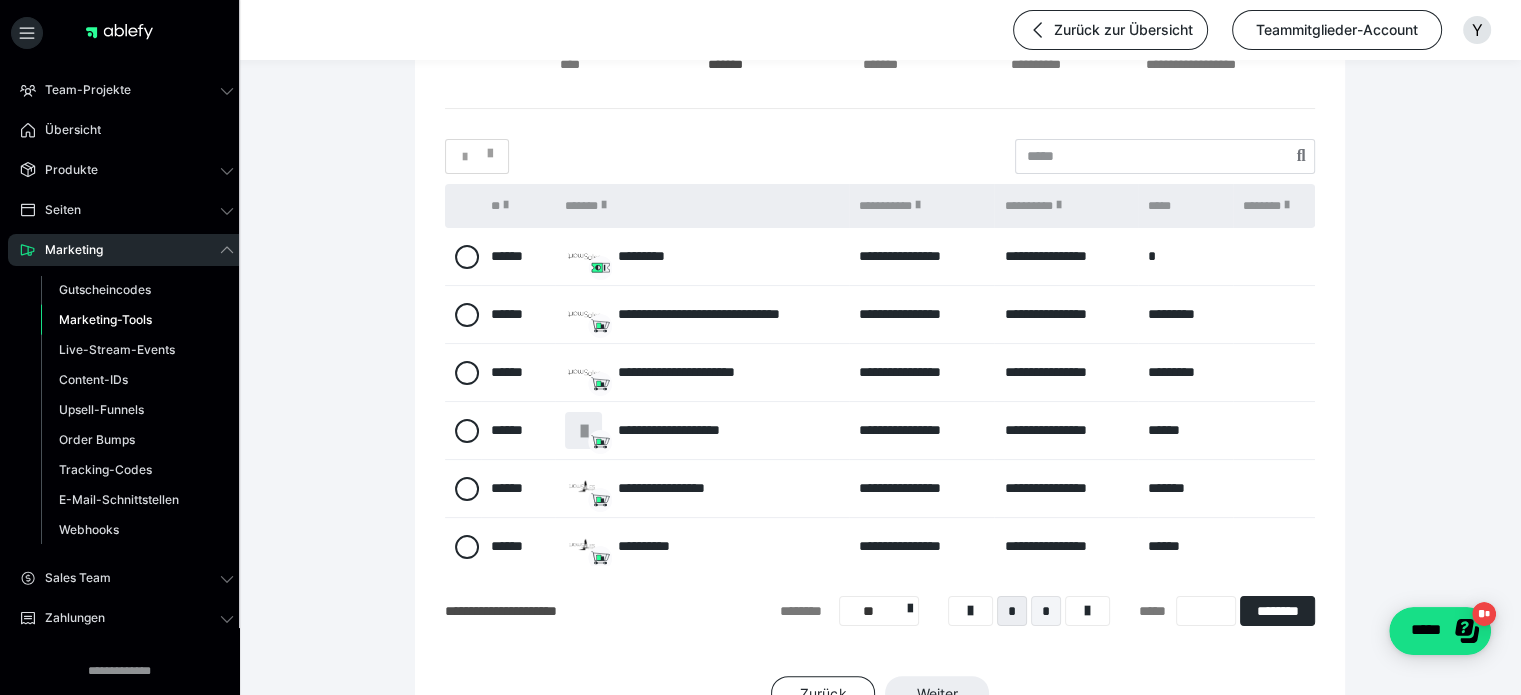 click on "*" at bounding box center (1046, 611) 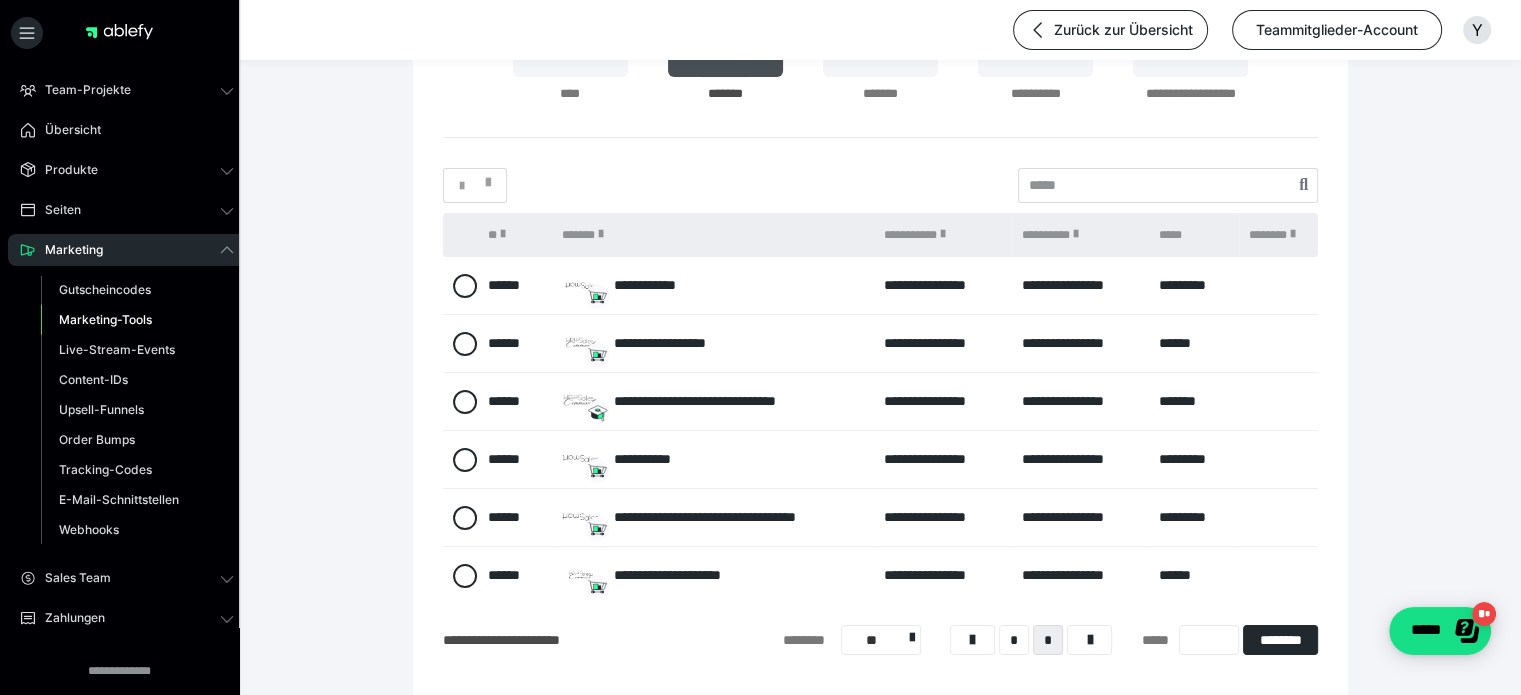 scroll, scrollTop: 284, scrollLeft: 0, axis: vertical 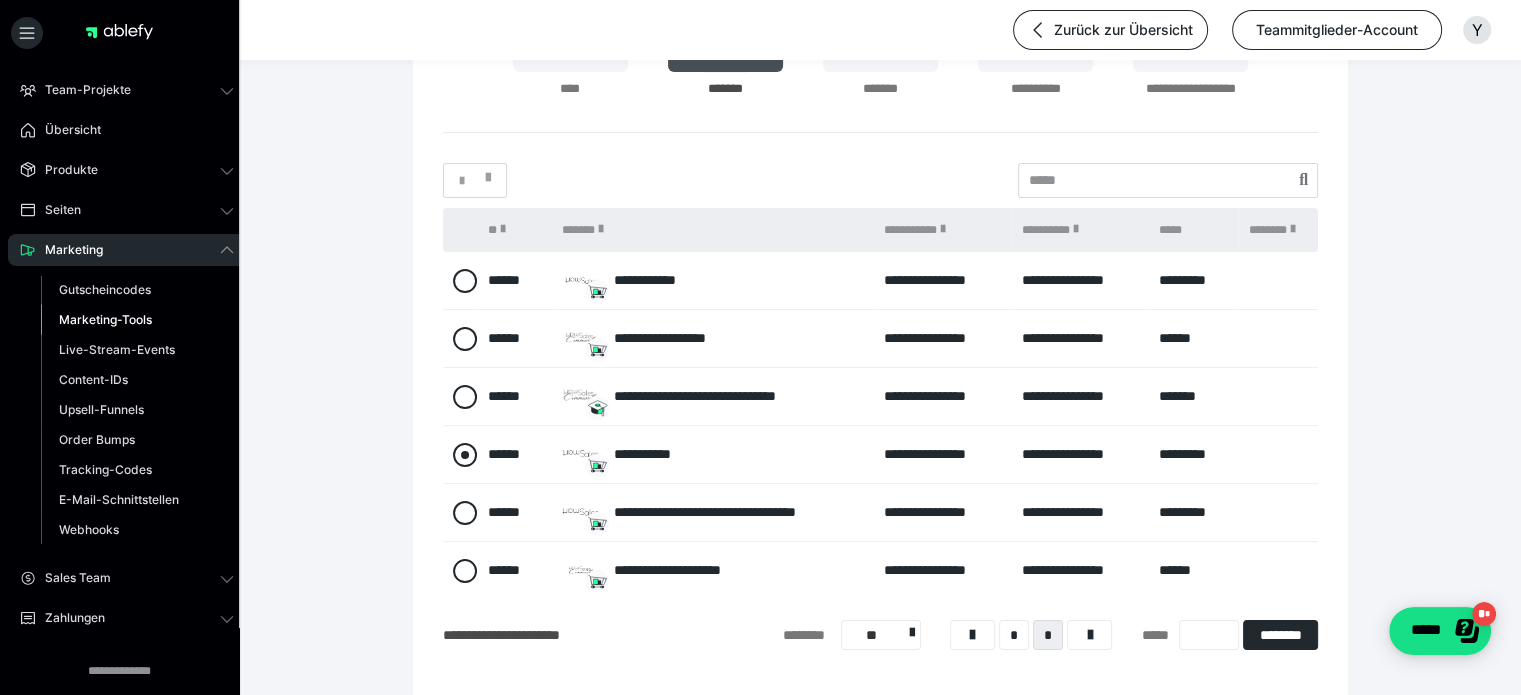 click at bounding box center (465, 455) 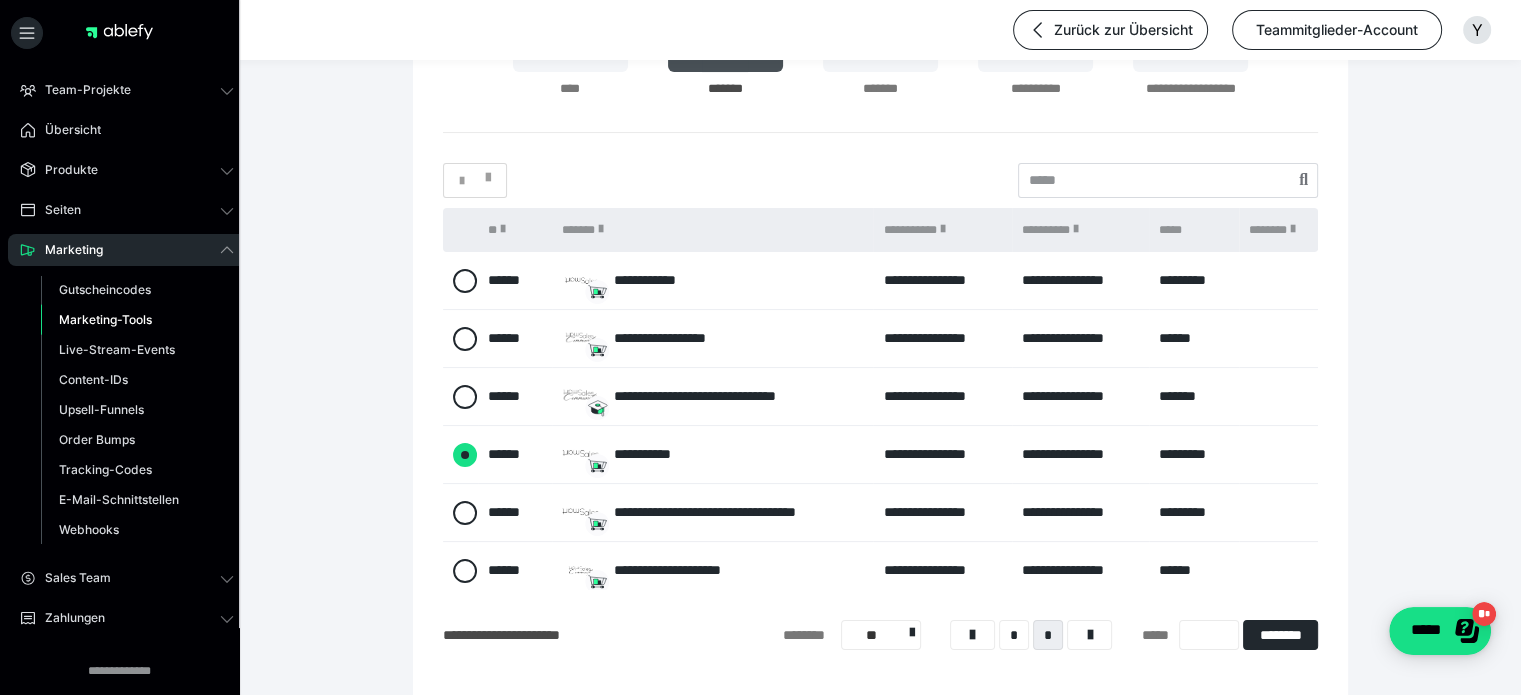 radio on "****" 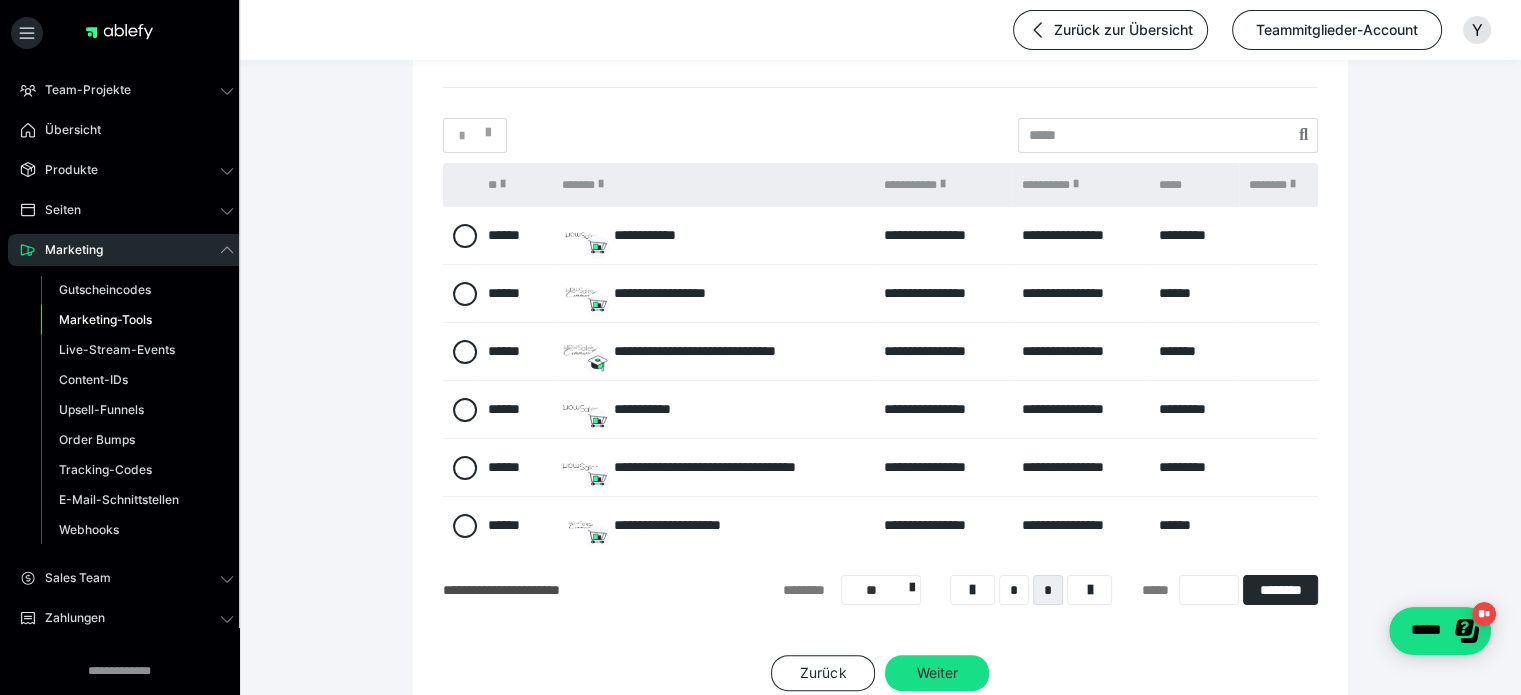 scroll, scrollTop: 333, scrollLeft: 0, axis: vertical 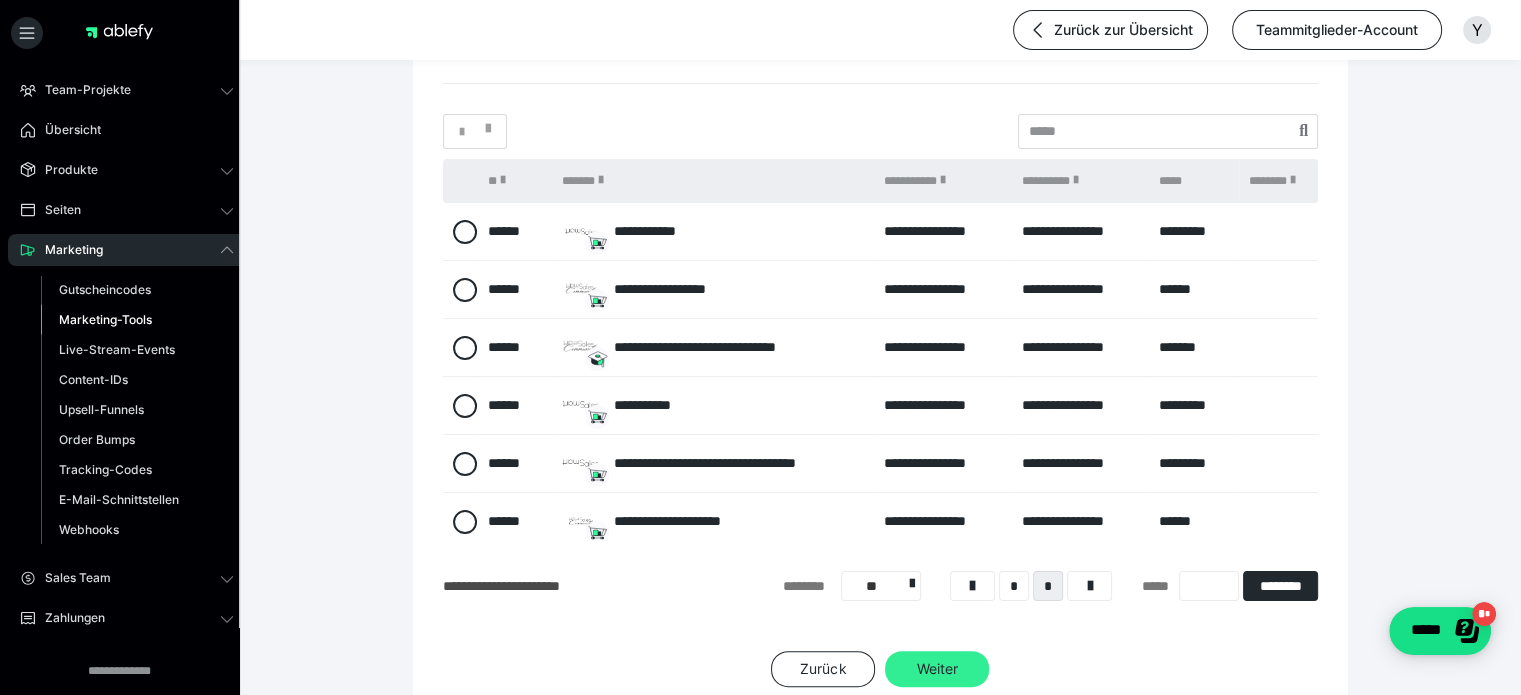 click on "Weiter" at bounding box center (937, 669) 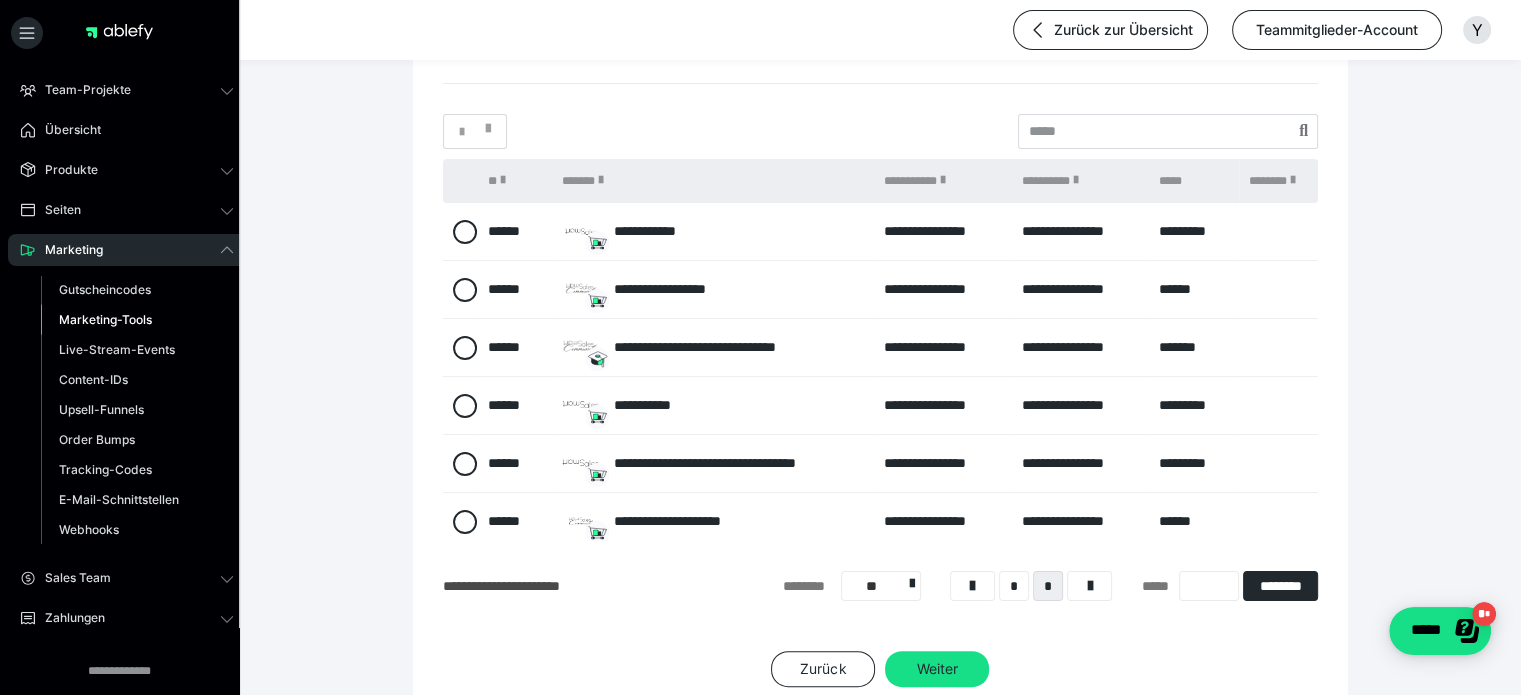 scroll, scrollTop: 0, scrollLeft: 0, axis: both 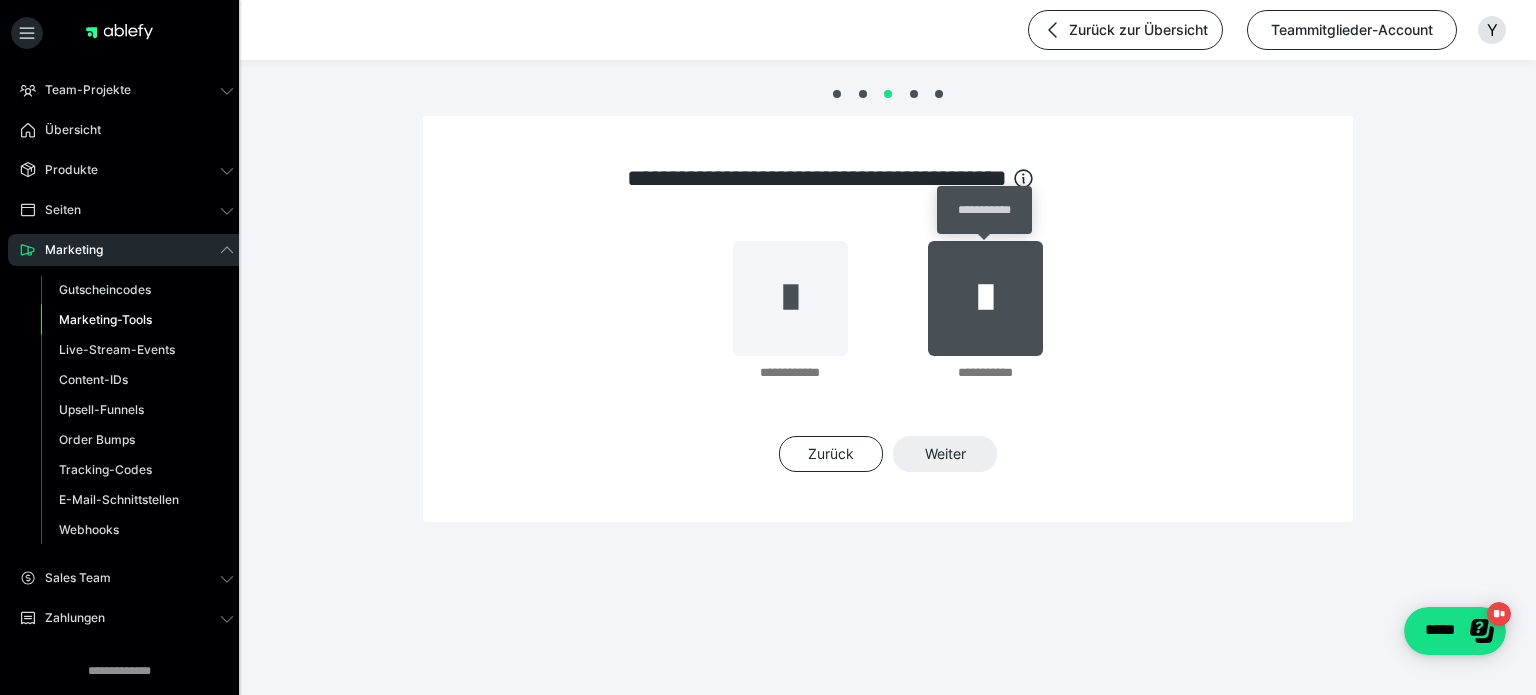 click at bounding box center [985, 298] 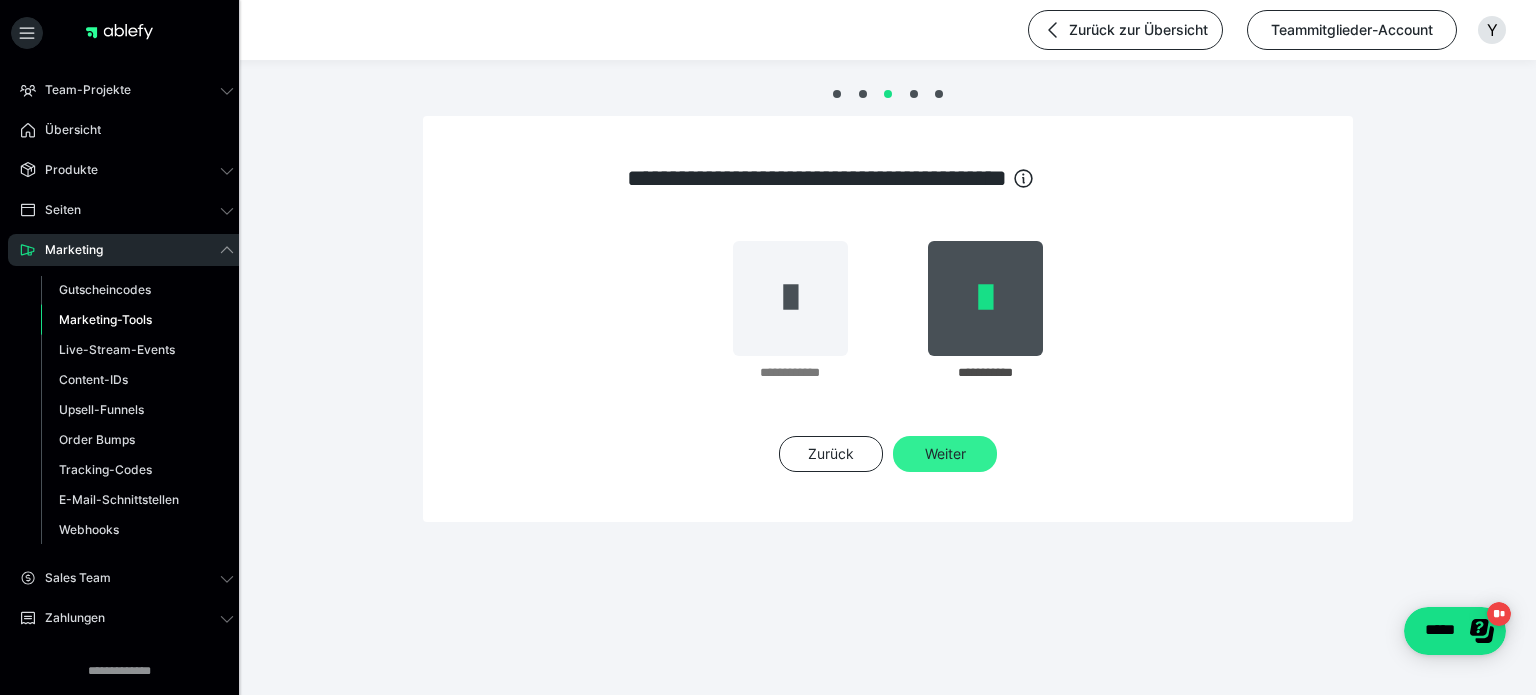 click on "Weiter" at bounding box center [945, 454] 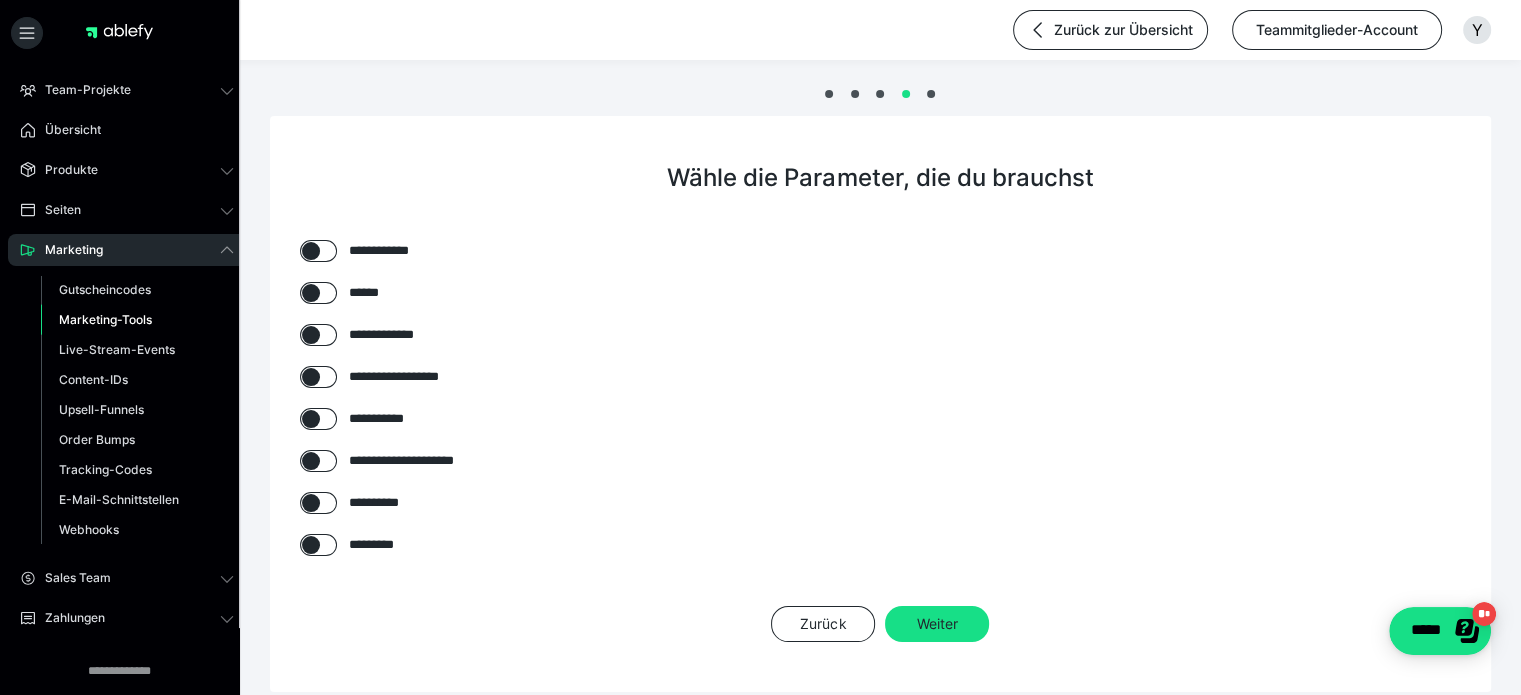click at bounding box center (311, 251) 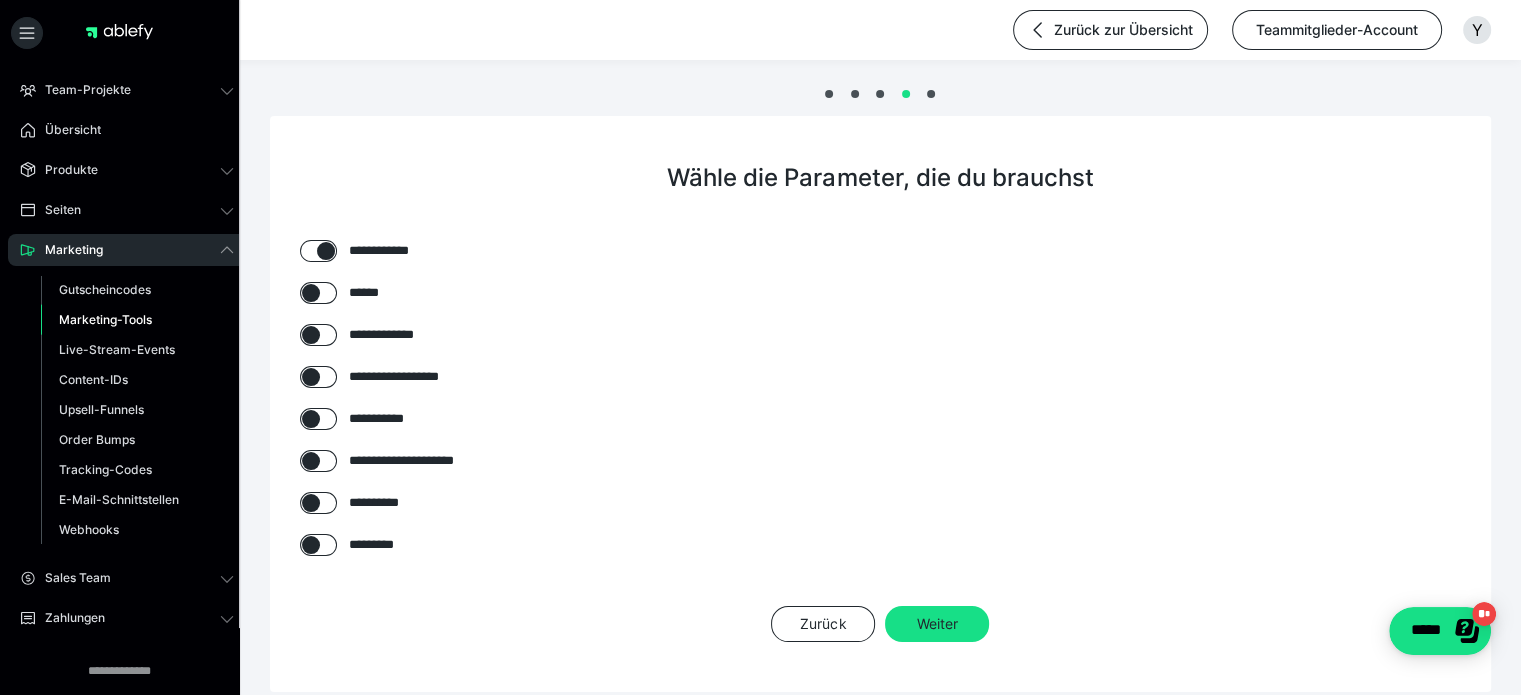checkbox on "****" 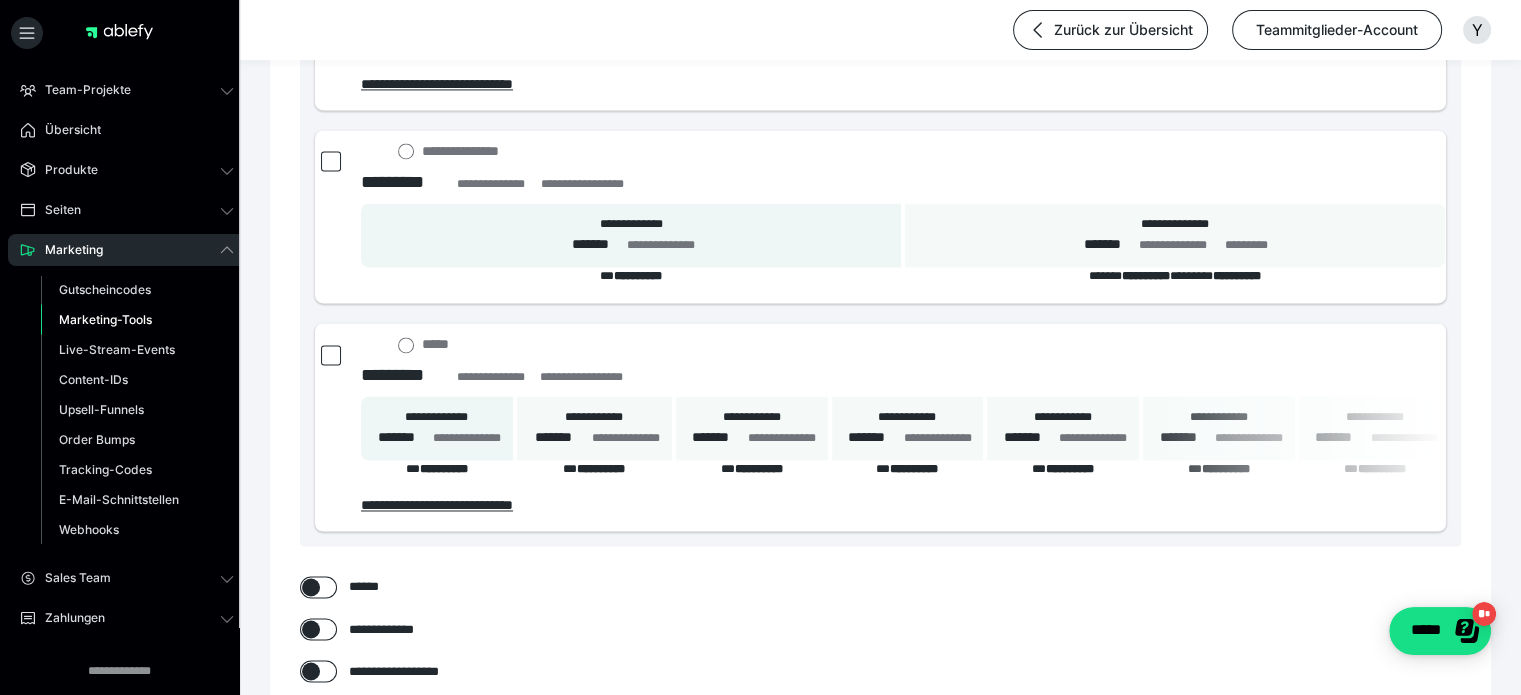 scroll, scrollTop: 3224, scrollLeft: 0, axis: vertical 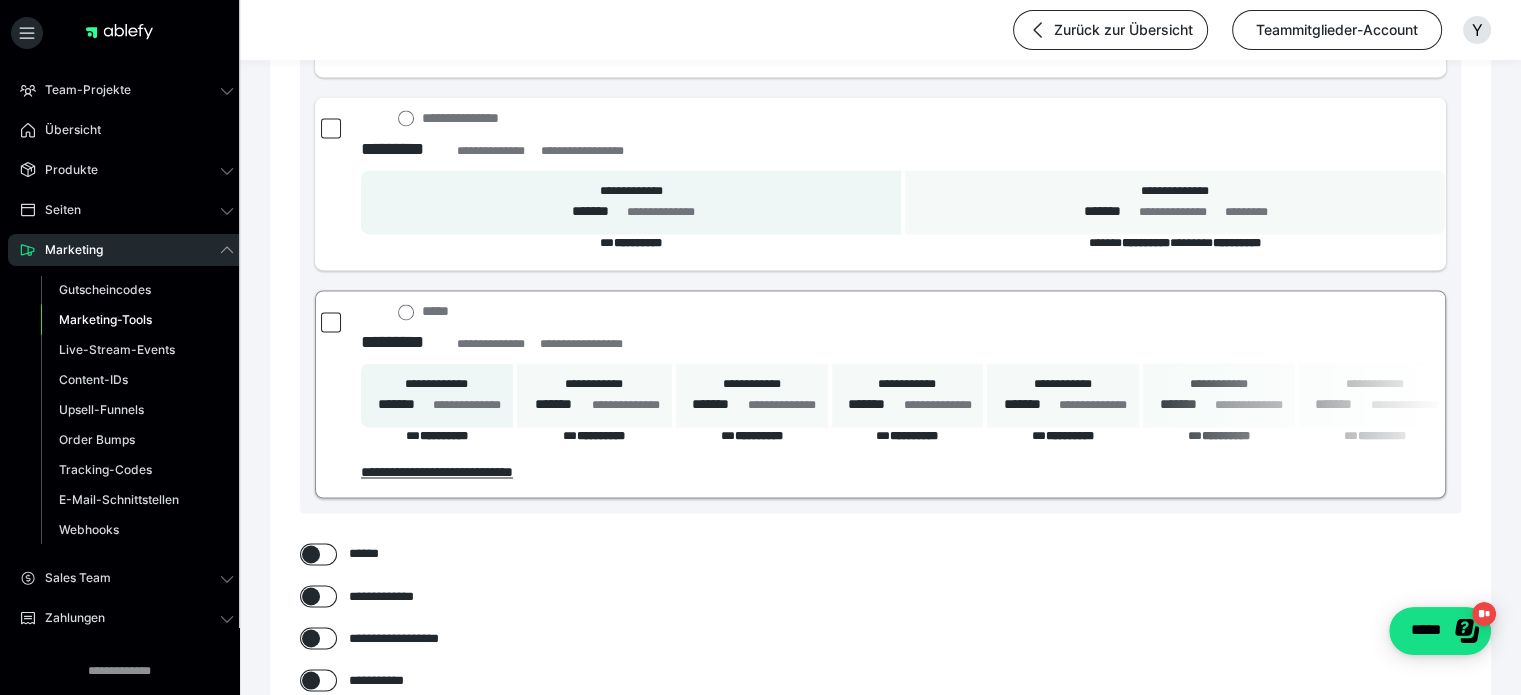 click at bounding box center (331, 322) 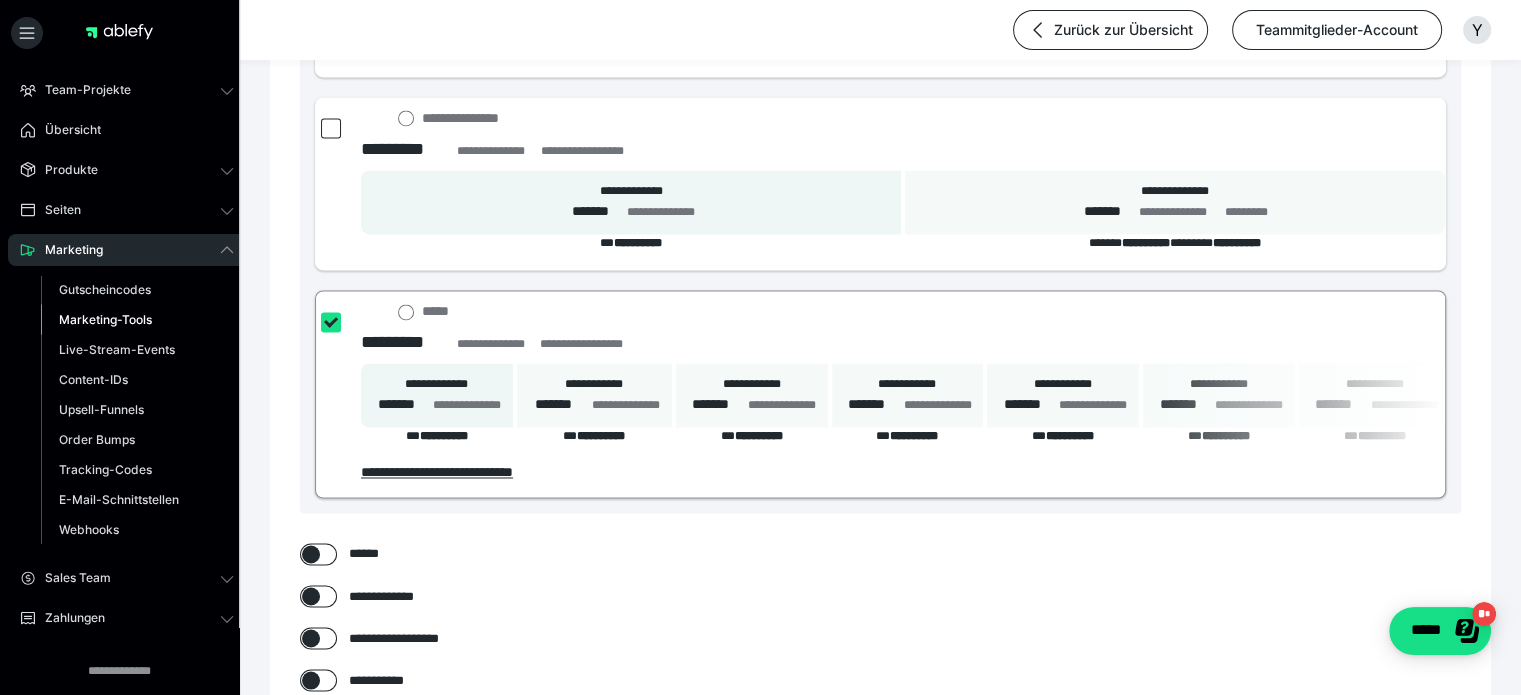 checkbox on "****" 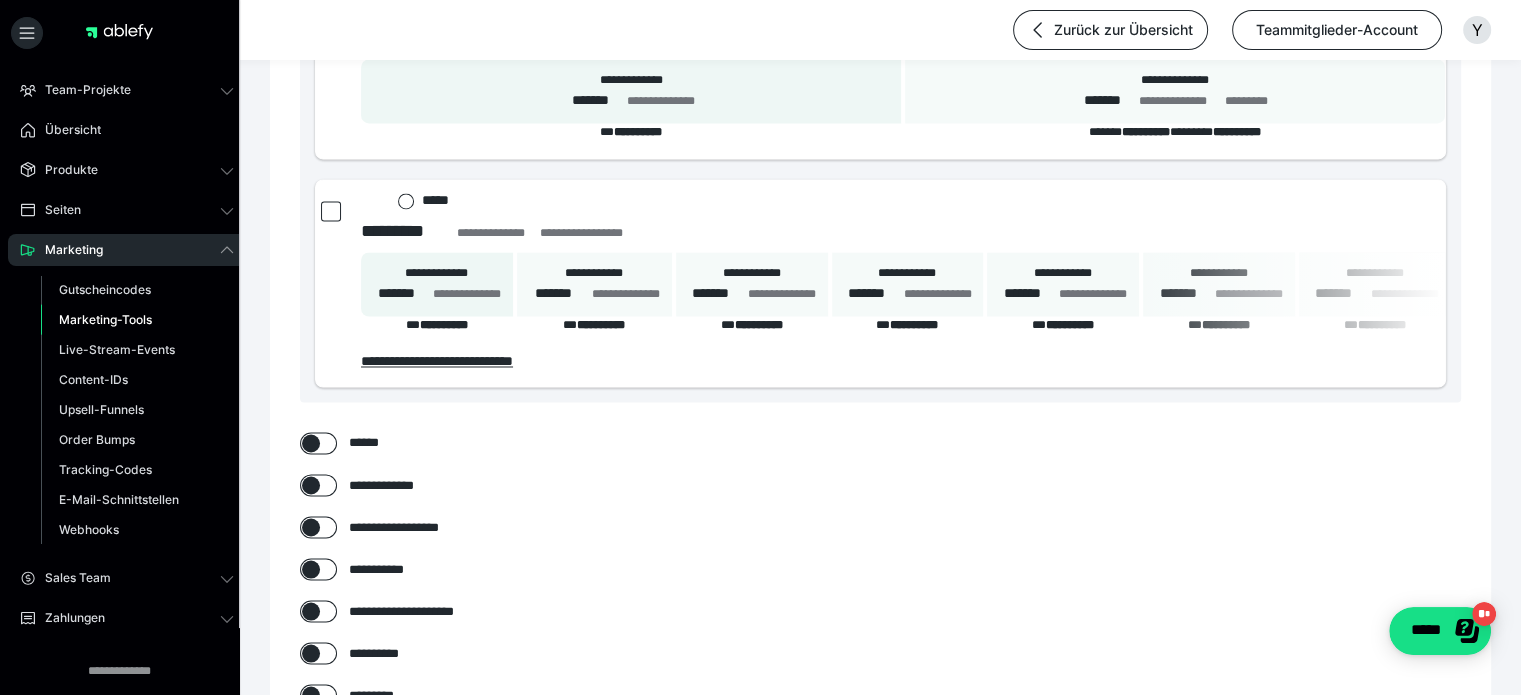 scroll, scrollTop: 3350, scrollLeft: 0, axis: vertical 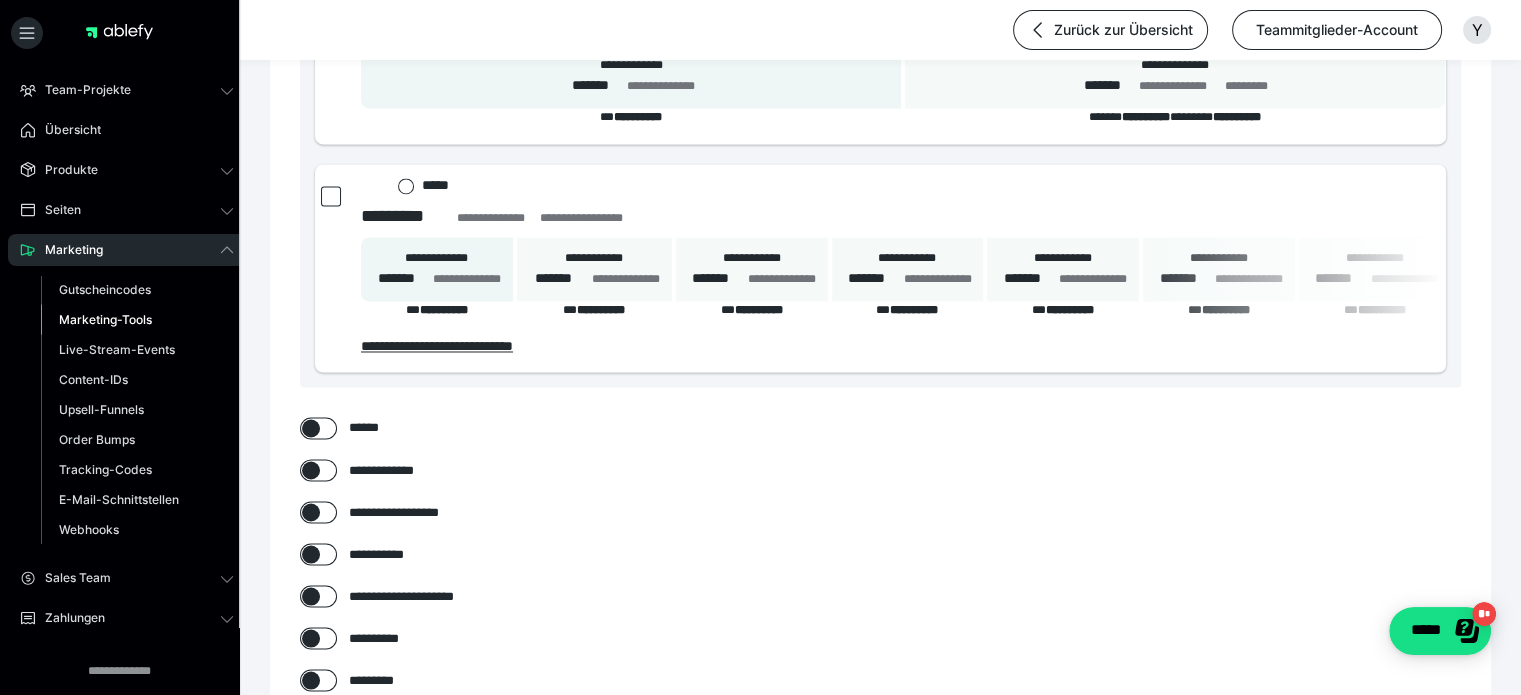 click at bounding box center (311, 512) 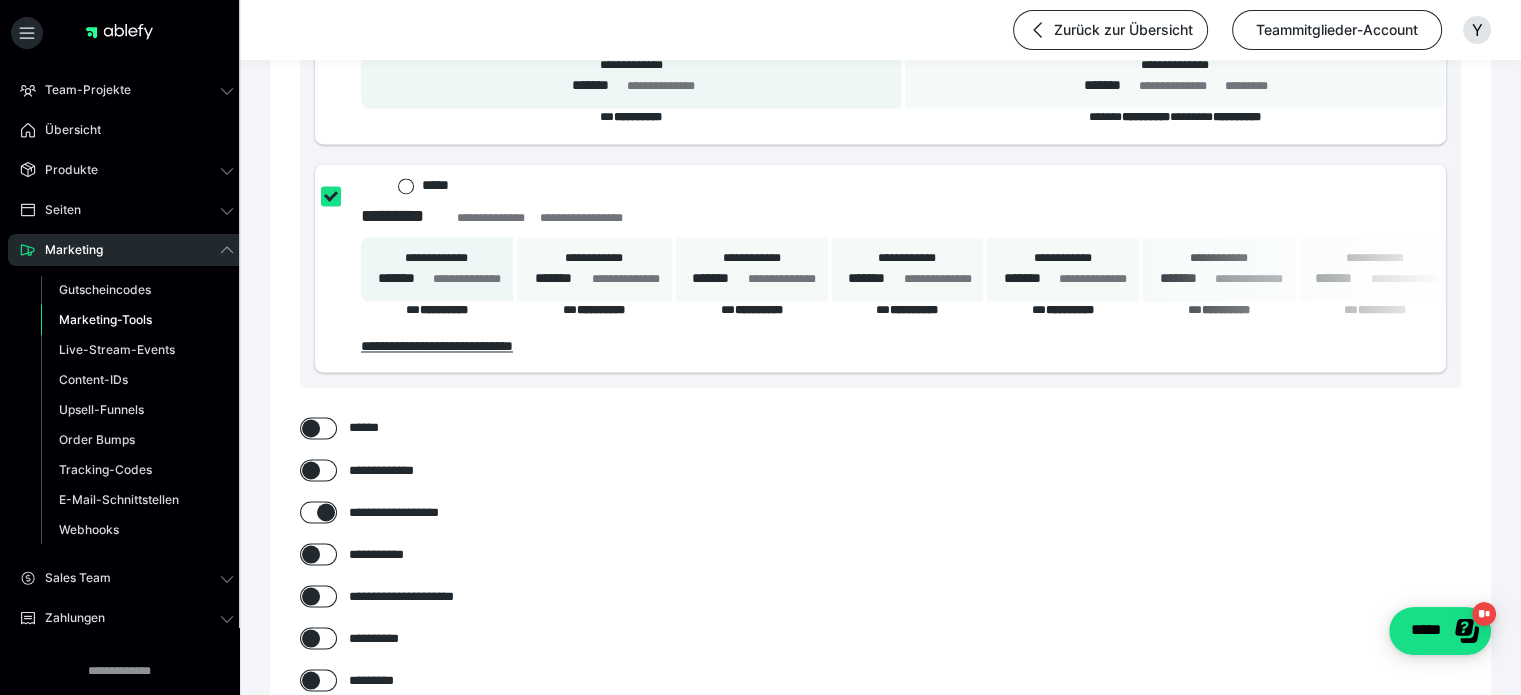 checkbox on "****" 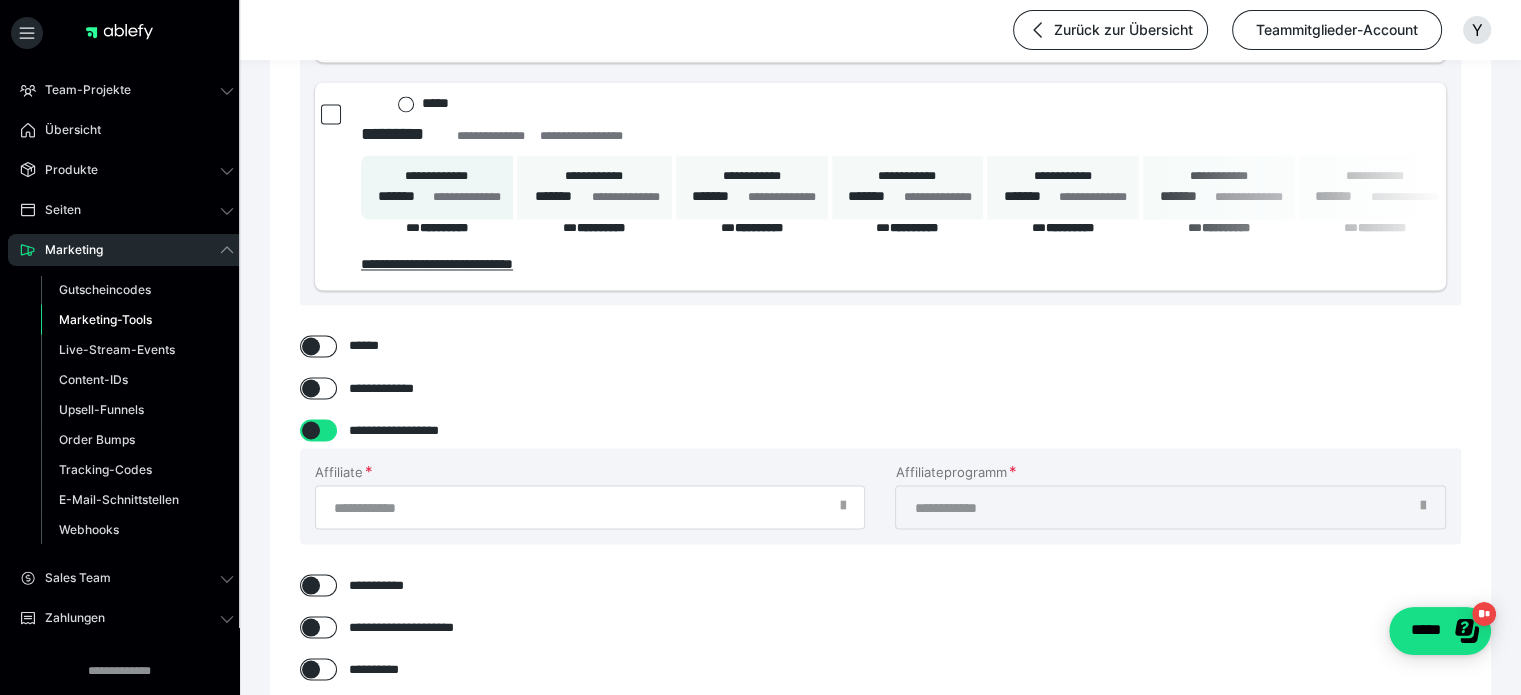 scroll, scrollTop: 3450, scrollLeft: 0, axis: vertical 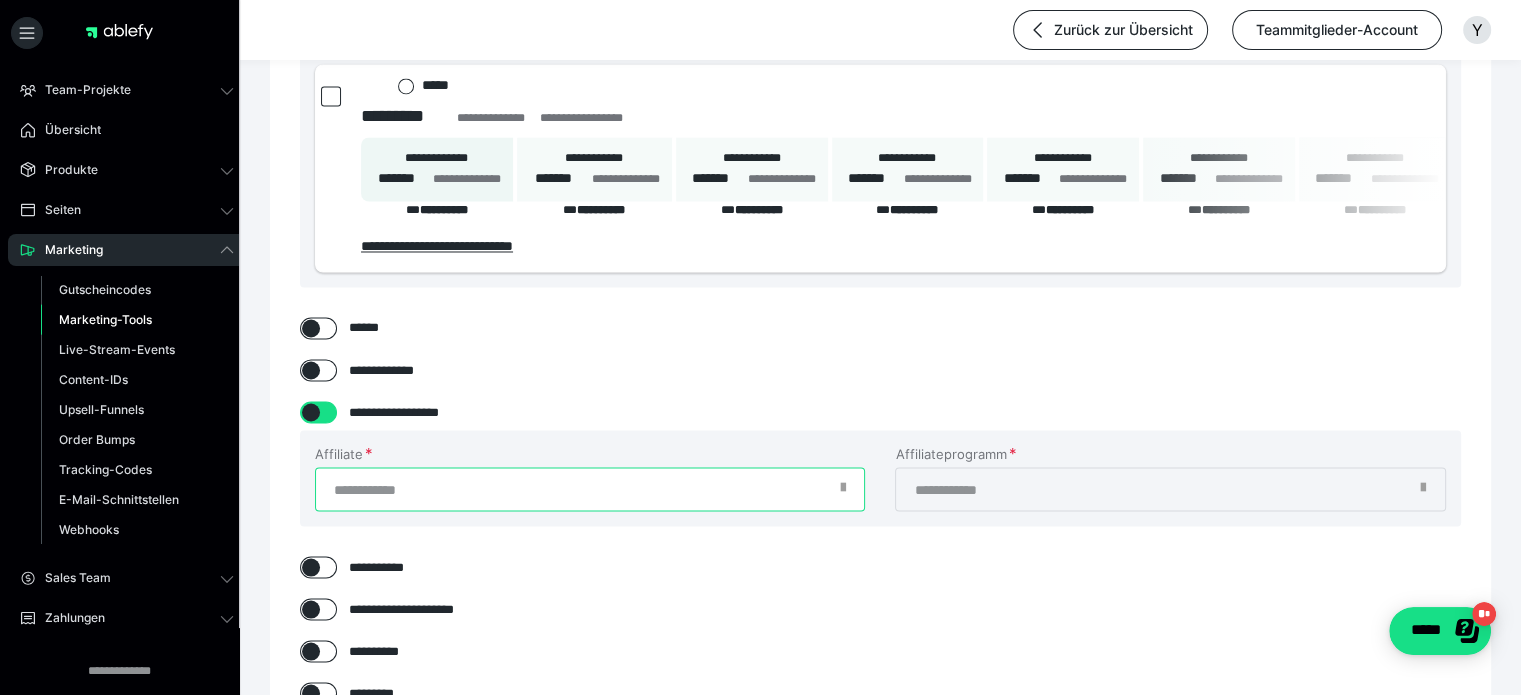 click on "Affiliate" at bounding box center (590, 489) 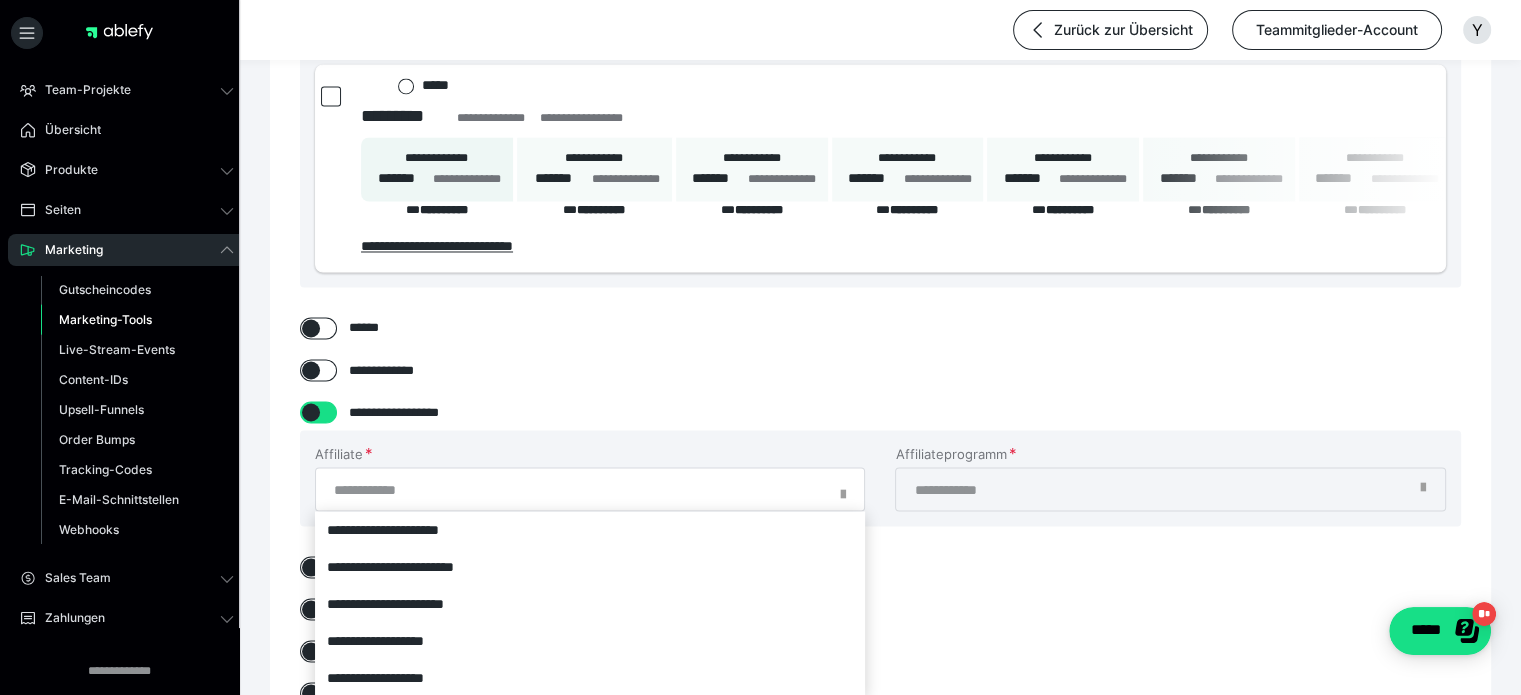click on "**********" at bounding box center (590, 677) 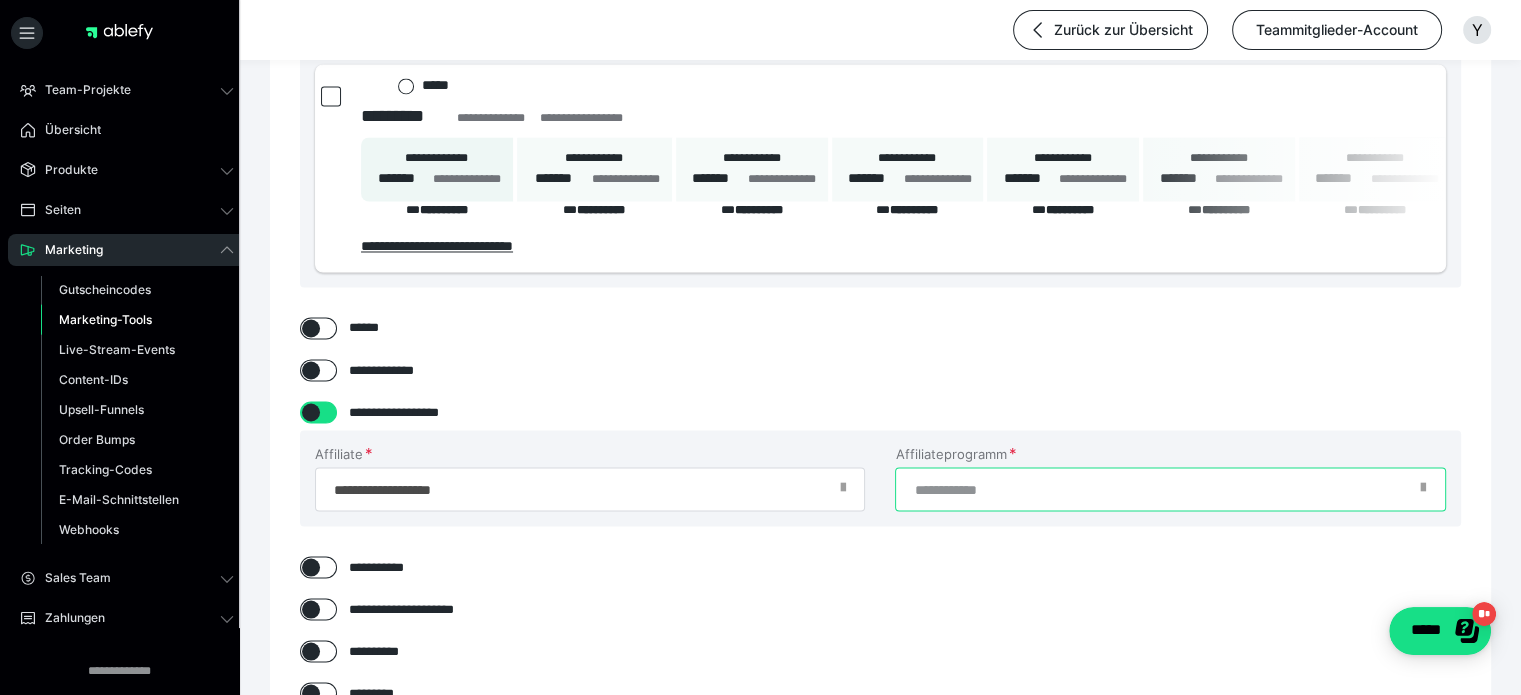 click on "Affiliateprogramm" at bounding box center [1170, 489] 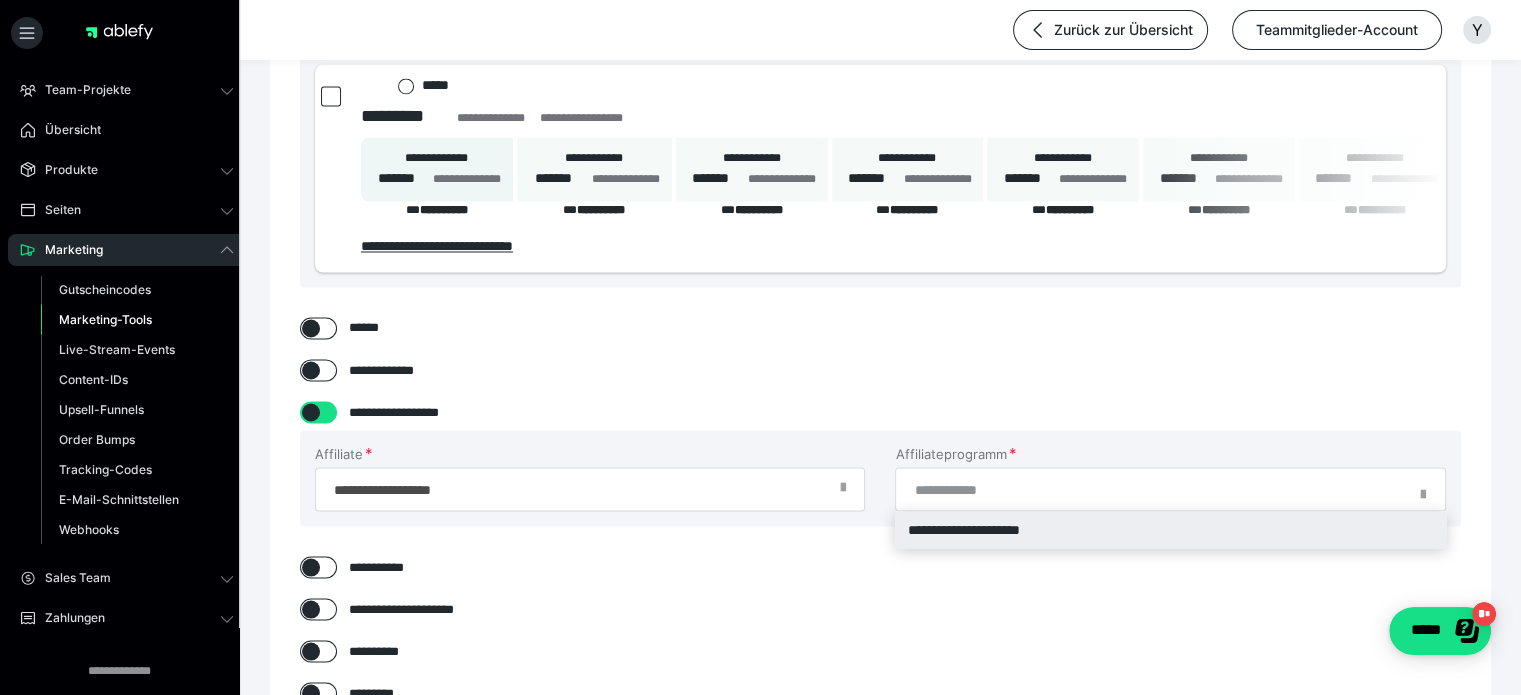 click on "**********" at bounding box center (1170, 529) 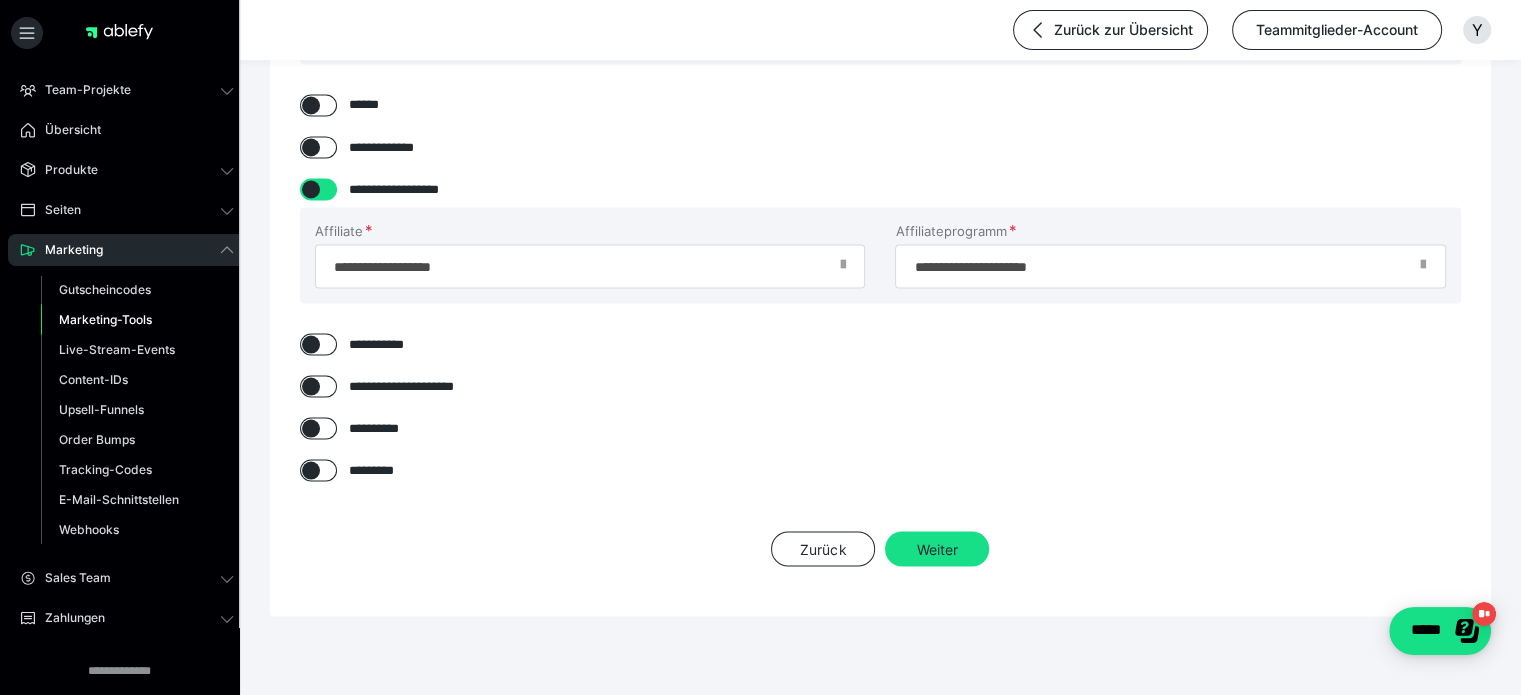 scroll, scrollTop: 3687, scrollLeft: 0, axis: vertical 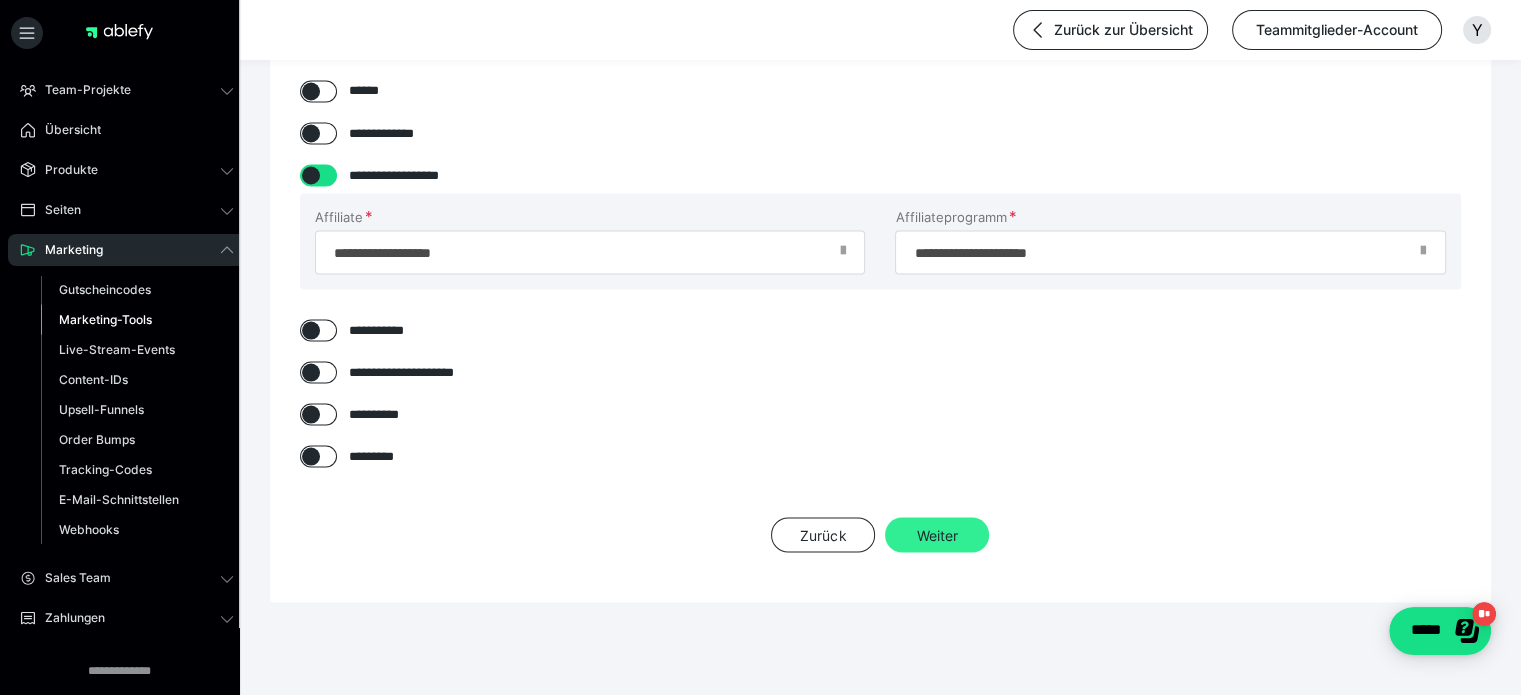 click on "Weiter" at bounding box center (937, 535) 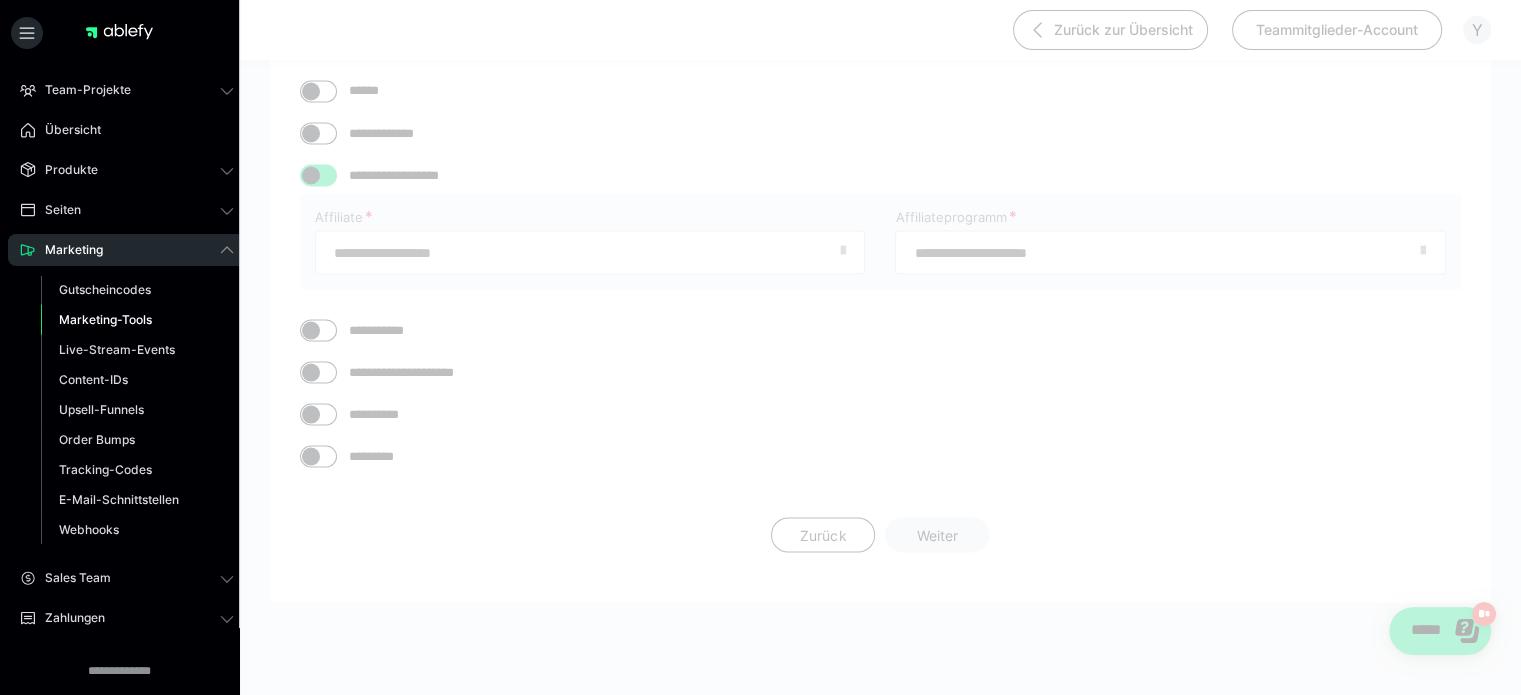 scroll, scrollTop: 99, scrollLeft: 0, axis: vertical 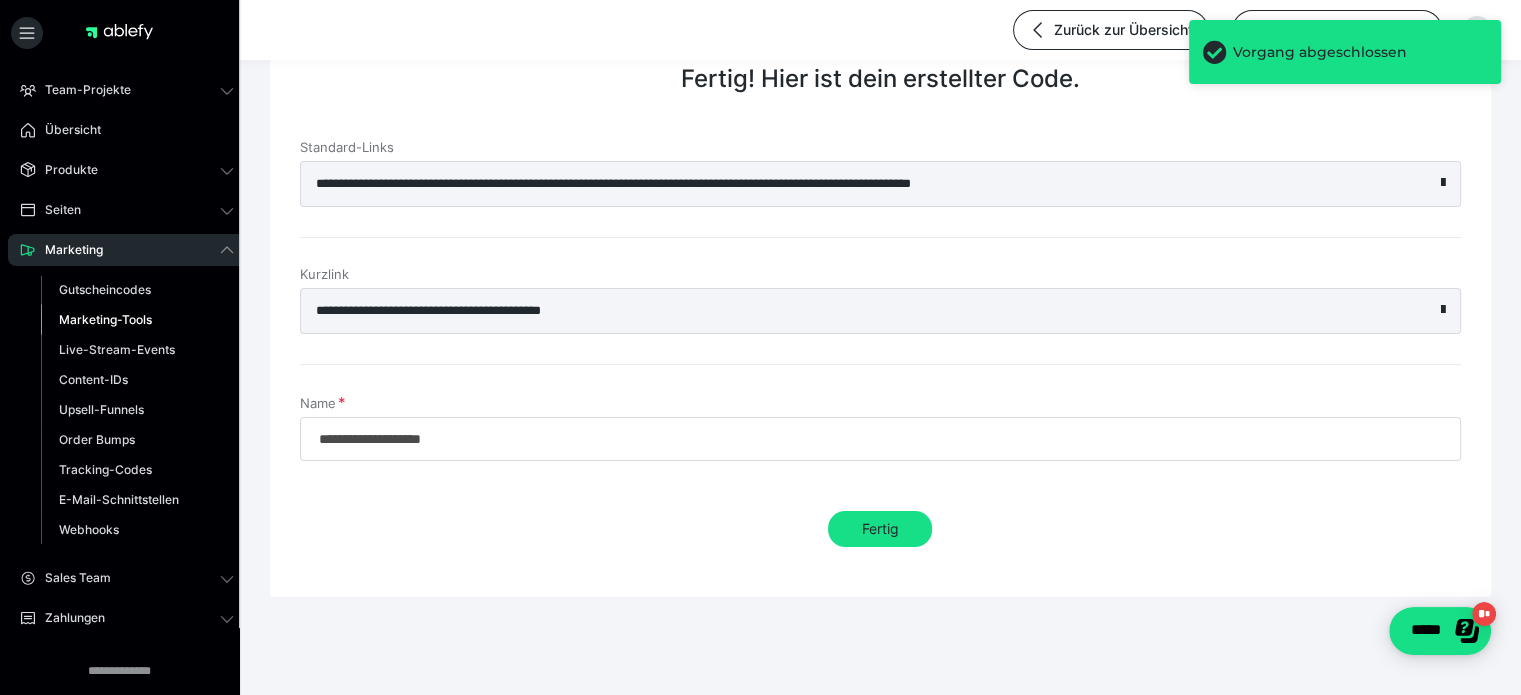 click on "**********" at bounding box center [835, 184] 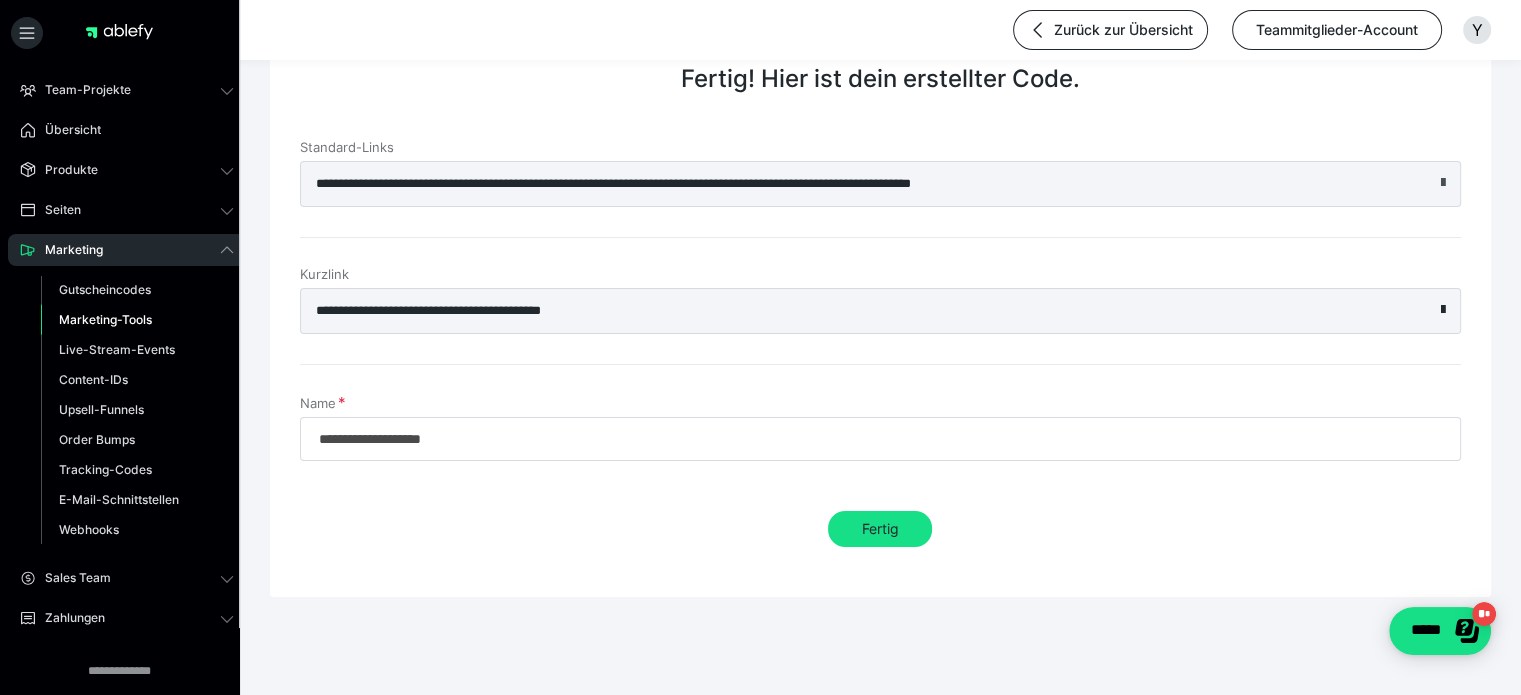 click at bounding box center [1443, 183] 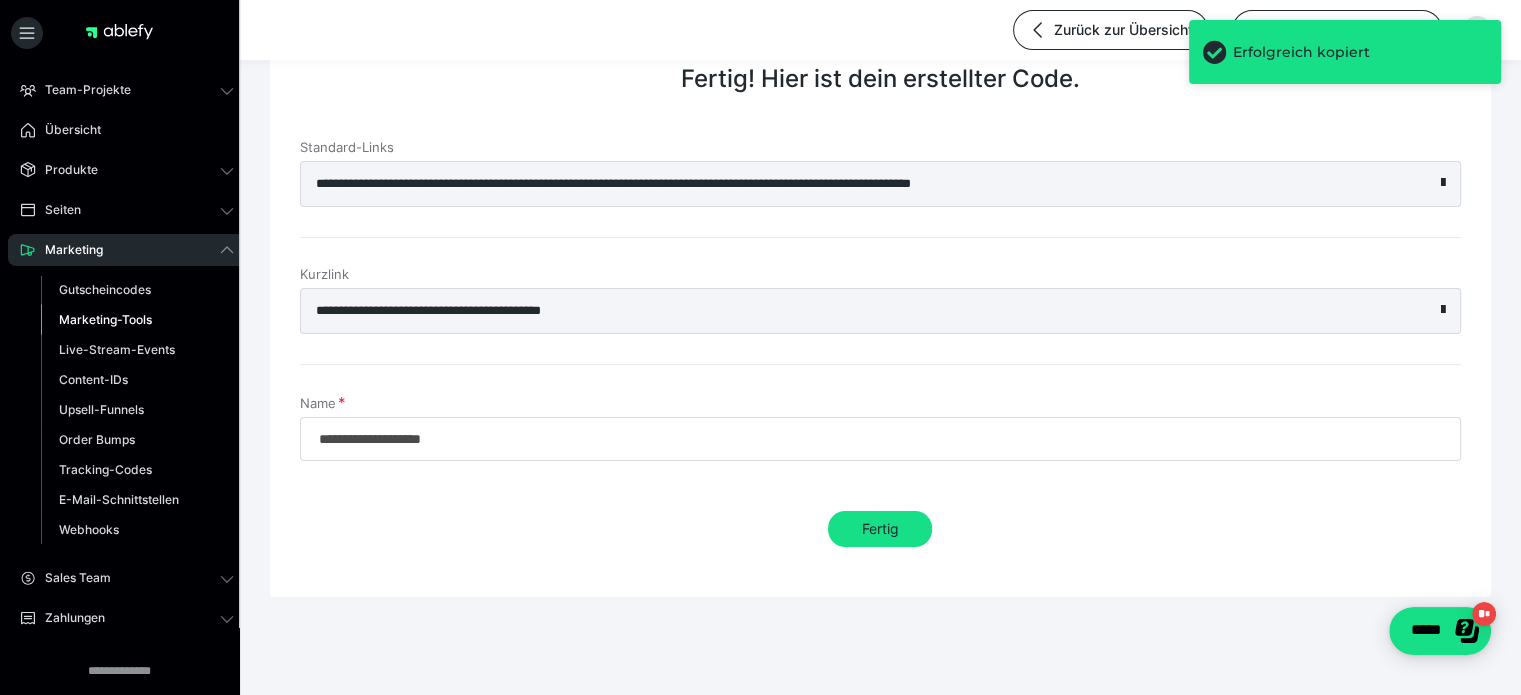click on "**********" at bounding box center (835, 184) 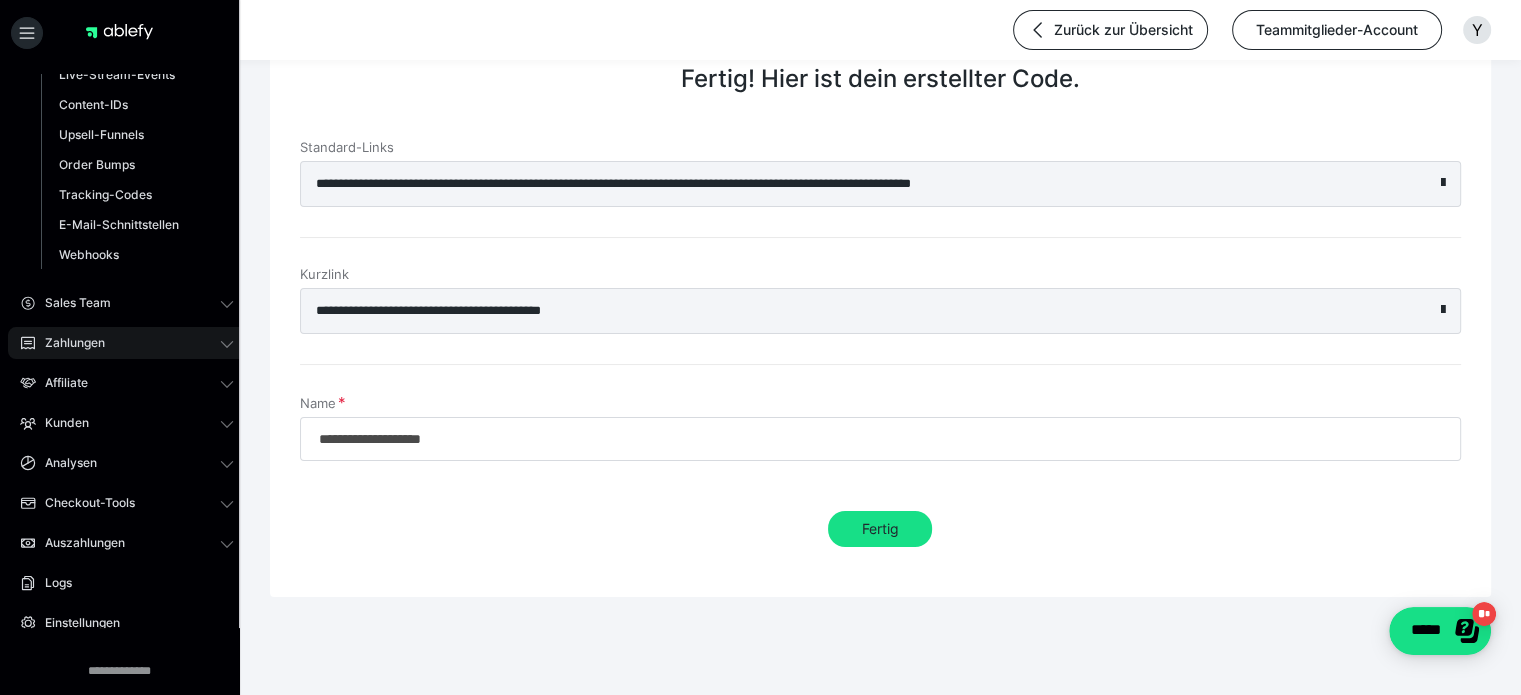 click 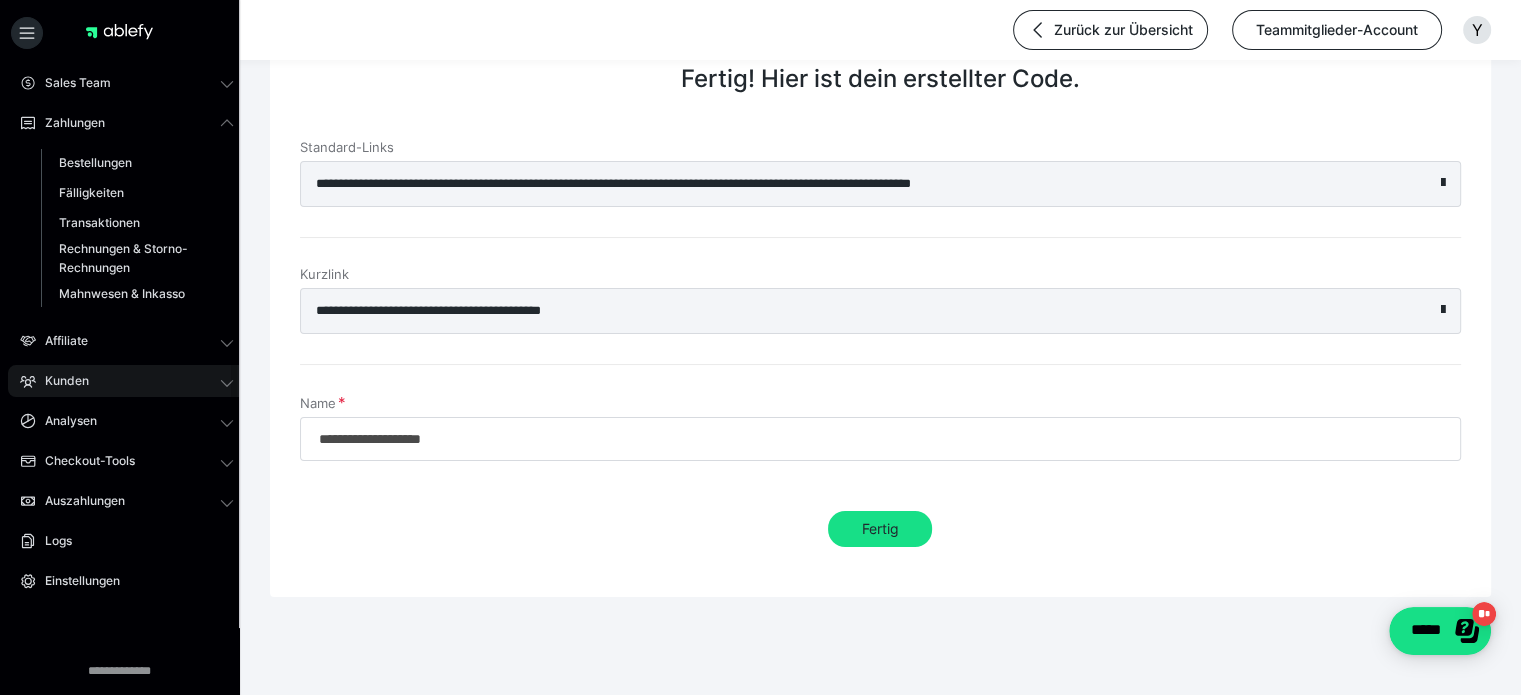 scroll, scrollTop: 222, scrollLeft: 0, axis: vertical 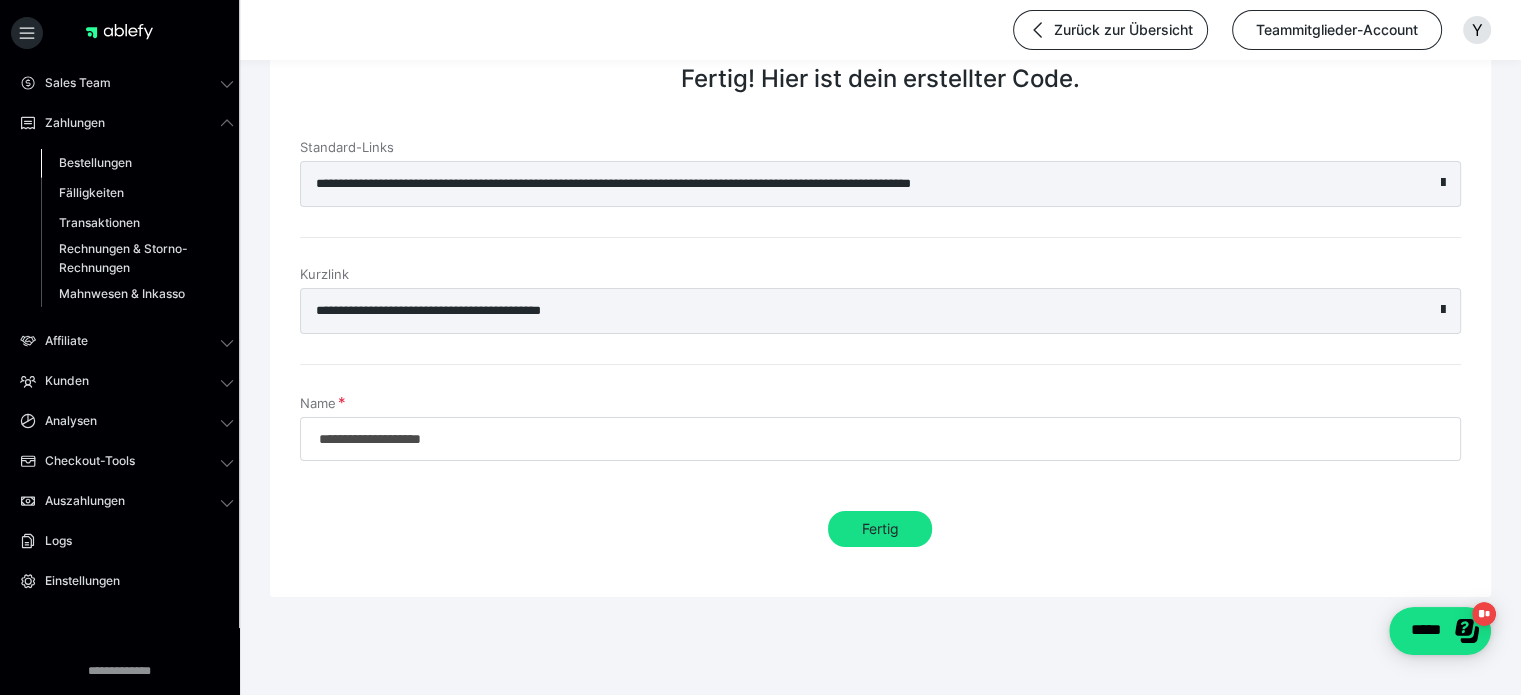 click on "Bestellungen" at bounding box center [95, 162] 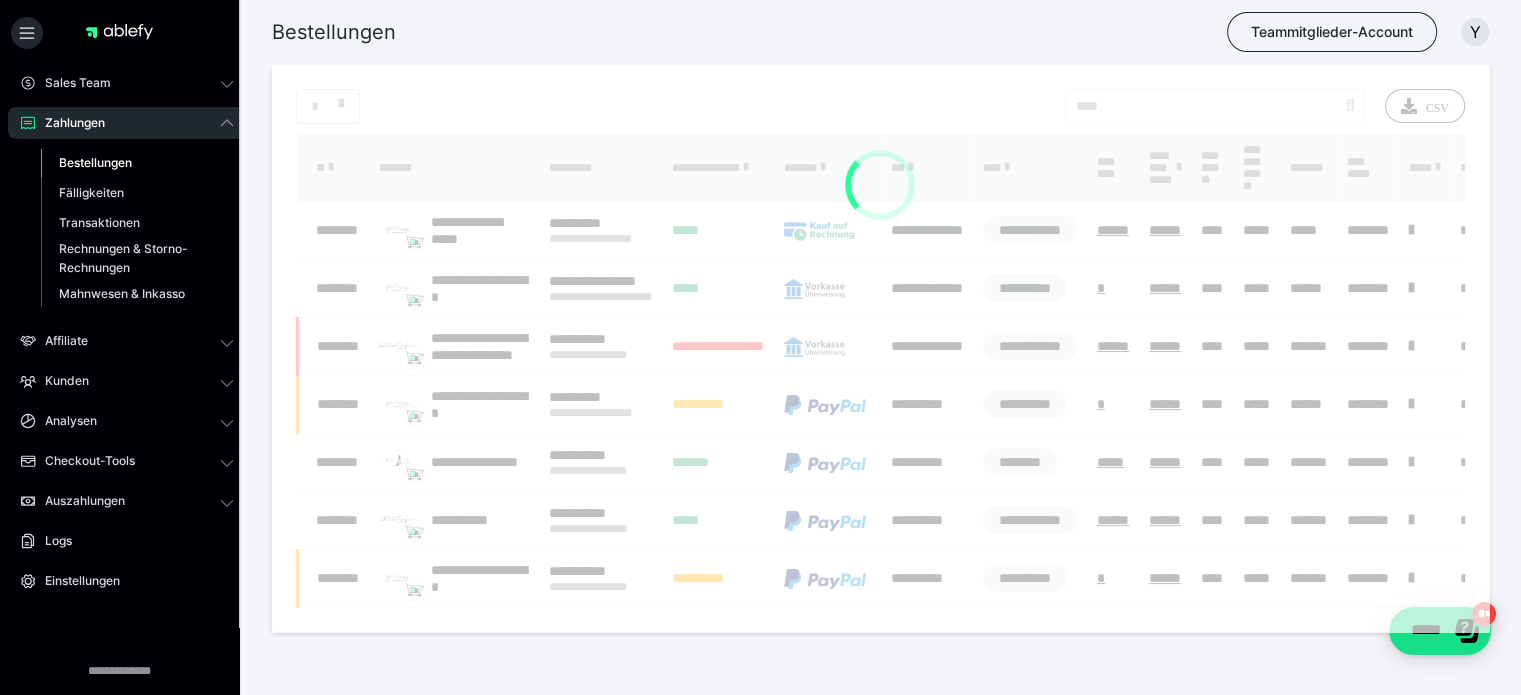 scroll, scrollTop: 0, scrollLeft: 0, axis: both 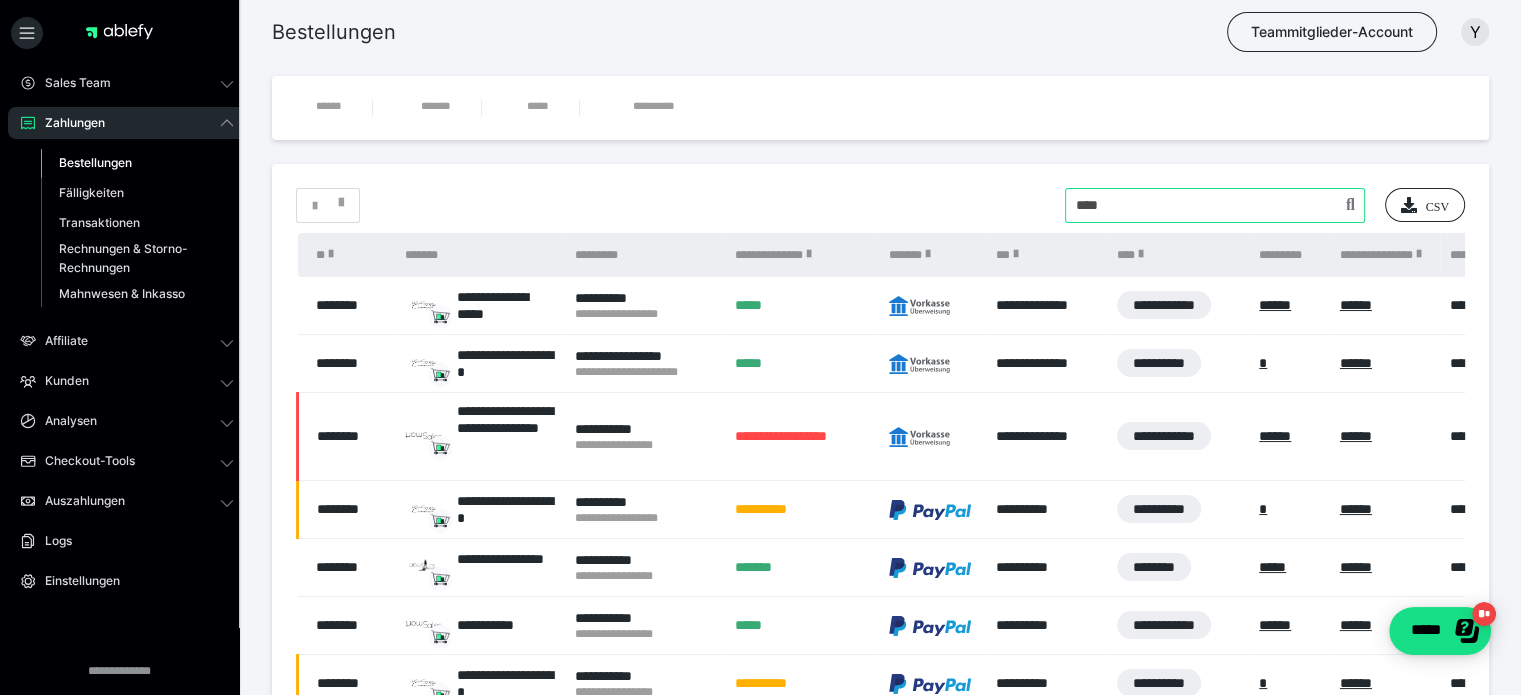drag, startPoint x: 1123, startPoint y: 207, endPoint x: 1036, endPoint y: 186, distance: 89.498604 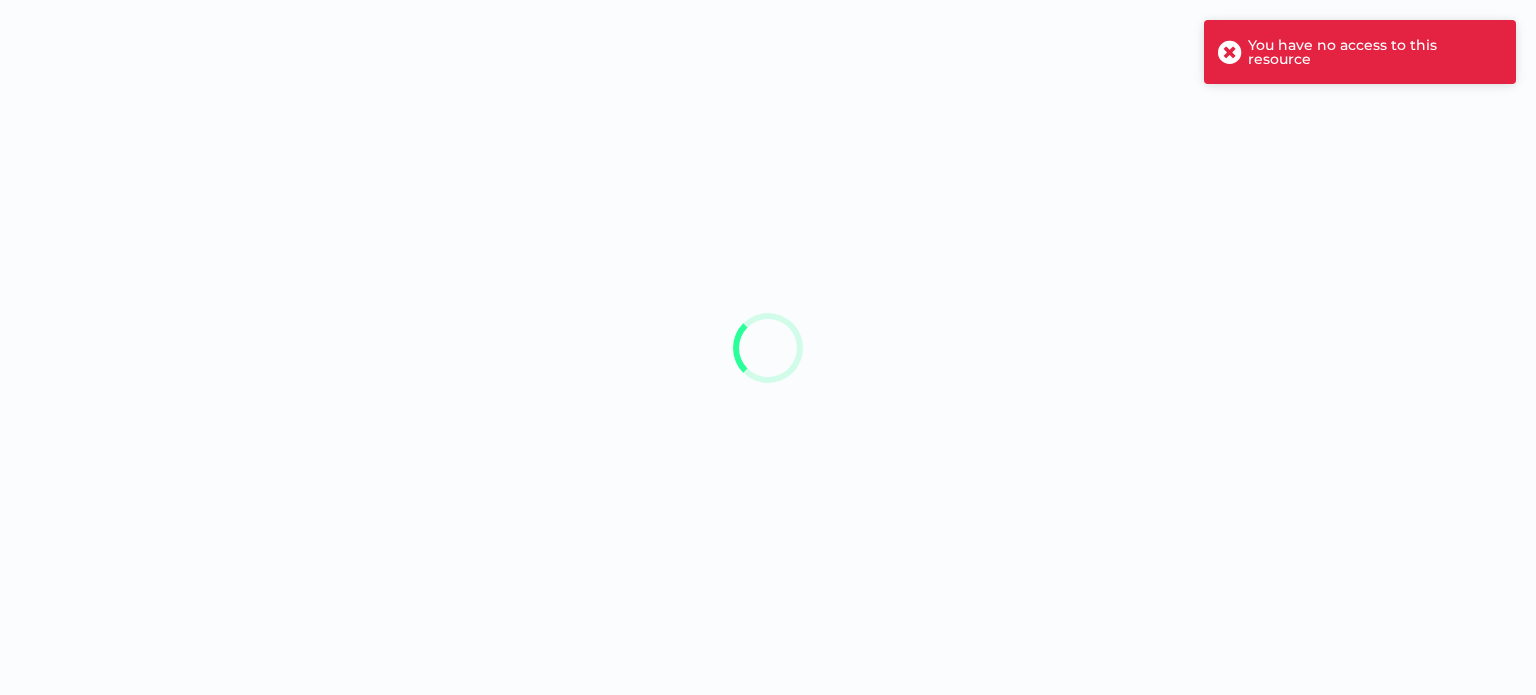 scroll, scrollTop: 0, scrollLeft: 0, axis: both 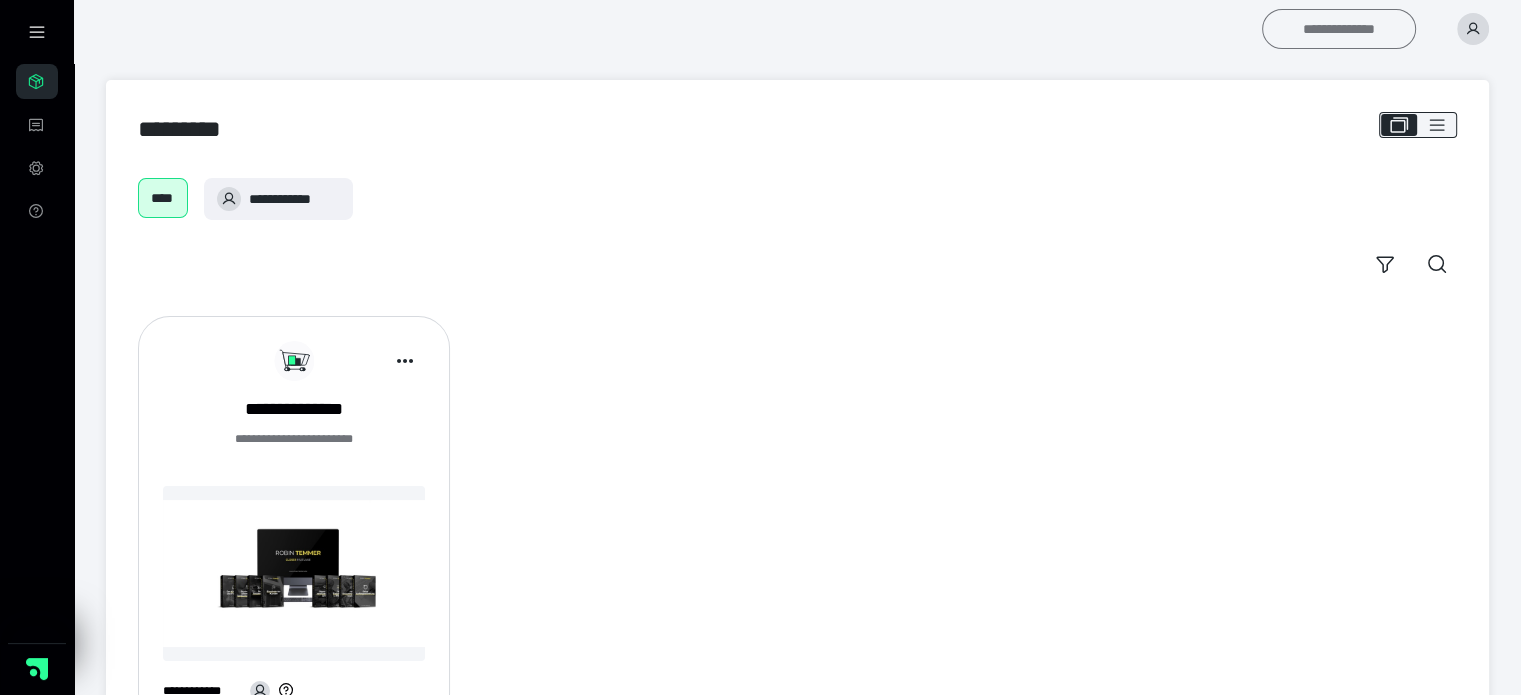 click on "**********" at bounding box center (1339, 29) 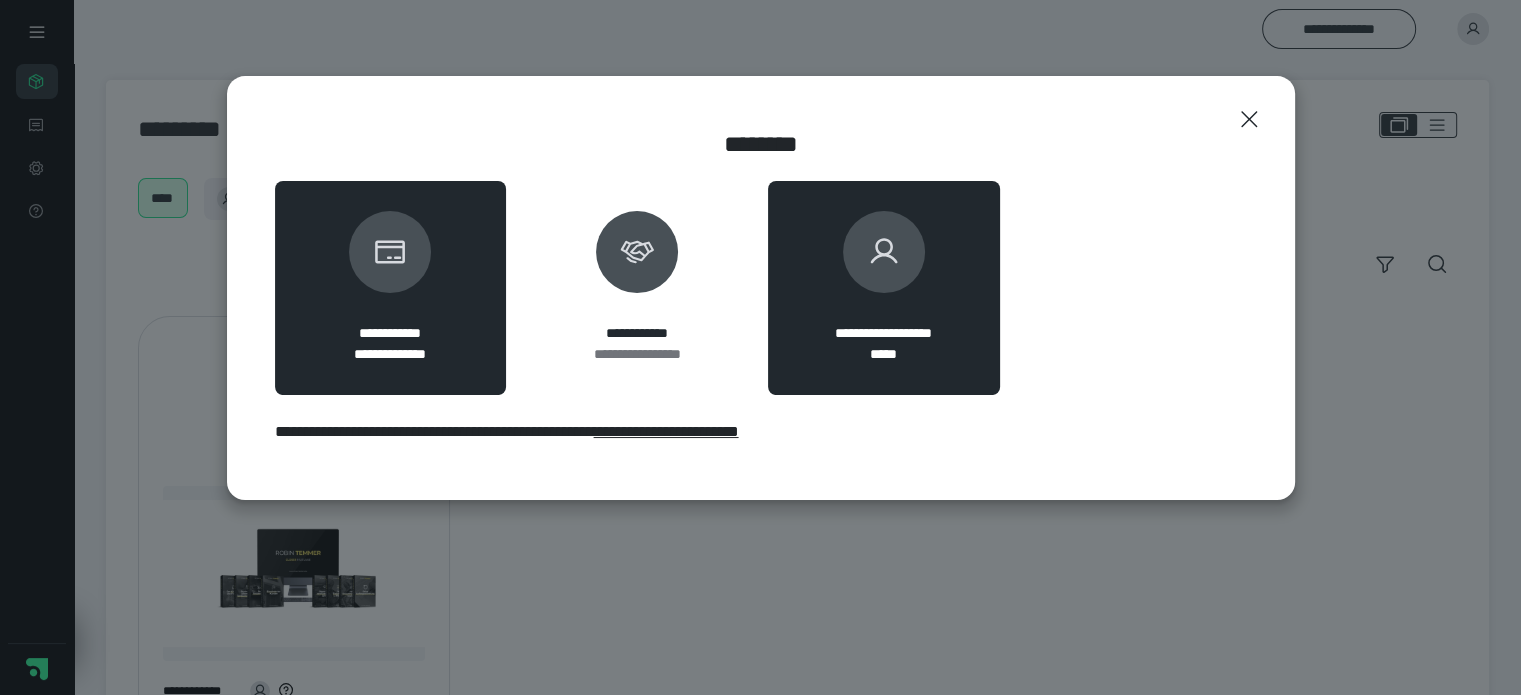 click at bounding box center [884, 252] 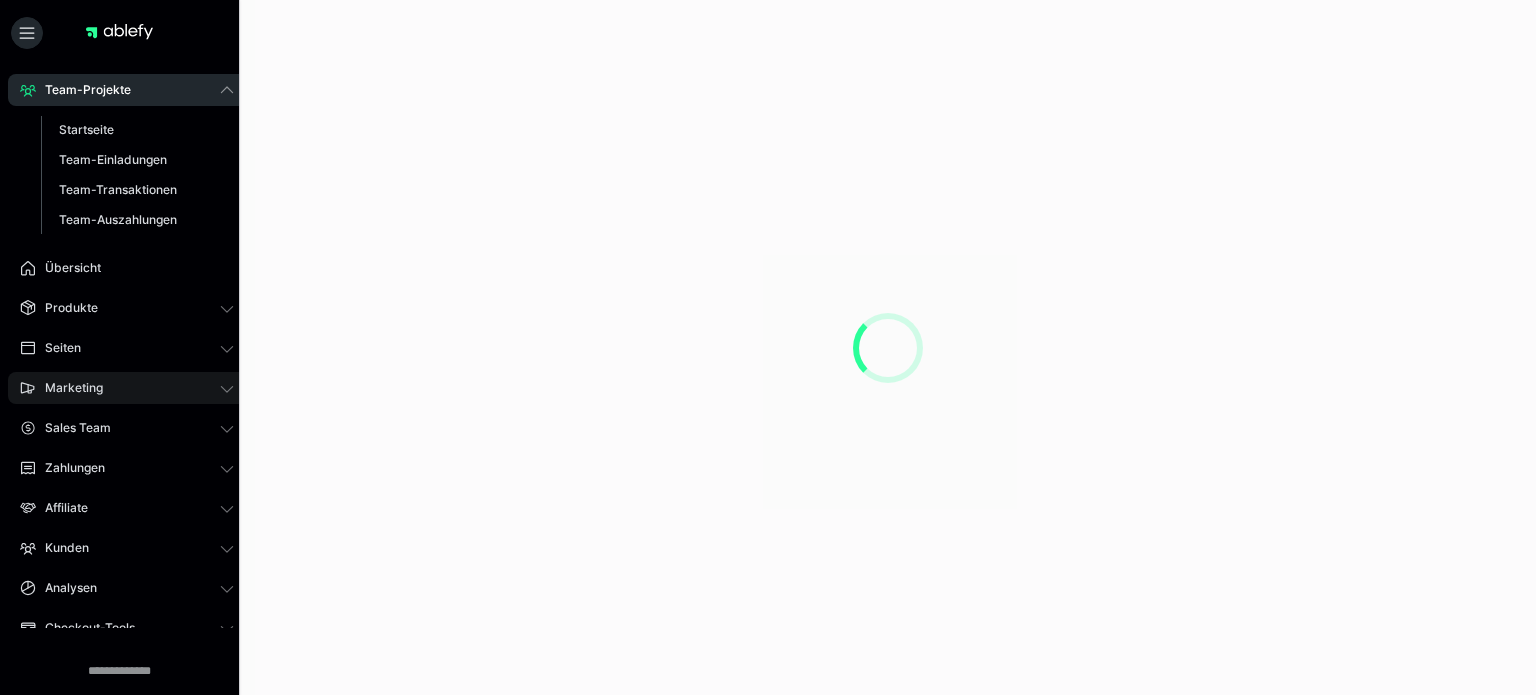 scroll, scrollTop: 0, scrollLeft: 0, axis: both 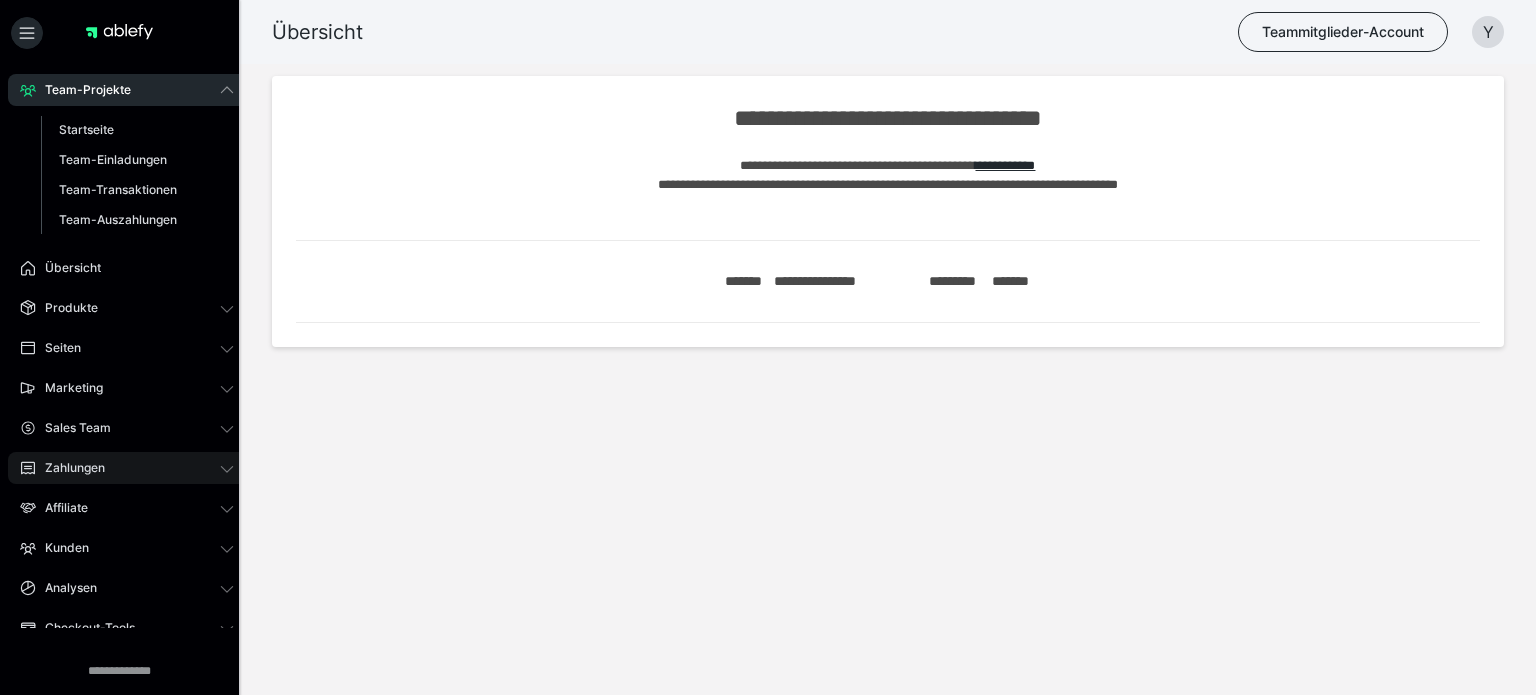 click 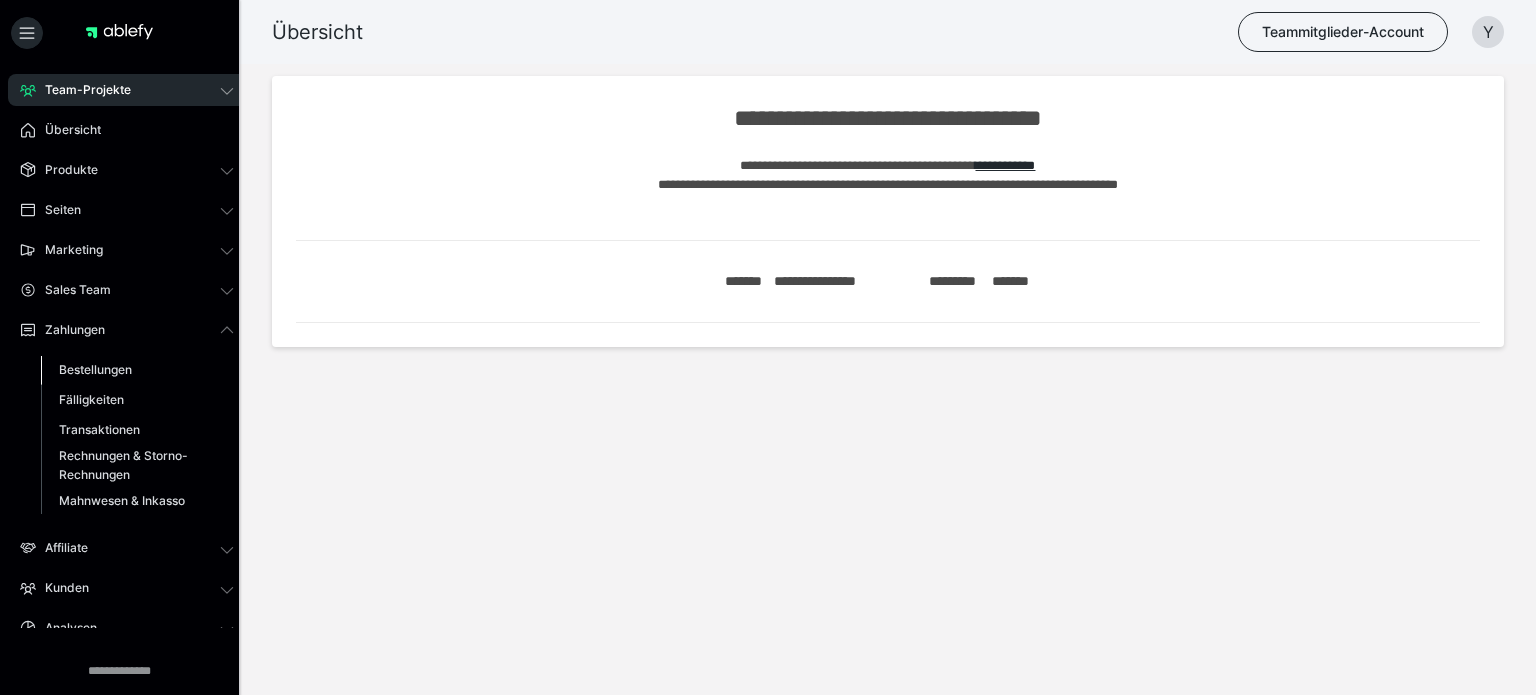 click on "Bestellungen" at bounding box center [95, 369] 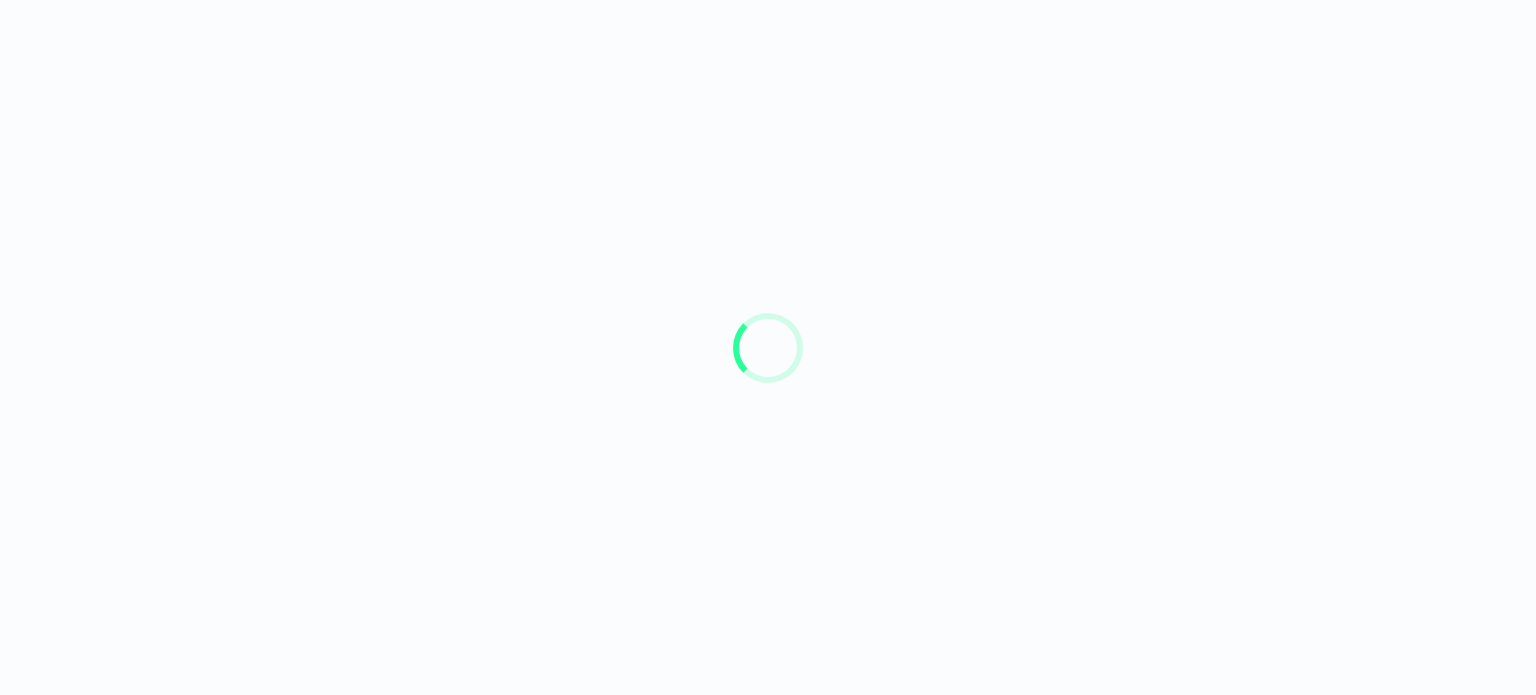 scroll, scrollTop: 0, scrollLeft: 0, axis: both 